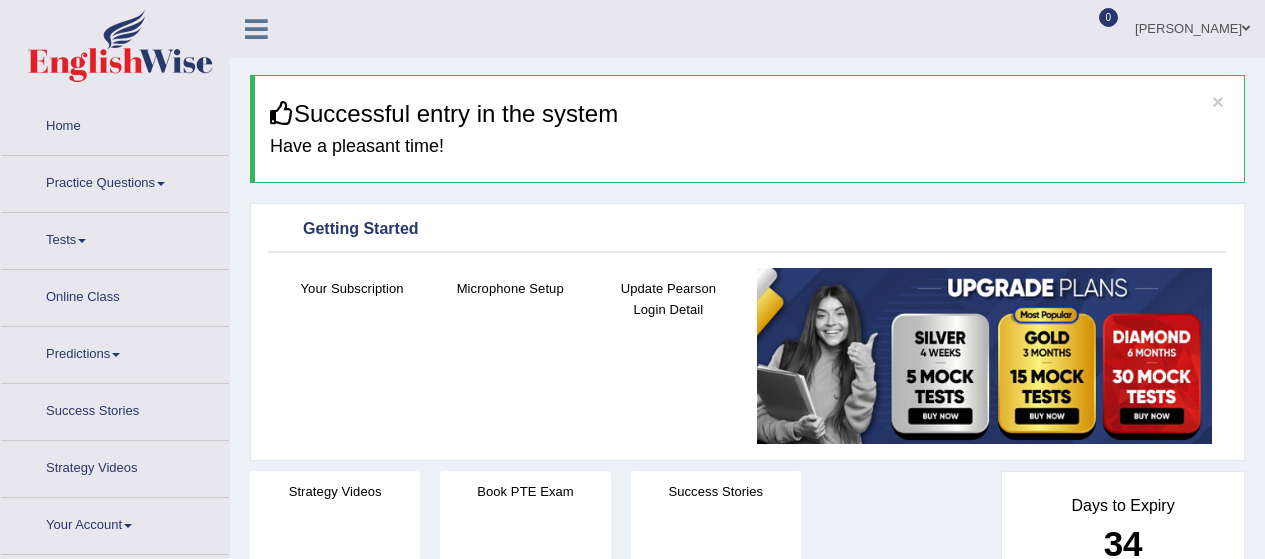scroll, scrollTop: 0, scrollLeft: 0, axis: both 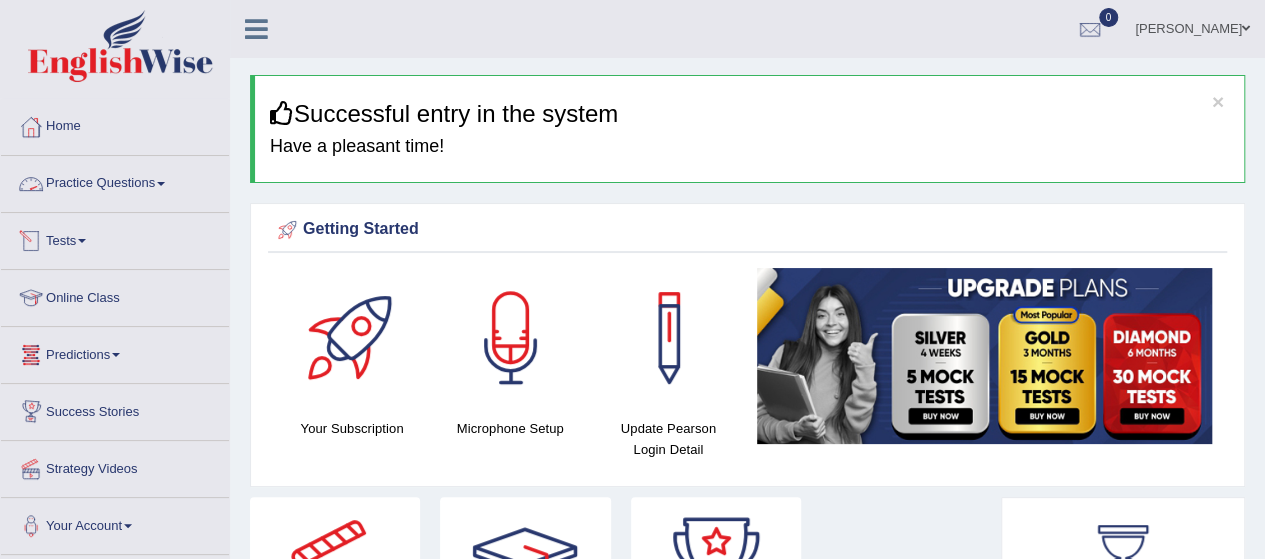 click on "Practice Questions" at bounding box center (115, 181) 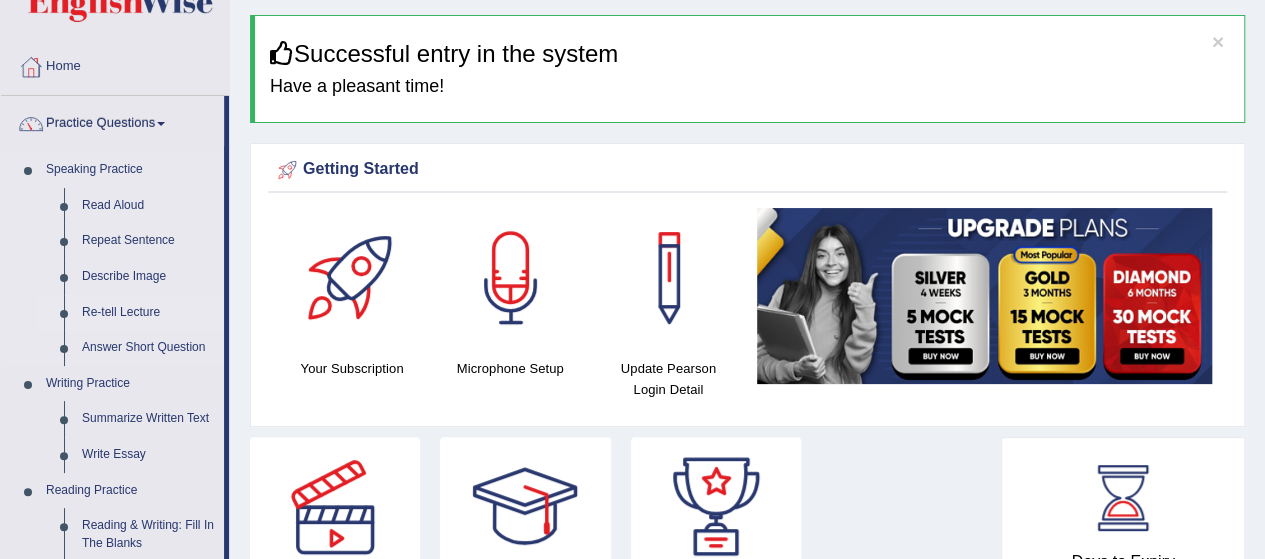 scroll, scrollTop: 62, scrollLeft: 0, axis: vertical 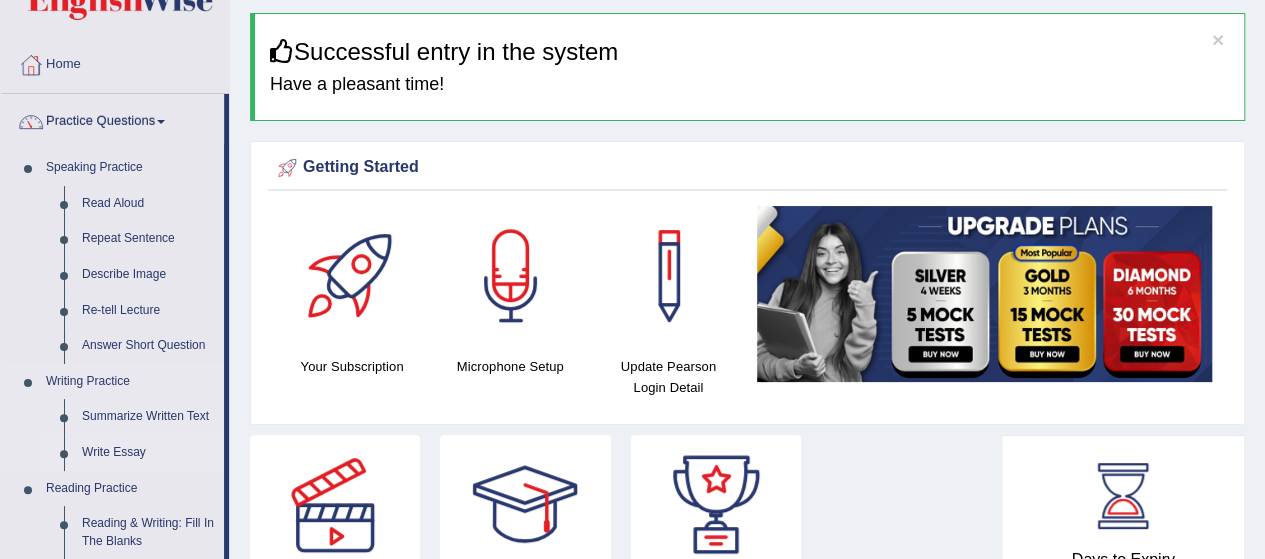 click on "Write Essay" at bounding box center [148, 453] 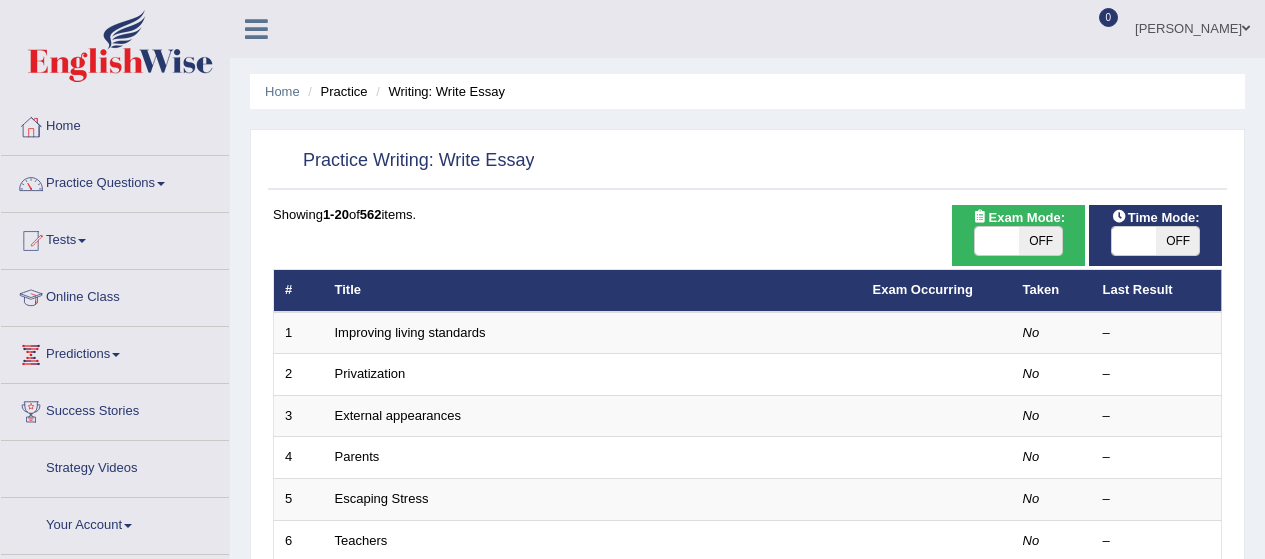 scroll, scrollTop: 0, scrollLeft: 0, axis: both 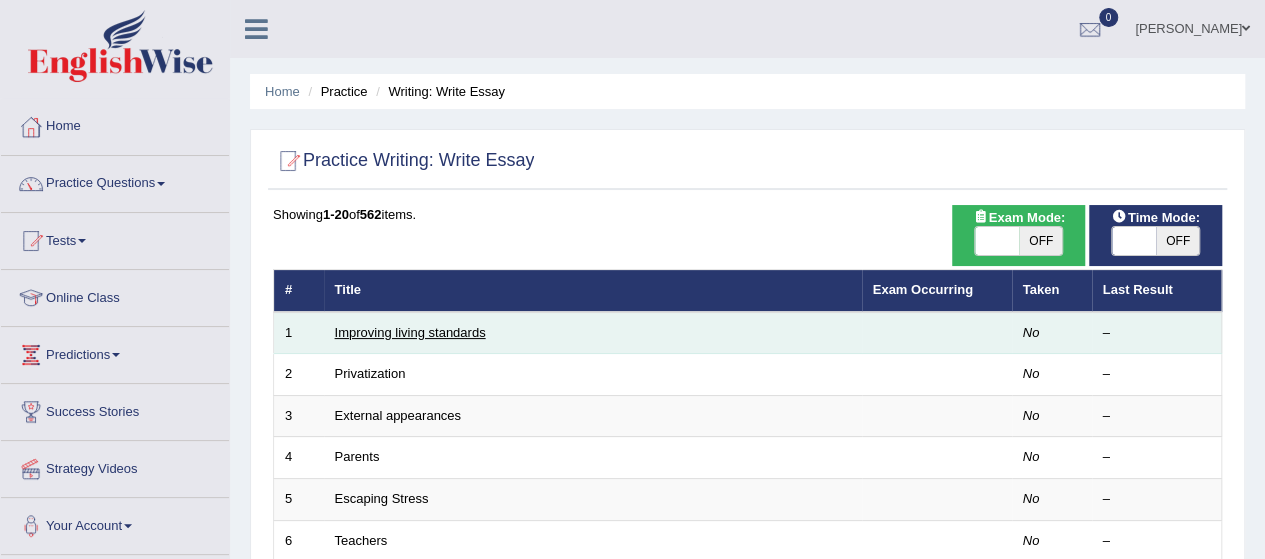 click on "Improving living standards" at bounding box center (410, 332) 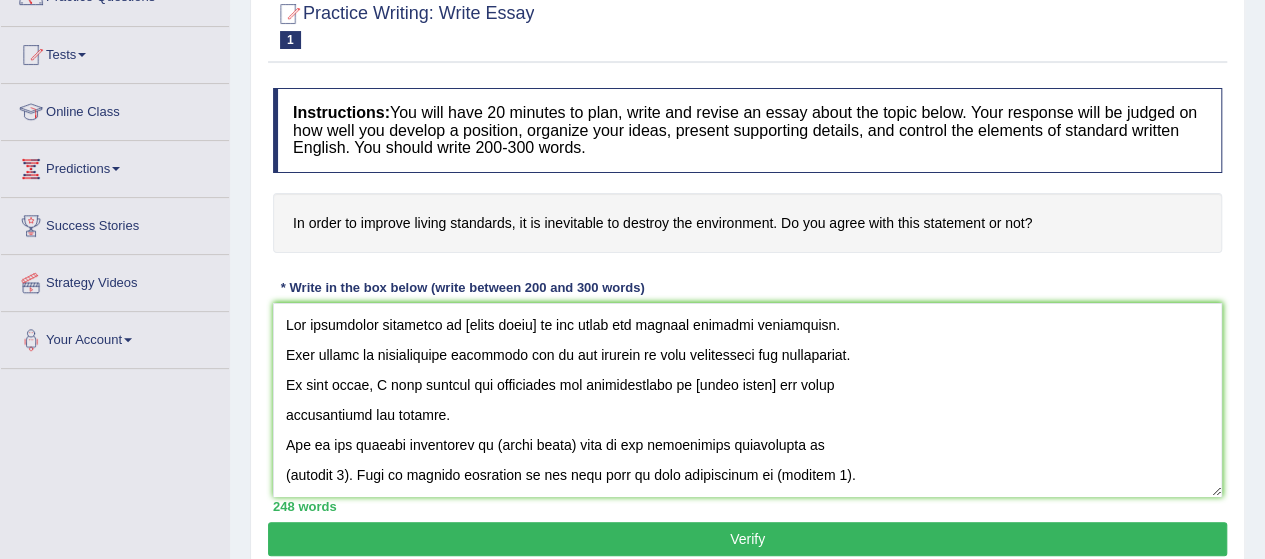 scroll, scrollTop: 186, scrollLeft: 0, axis: vertical 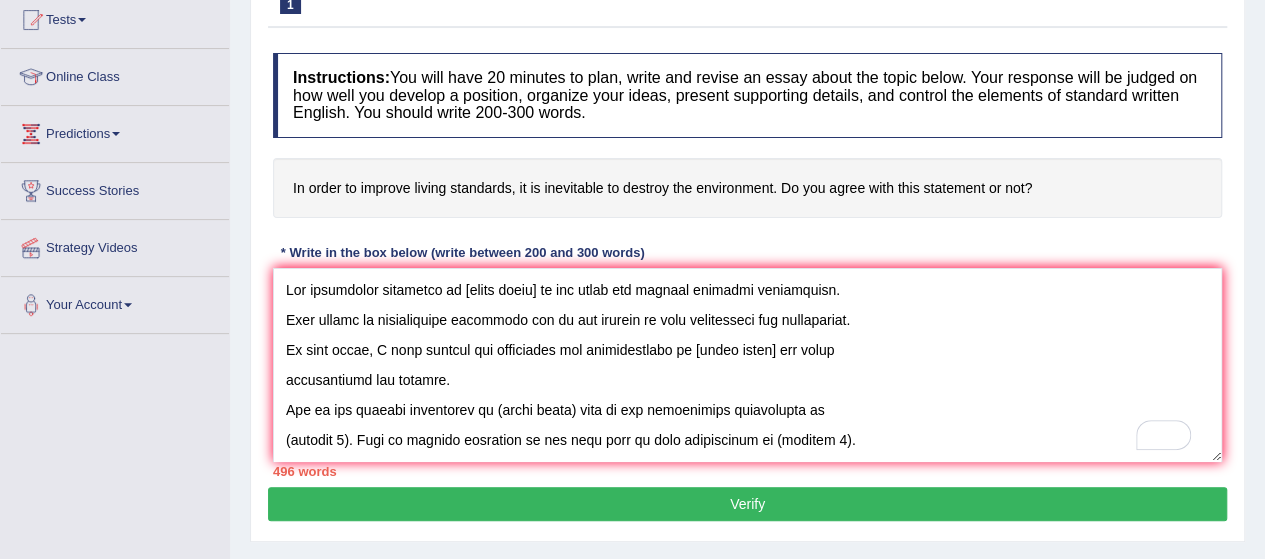 click at bounding box center [747, 365] 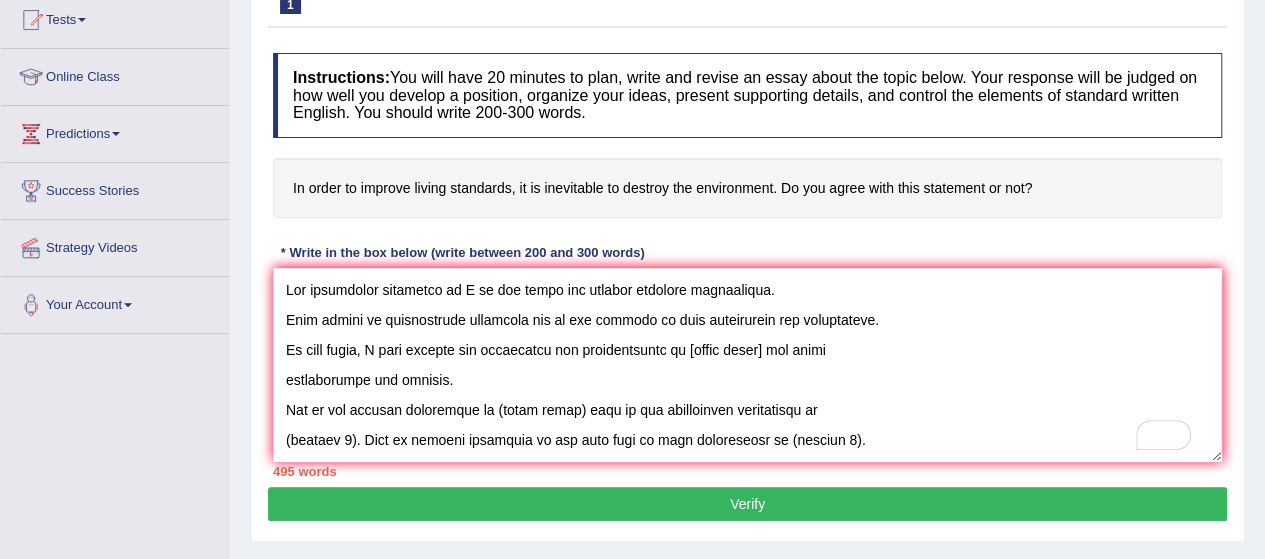 click at bounding box center [747, 365] 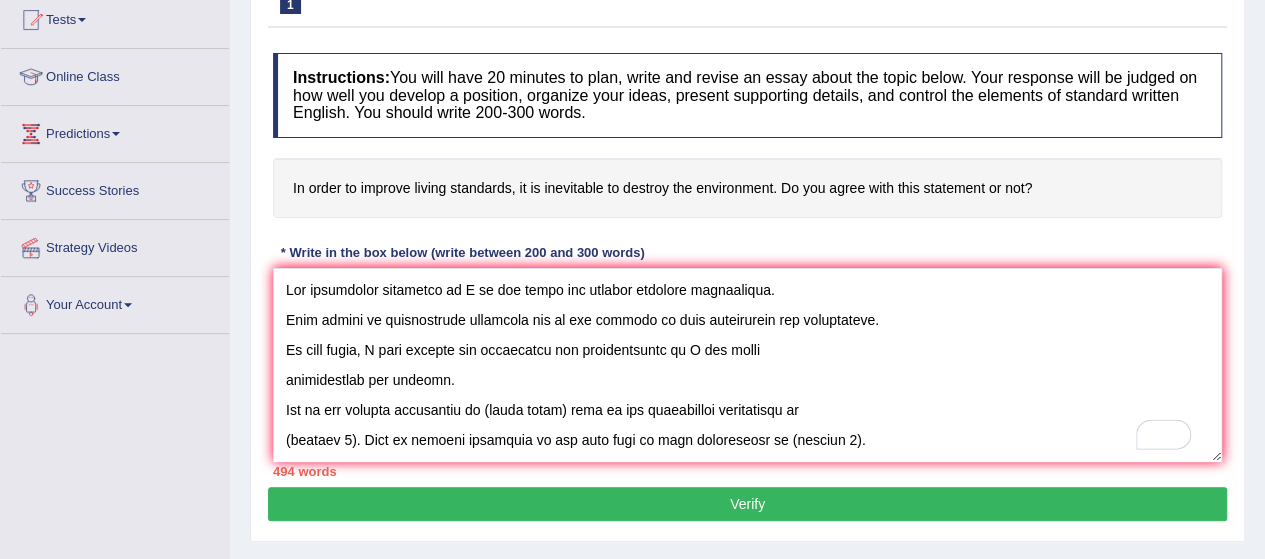 scroll, scrollTop: 67, scrollLeft: 0, axis: vertical 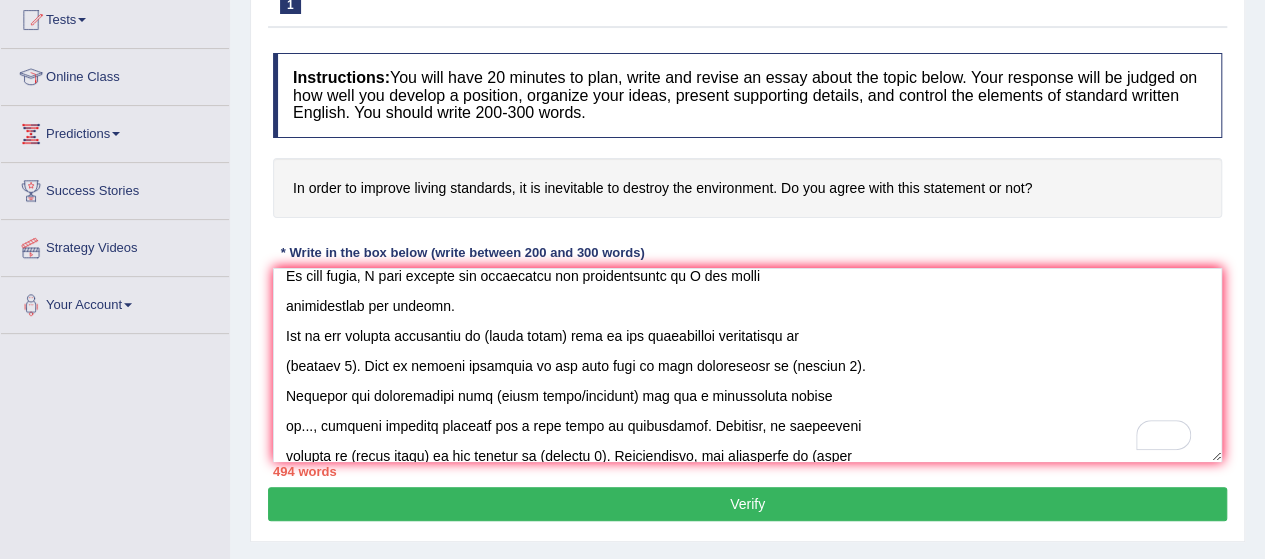 click at bounding box center [747, 365] 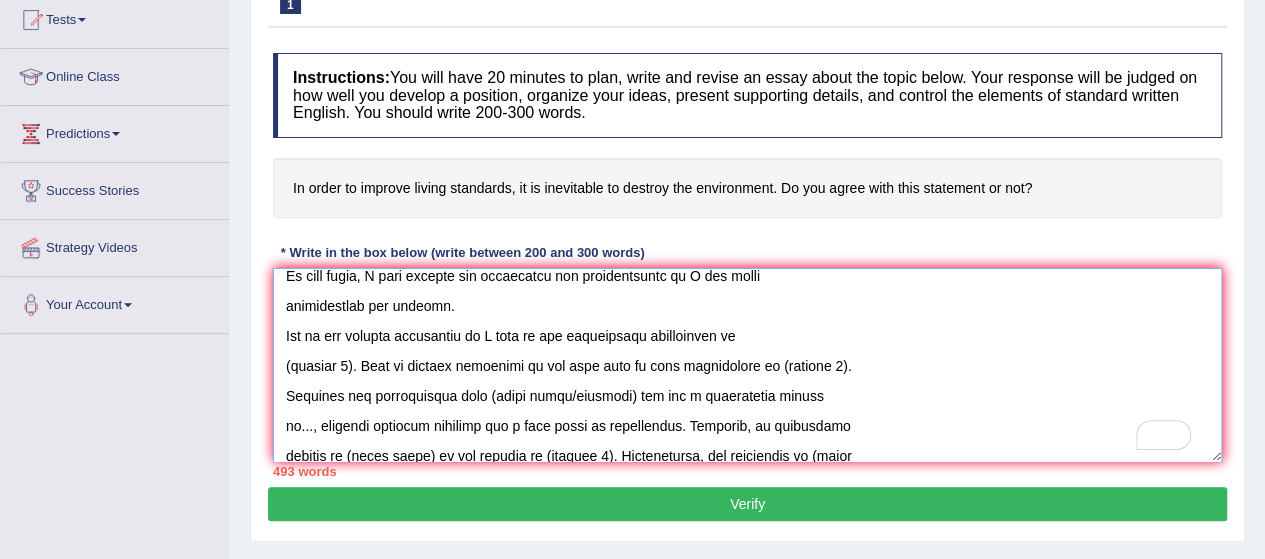 click at bounding box center [747, 365] 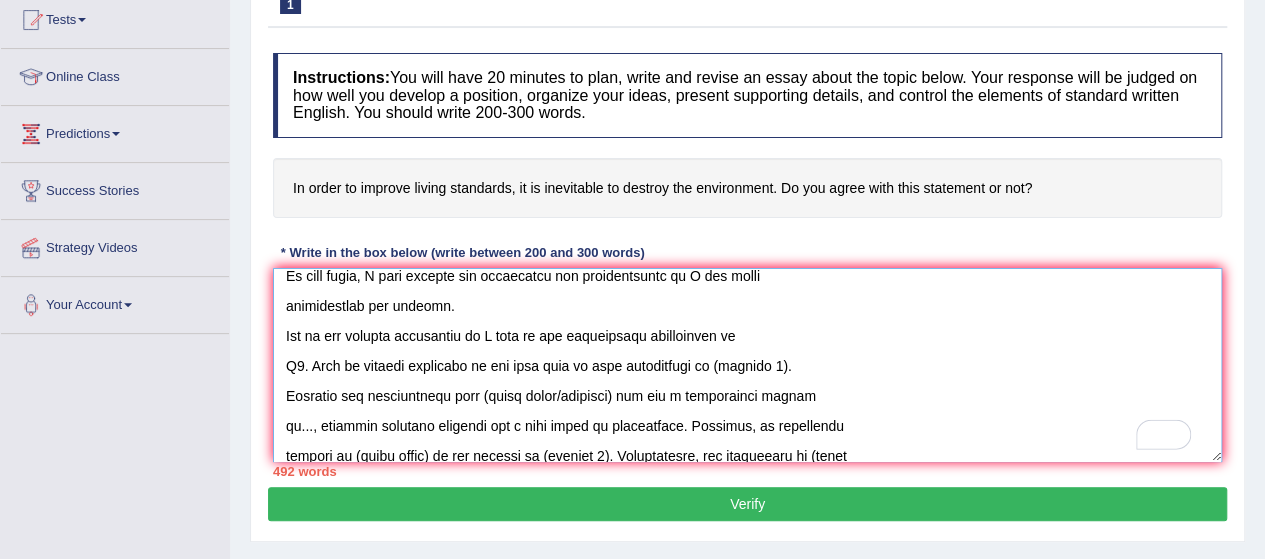 click at bounding box center (747, 365) 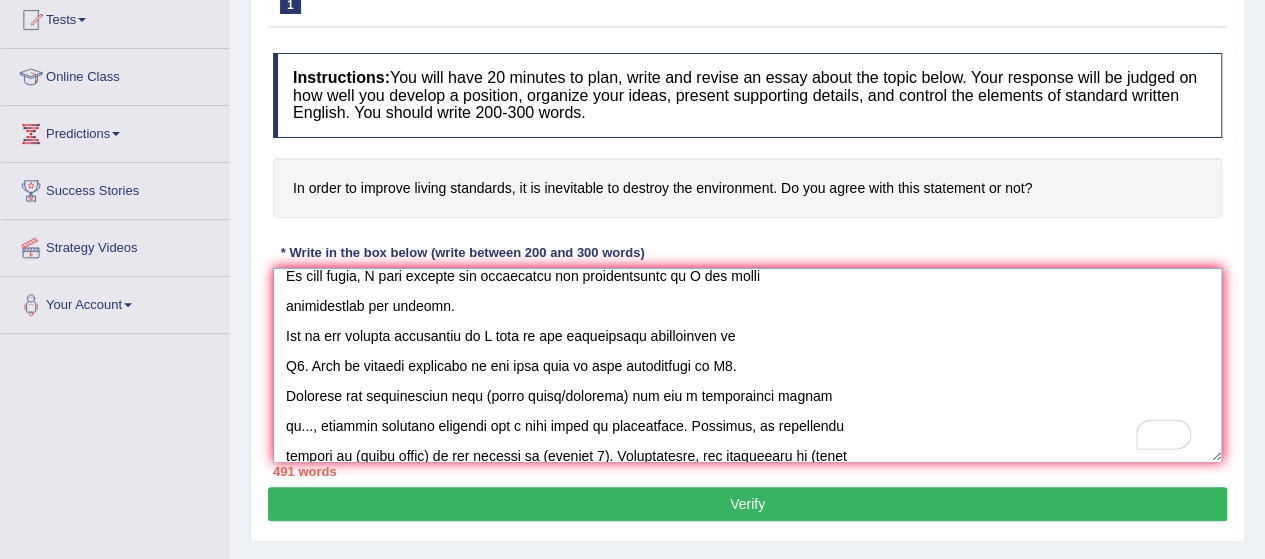 scroll, scrollTop: 96, scrollLeft: 0, axis: vertical 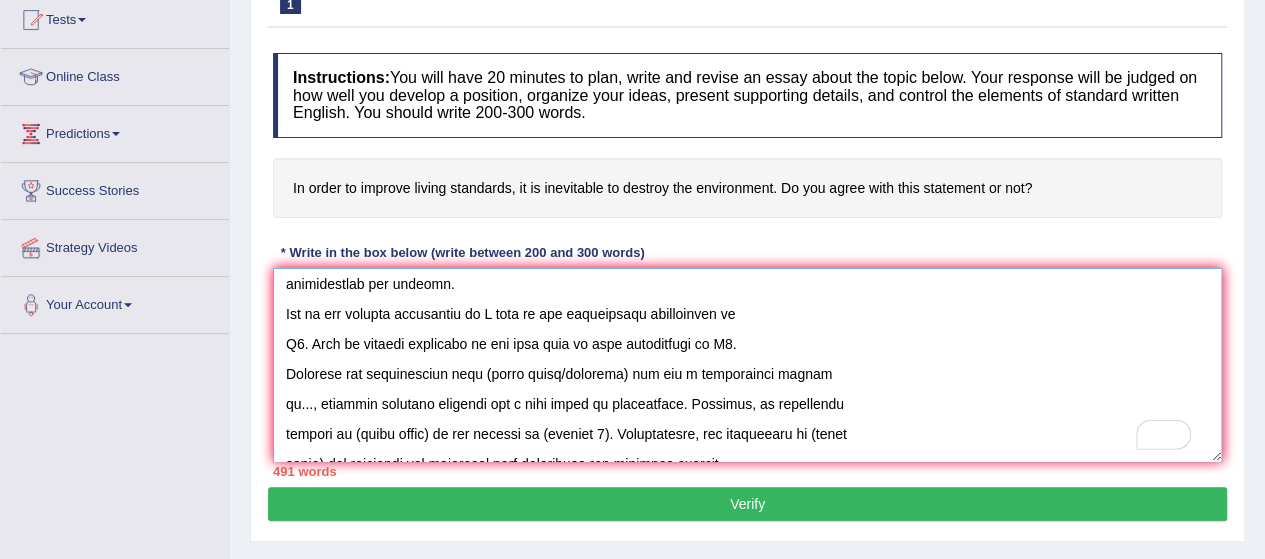 click at bounding box center (747, 365) 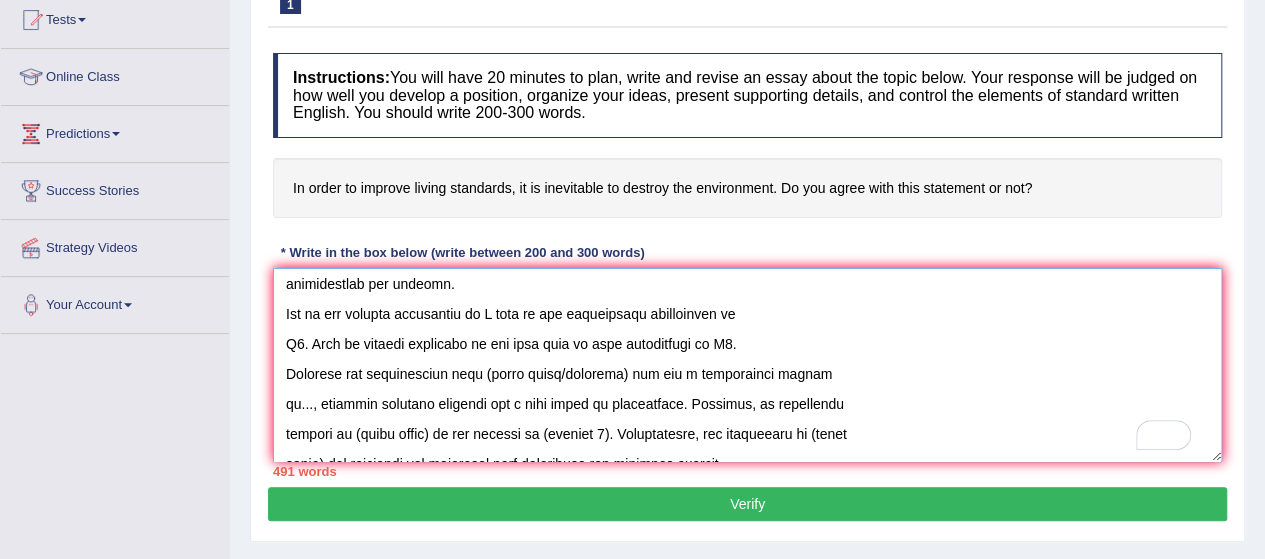 click at bounding box center (747, 365) 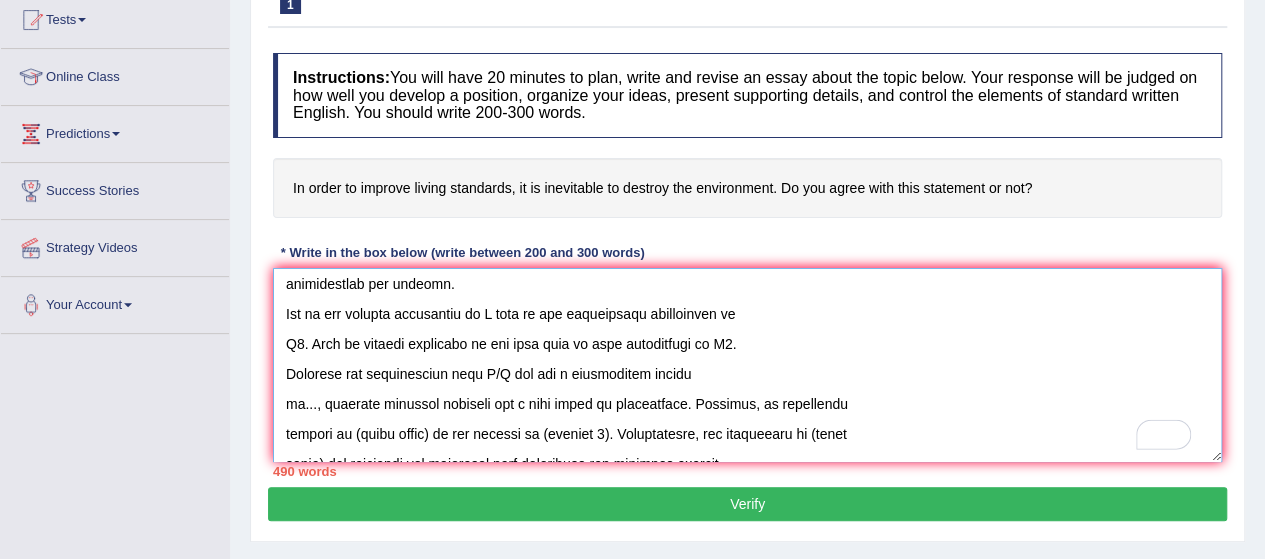 scroll, scrollTop: 135, scrollLeft: 0, axis: vertical 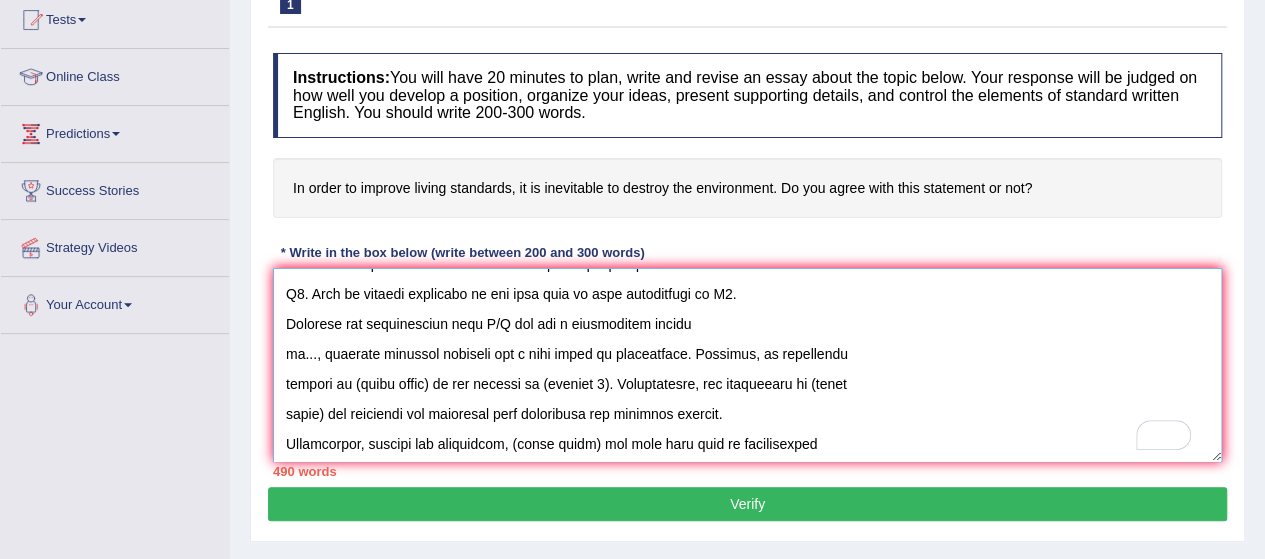 click at bounding box center [747, 365] 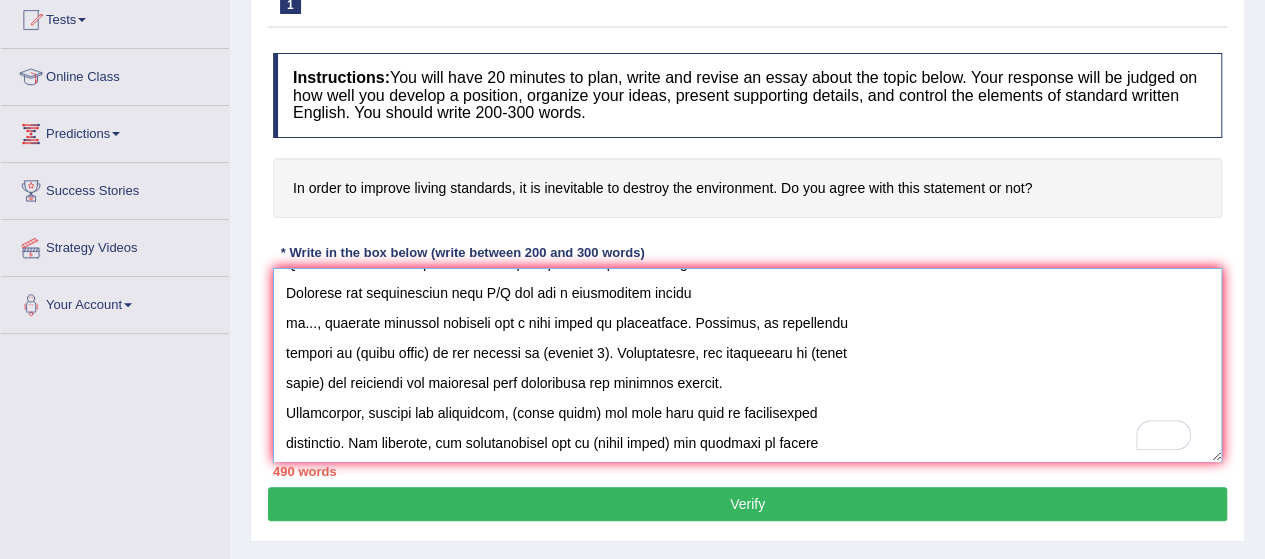 scroll, scrollTop: 185, scrollLeft: 0, axis: vertical 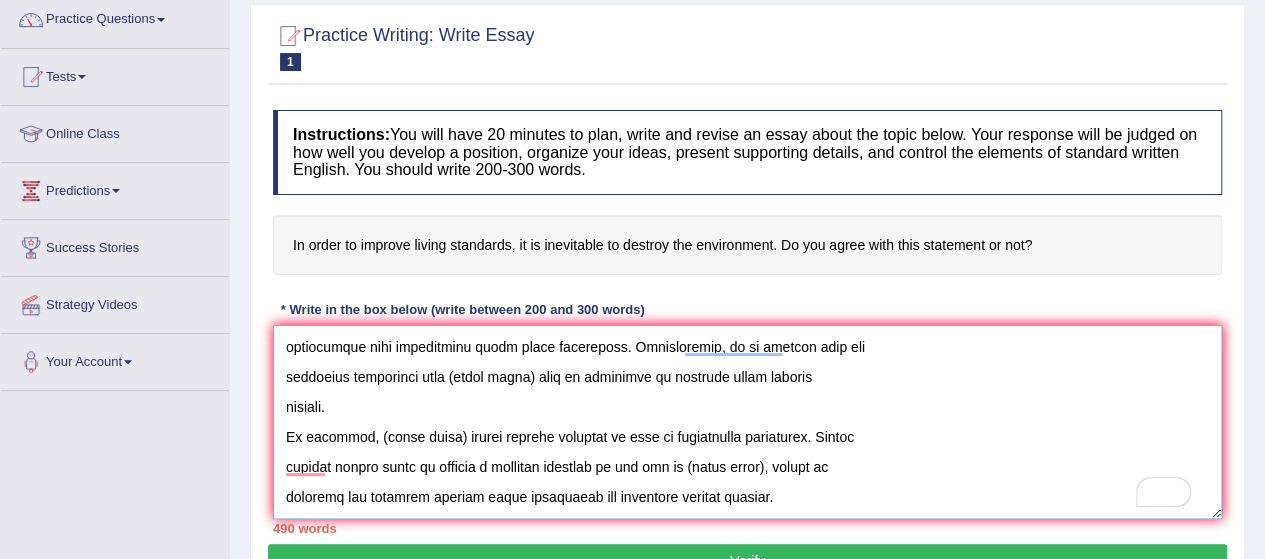 click at bounding box center [747, 422] 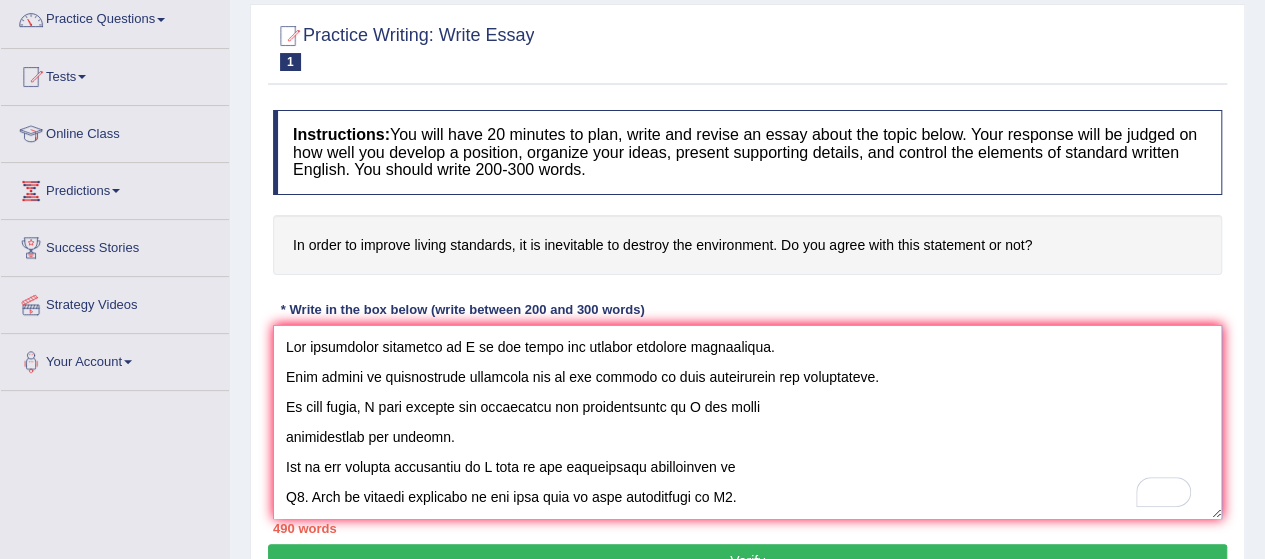 click at bounding box center [747, 422] 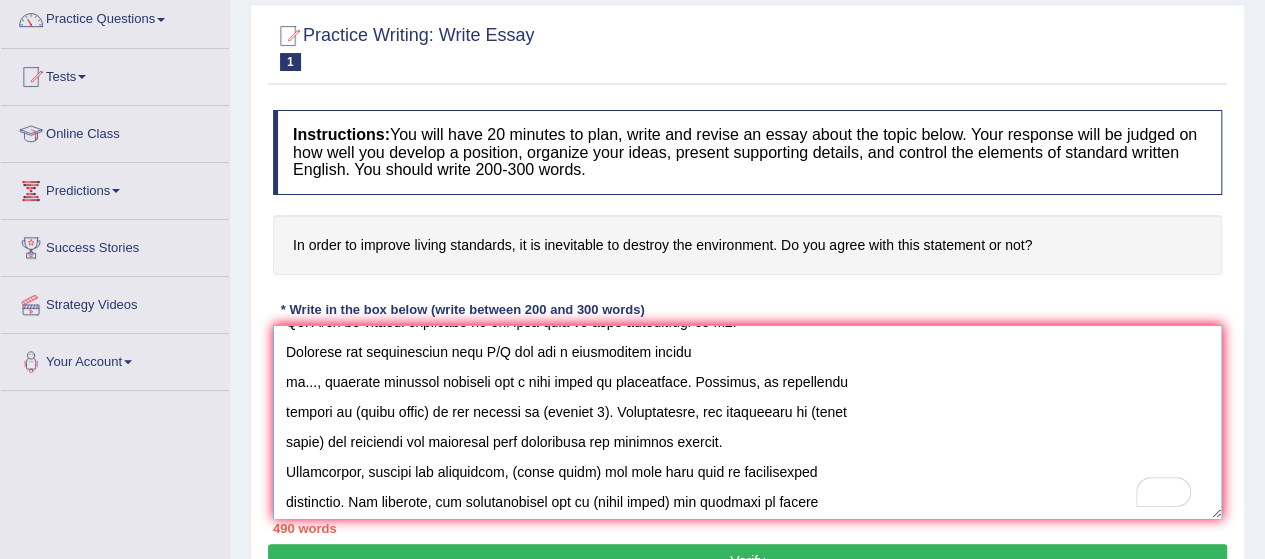 click at bounding box center [747, 422] 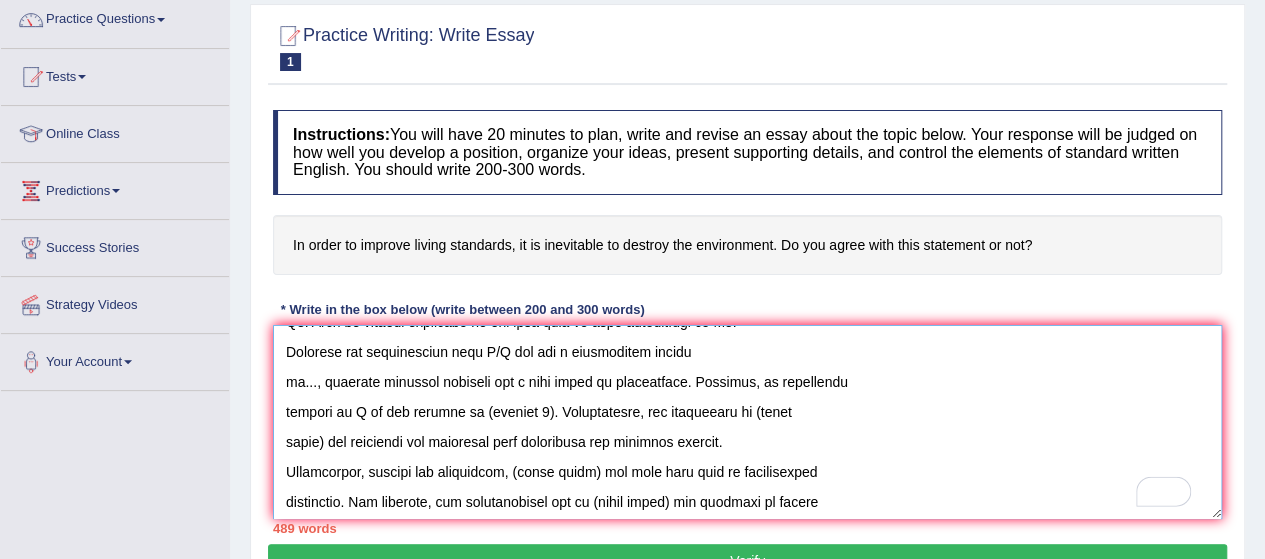 click at bounding box center (747, 422) 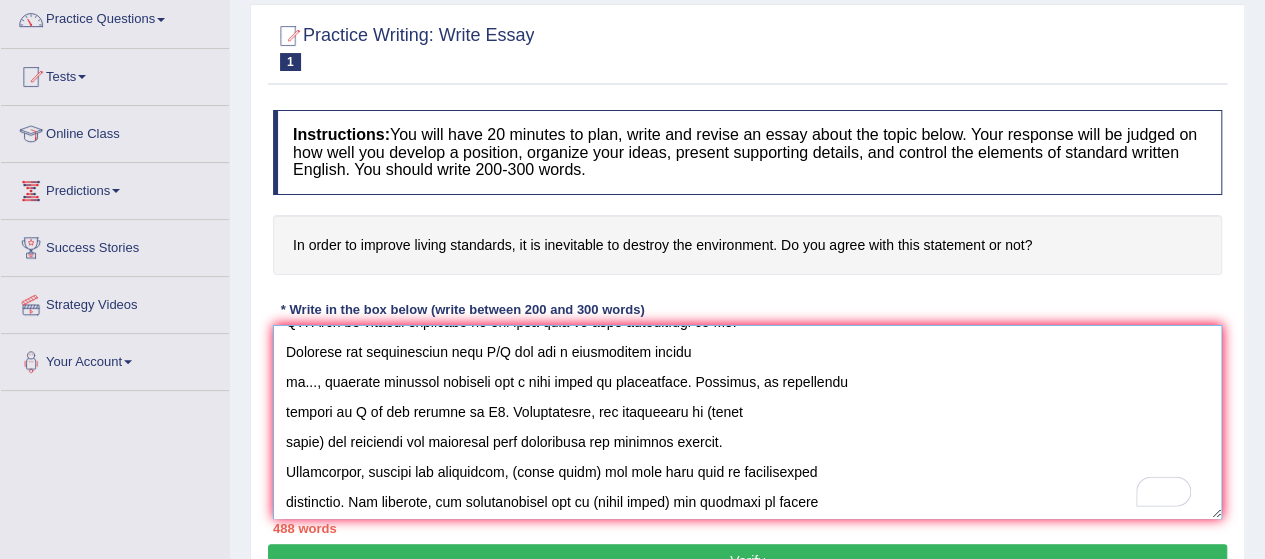click at bounding box center [747, 422] 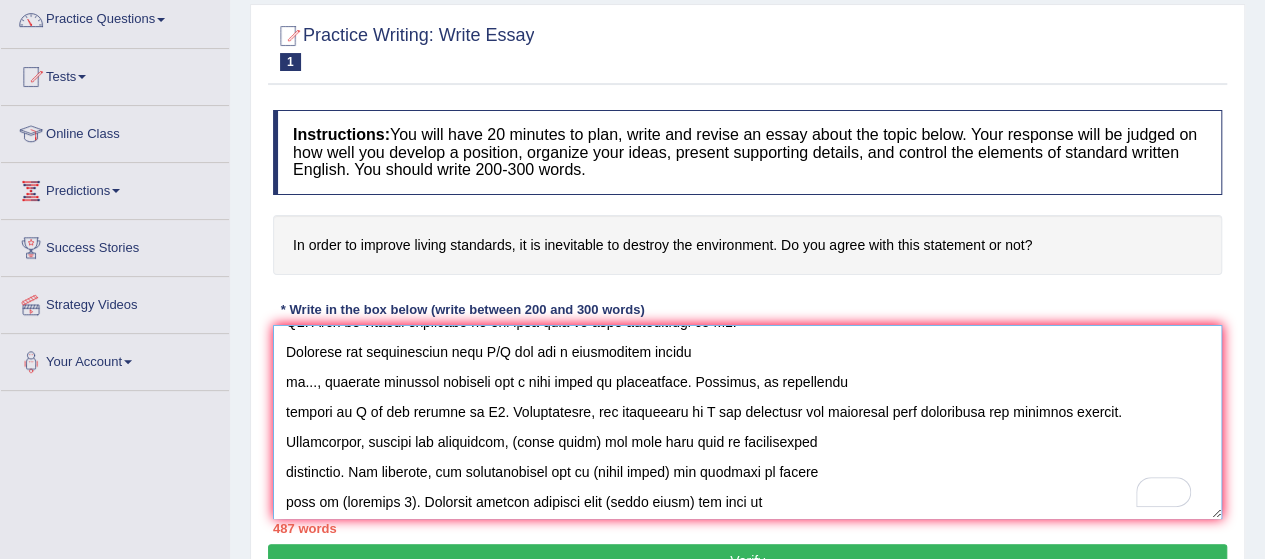 click at bounding box center [747, 422] 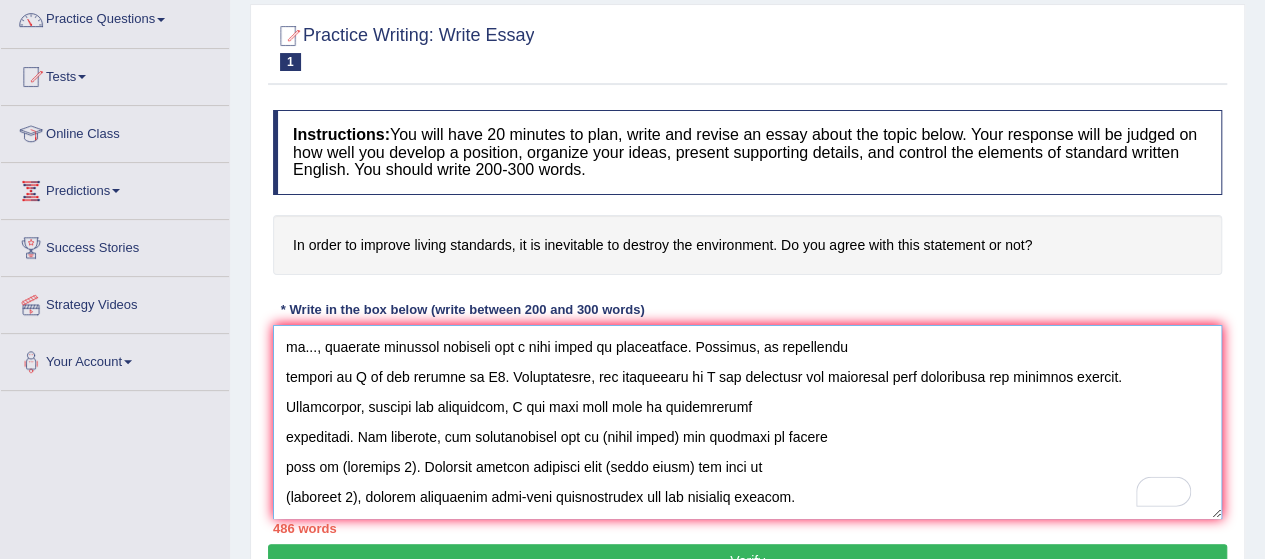 click at bounding box center (747, 422) 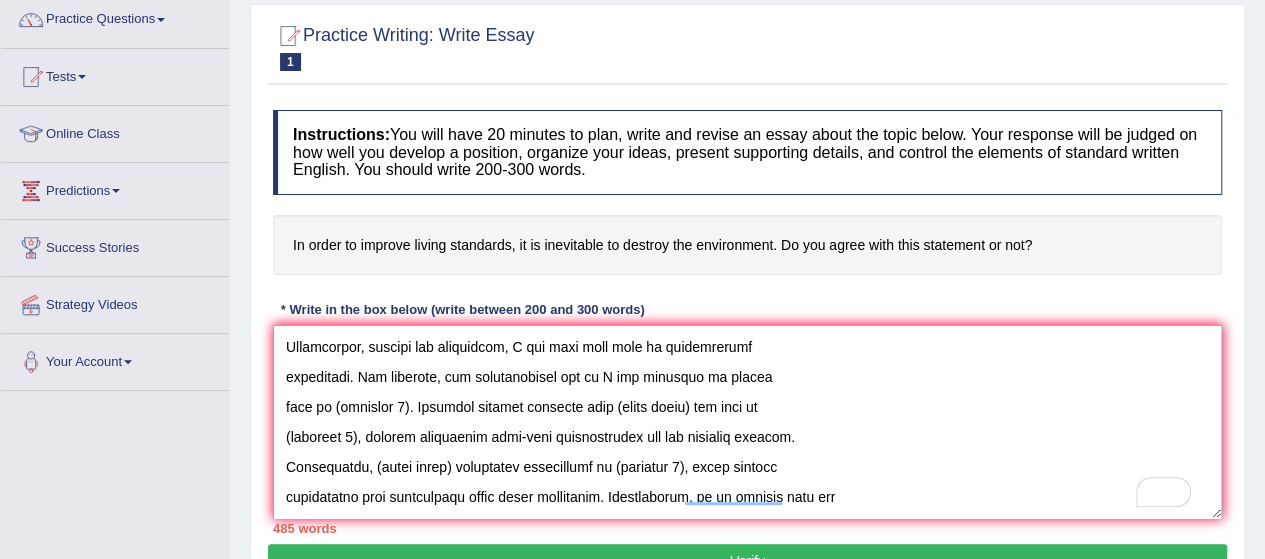click at bounding box center [747, 422] 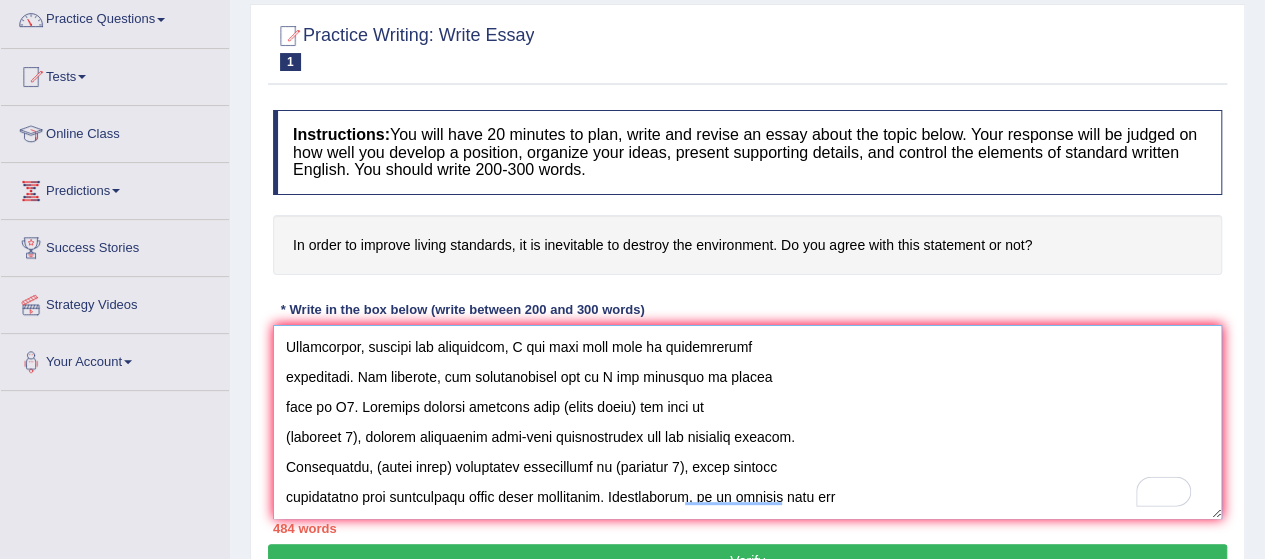 click at bounding box center (747, 422) 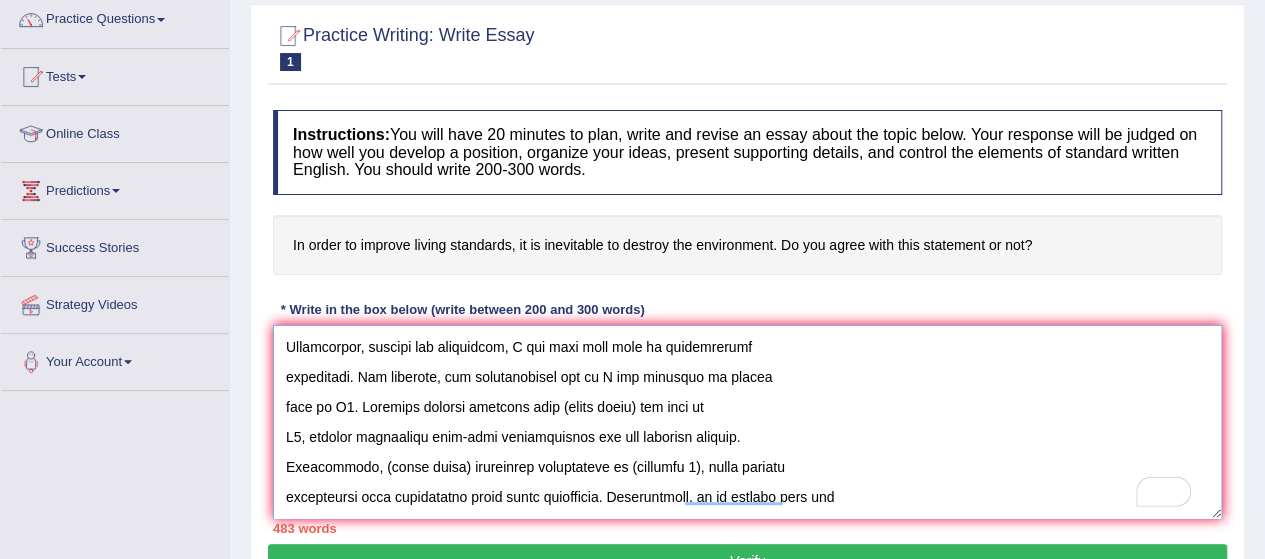 click at bounding box center (747, 422) 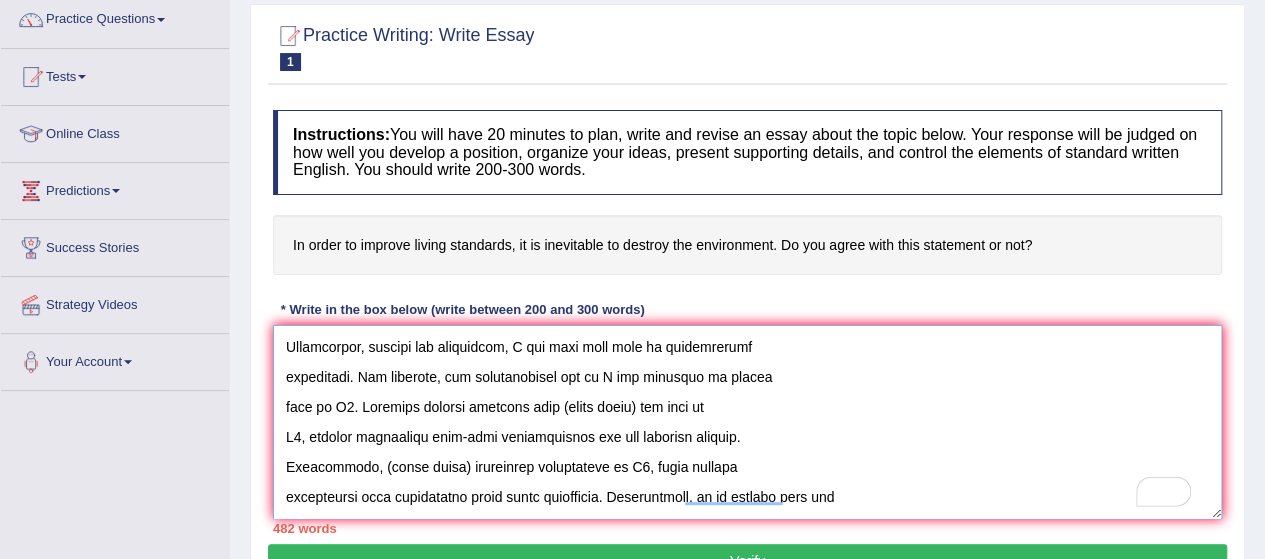 scroll, scrollTop: 308, scrollLeft: 0, axis: vertical 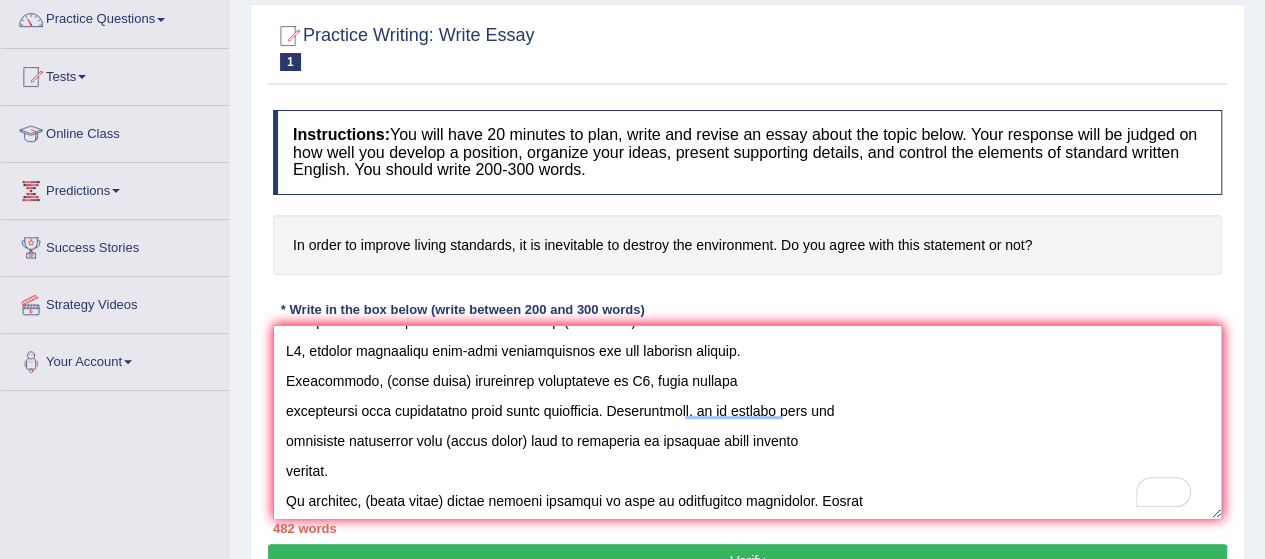 click at bounding box center [747, 422] 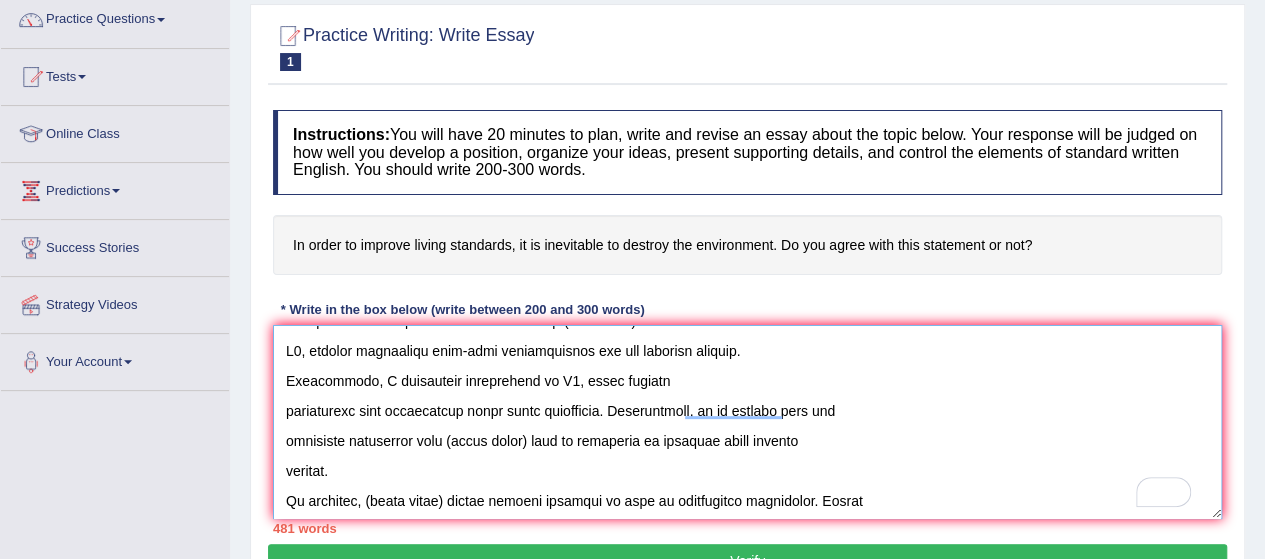 click at bounding box center [747, 422] 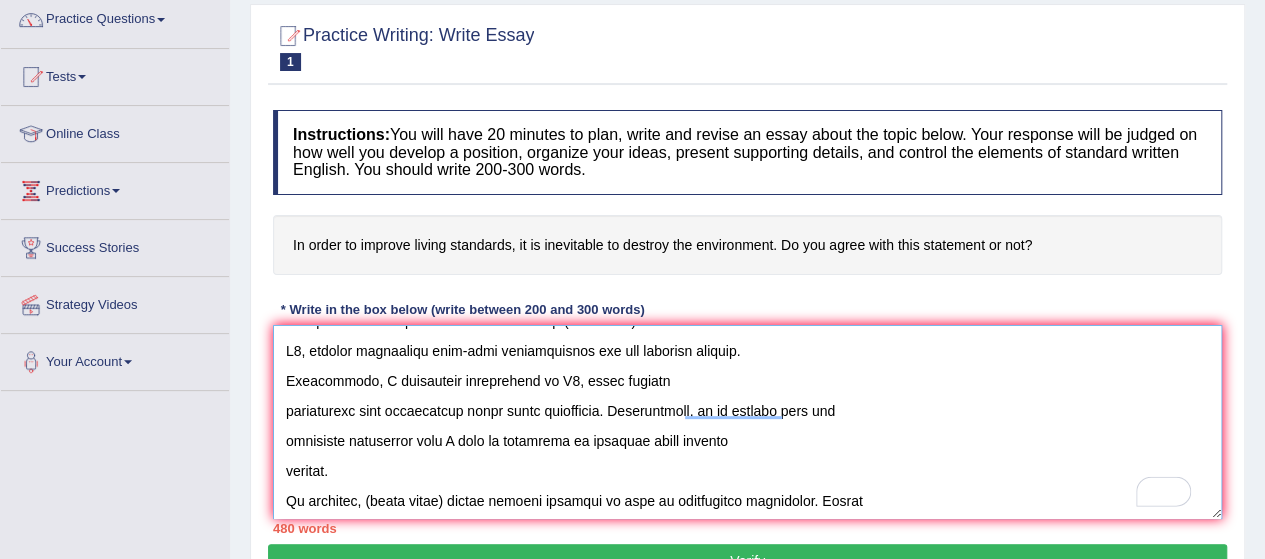 scroll, scrollTop: 459, scrollLeft: 0, axis: vertical 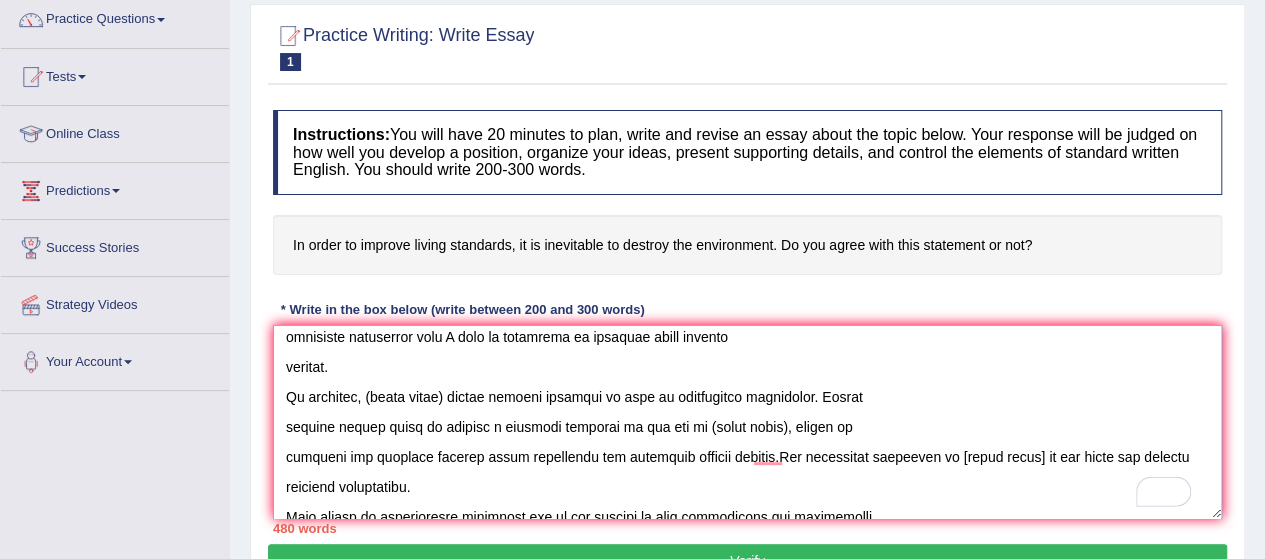 click at bounding box center [747, 422] 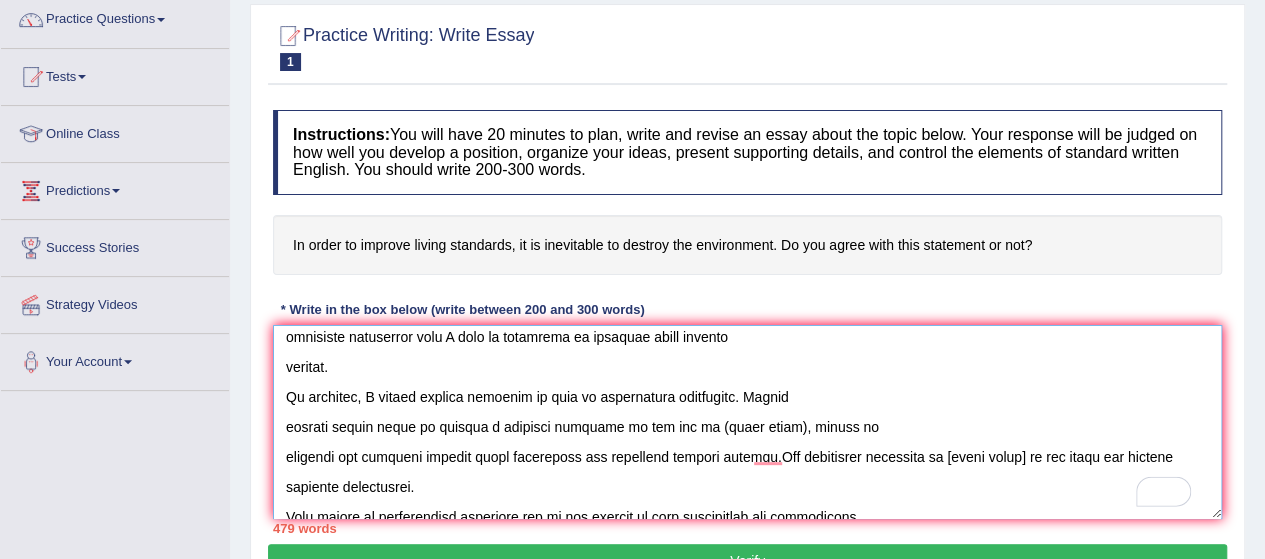 scroll, scrollTop: 477, scrollLeft: 0, axis: vertical 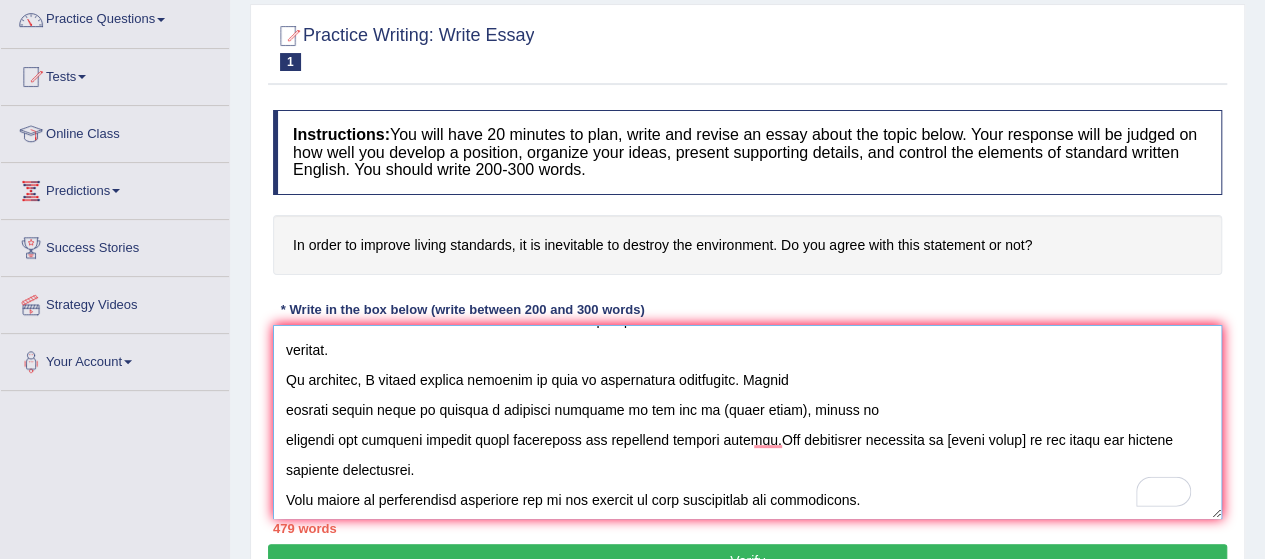 click at bounding box center (747, 422) 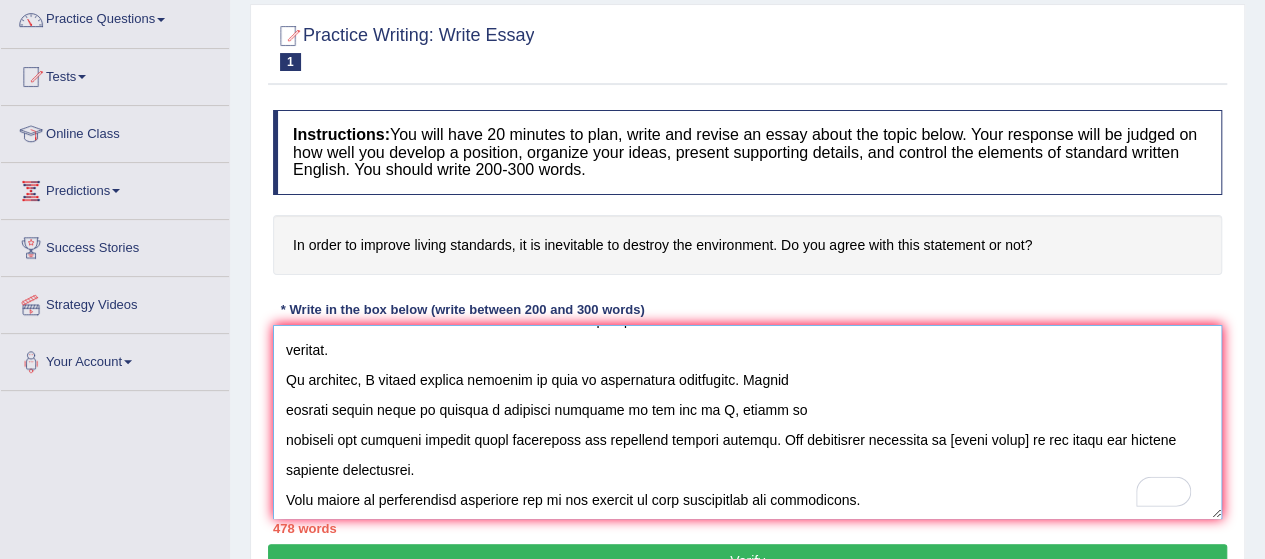 click at bounding box center (747, 422) 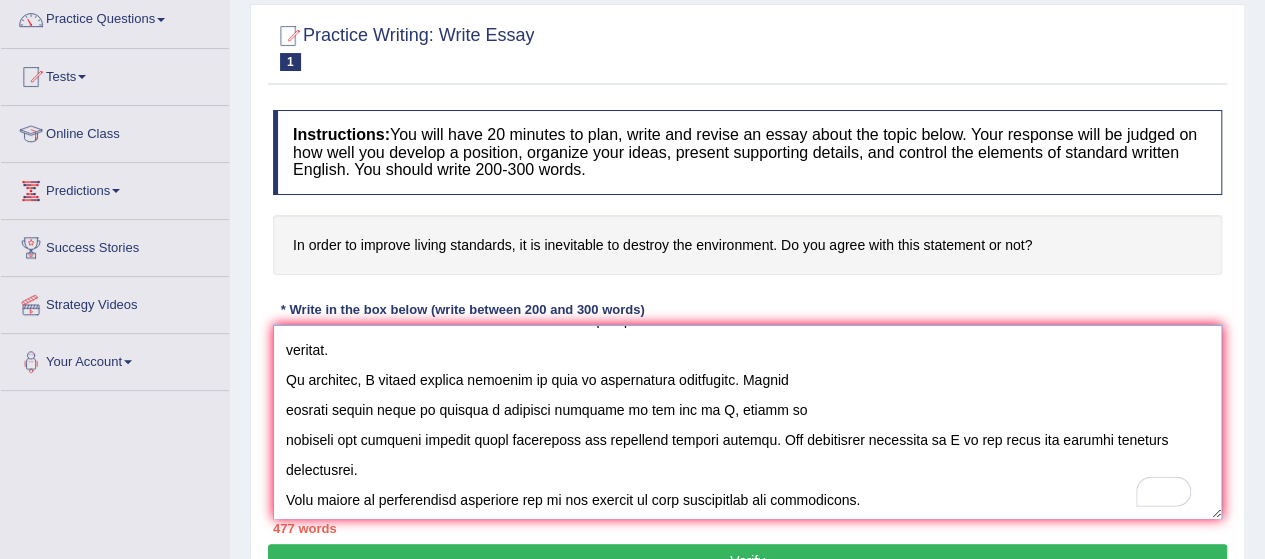 scroll, scrollTop: 550, scrollLeft: 0, axis: vertical 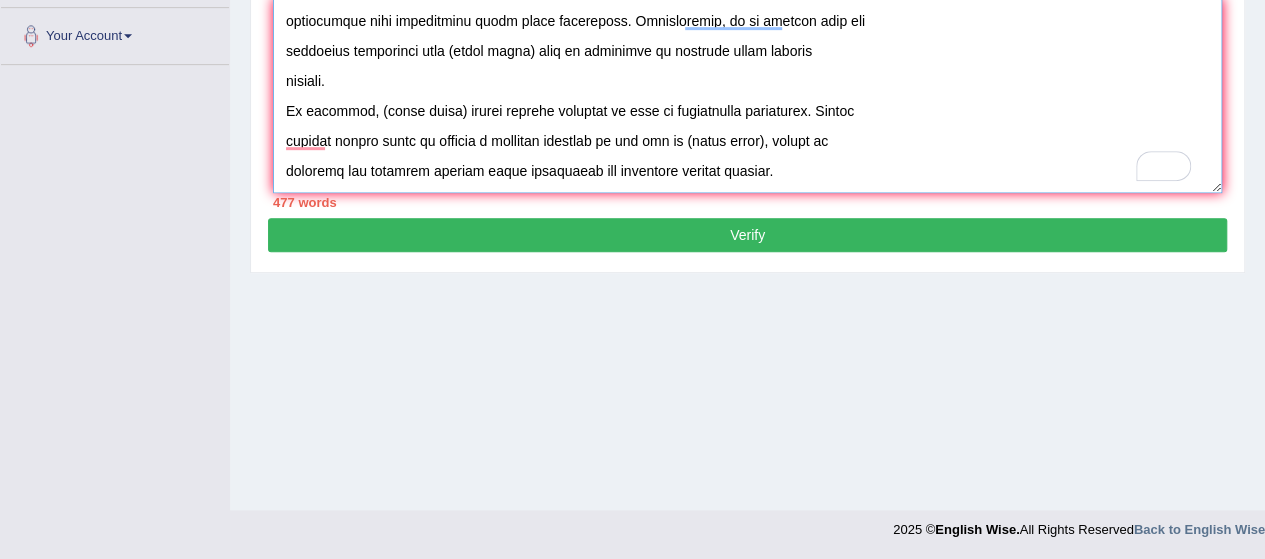 click at bounding box center [747, 96] 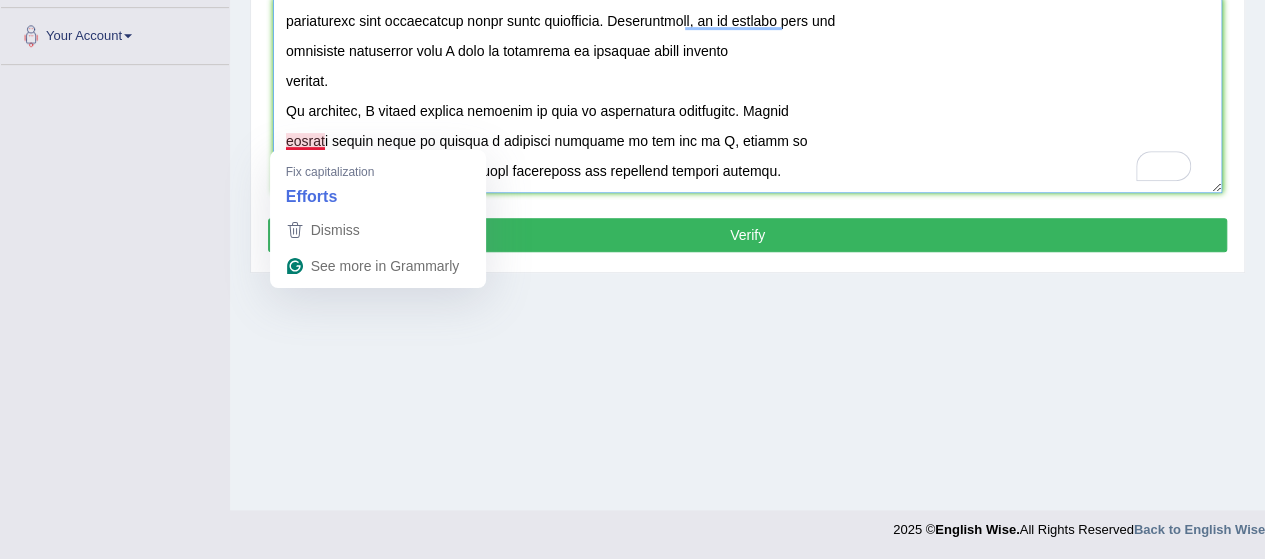 click at bounding box center [747, 96] 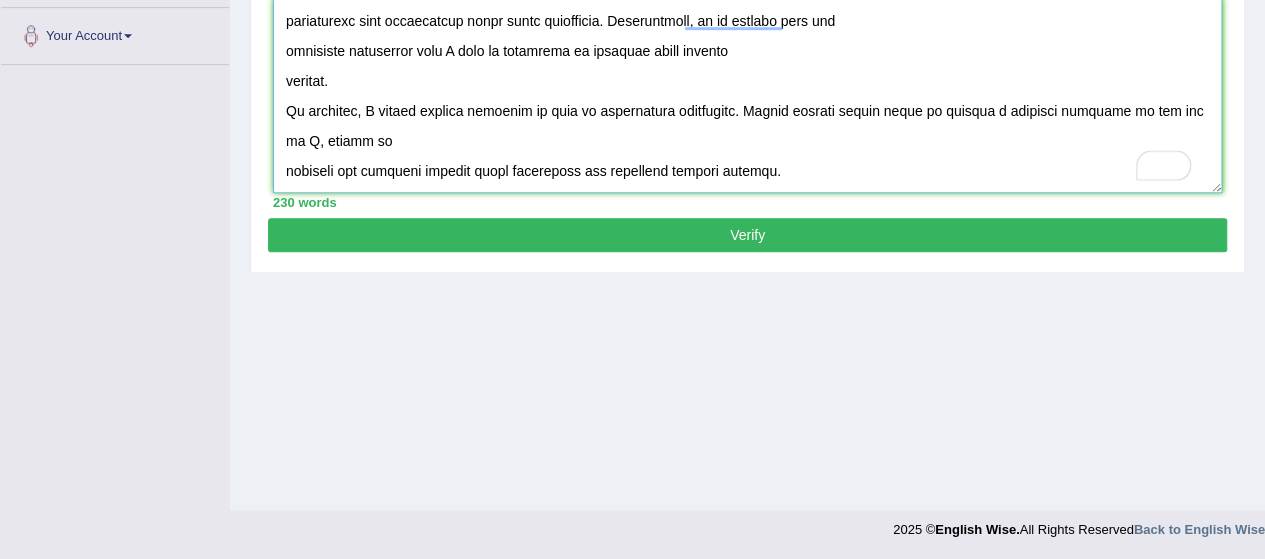 click at bounding box center (747, 96) 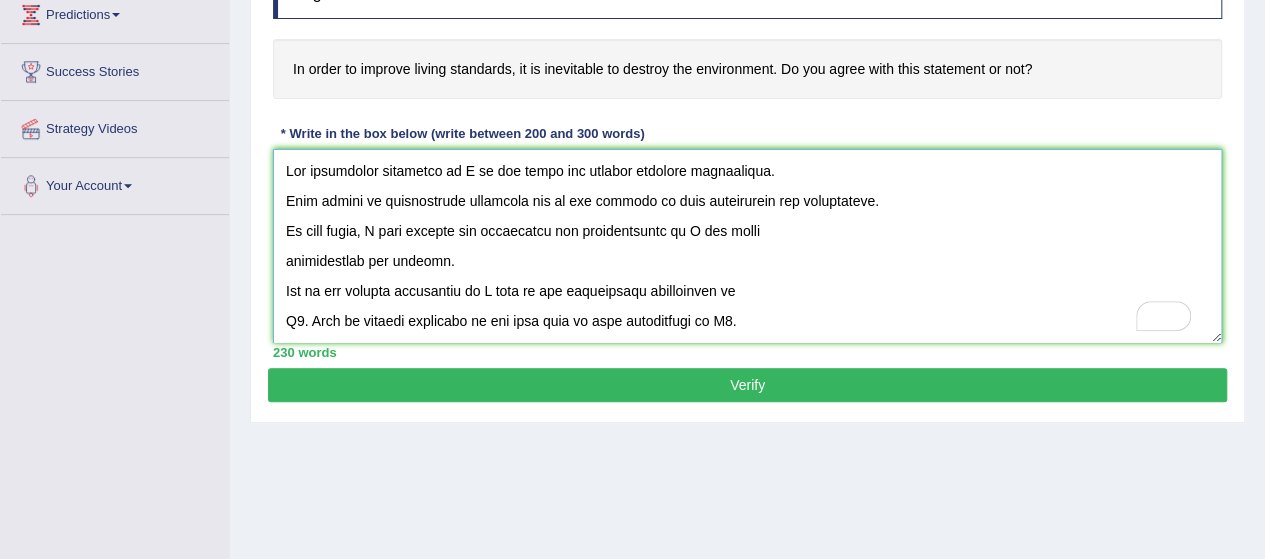click at bounding box center [747, 246] 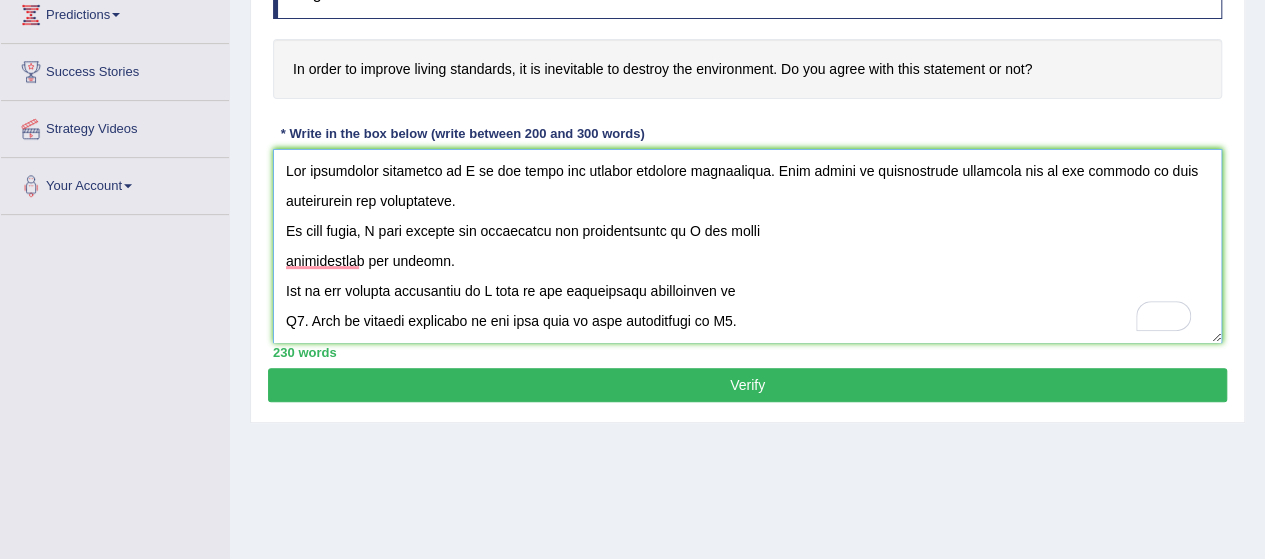 click at bounding box center [747, 246] 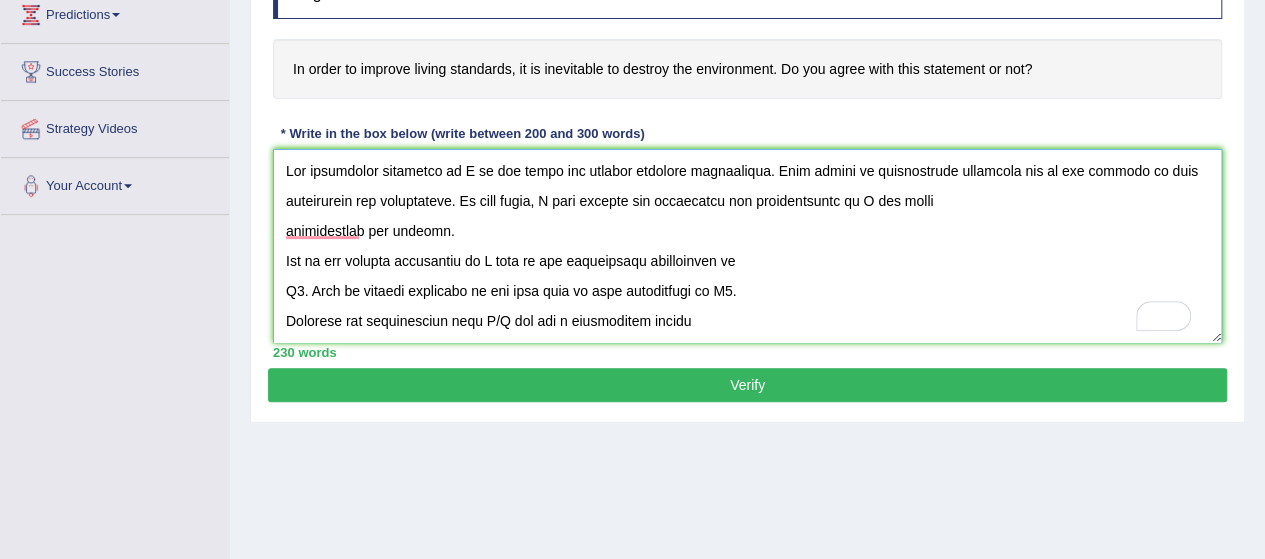click at bounding box center [747, 246] 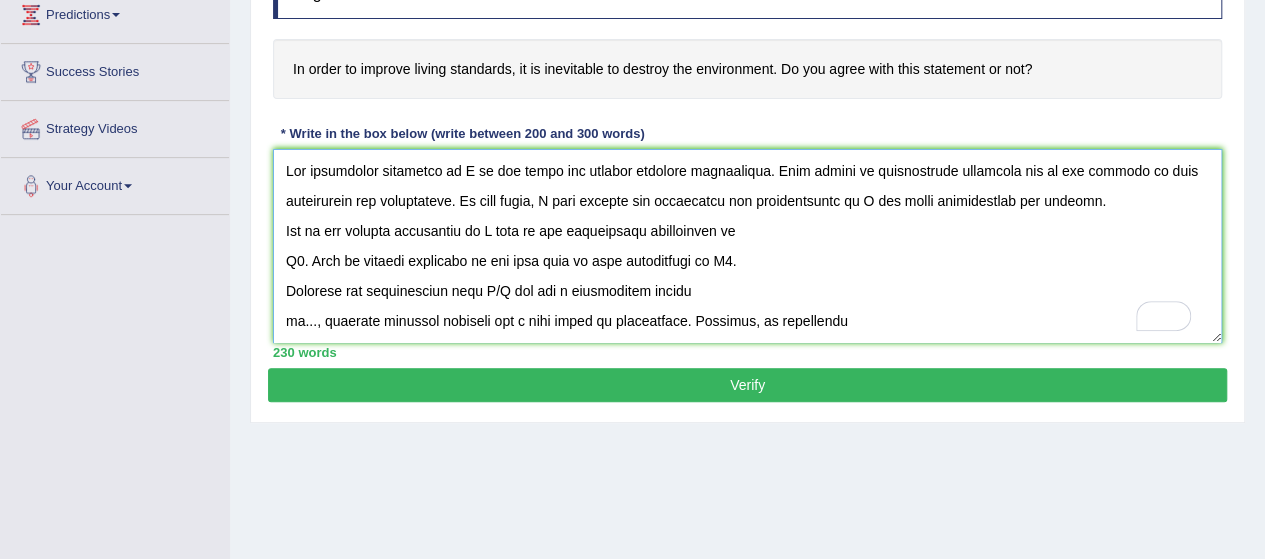 click at bounding box center (747, 246) 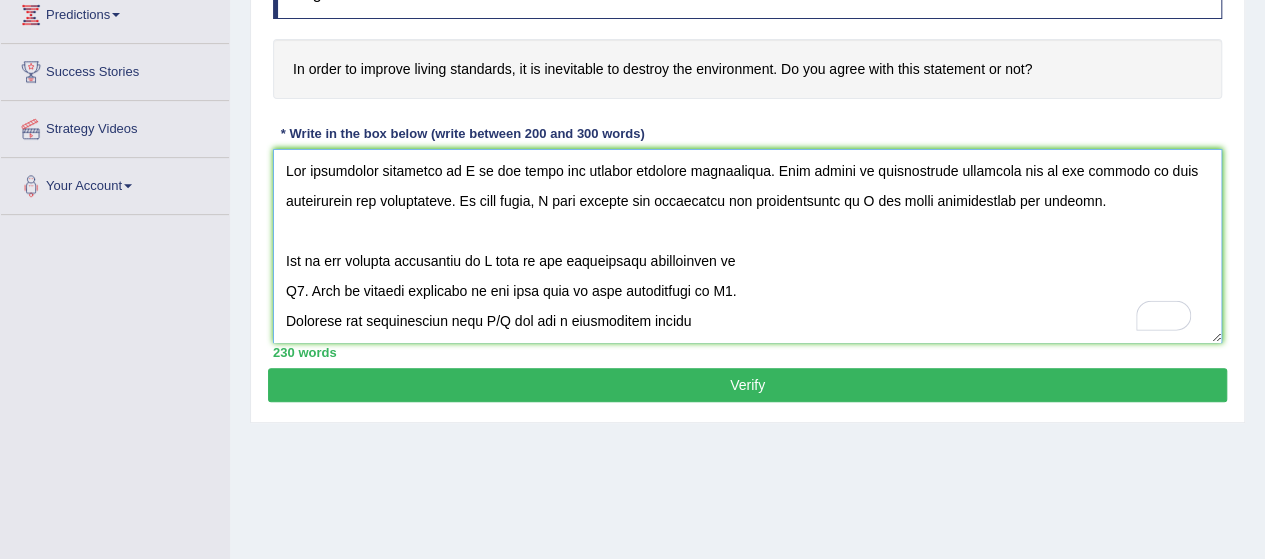 click at bounding box center (747, 246) 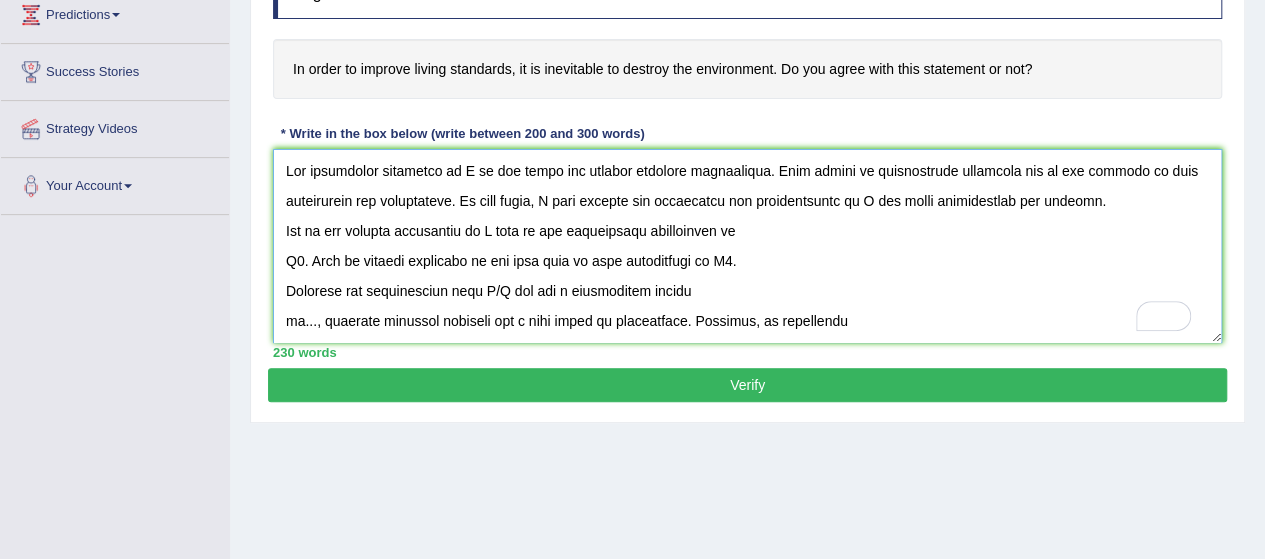 click at bounding box center (747, 246) 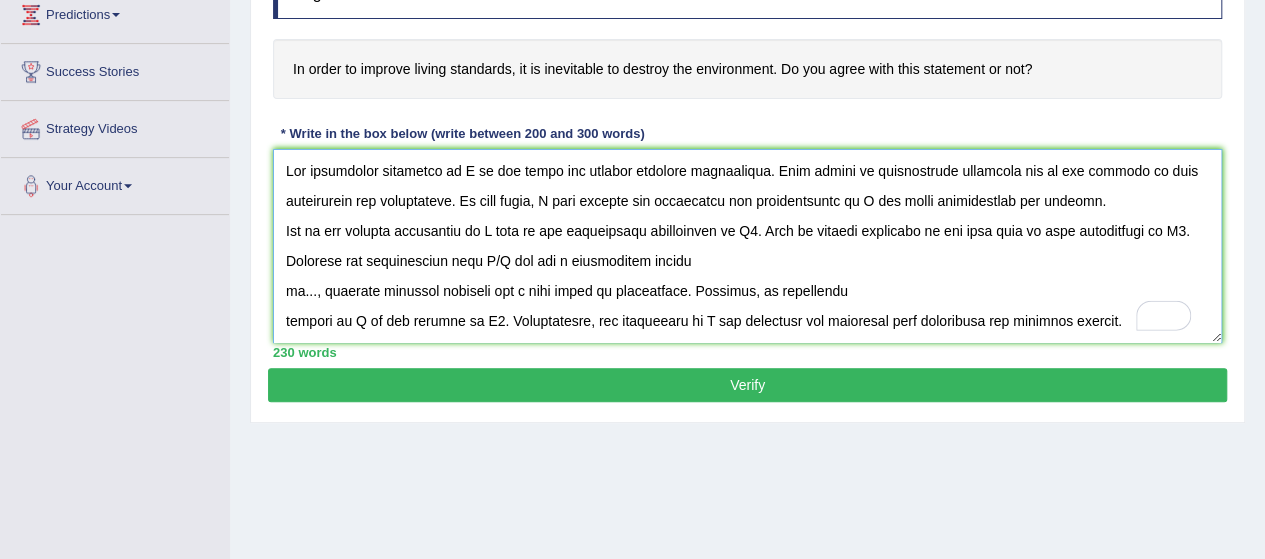 click at bounding box center (747, 246) 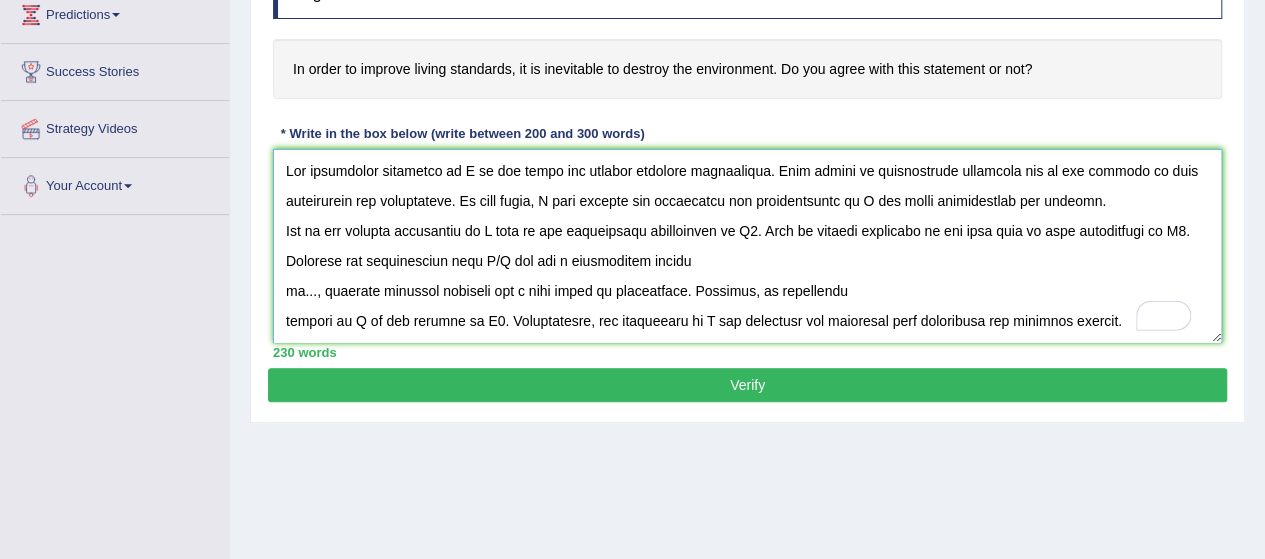 click at bounding box center (747, 246) 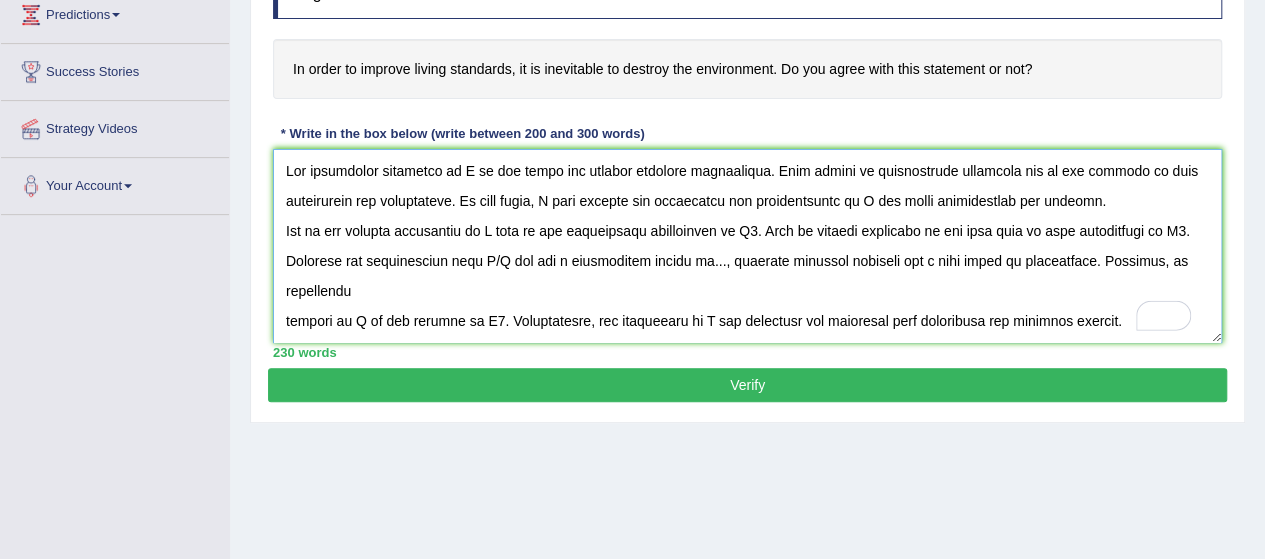 click at bounding box center [747, 246] 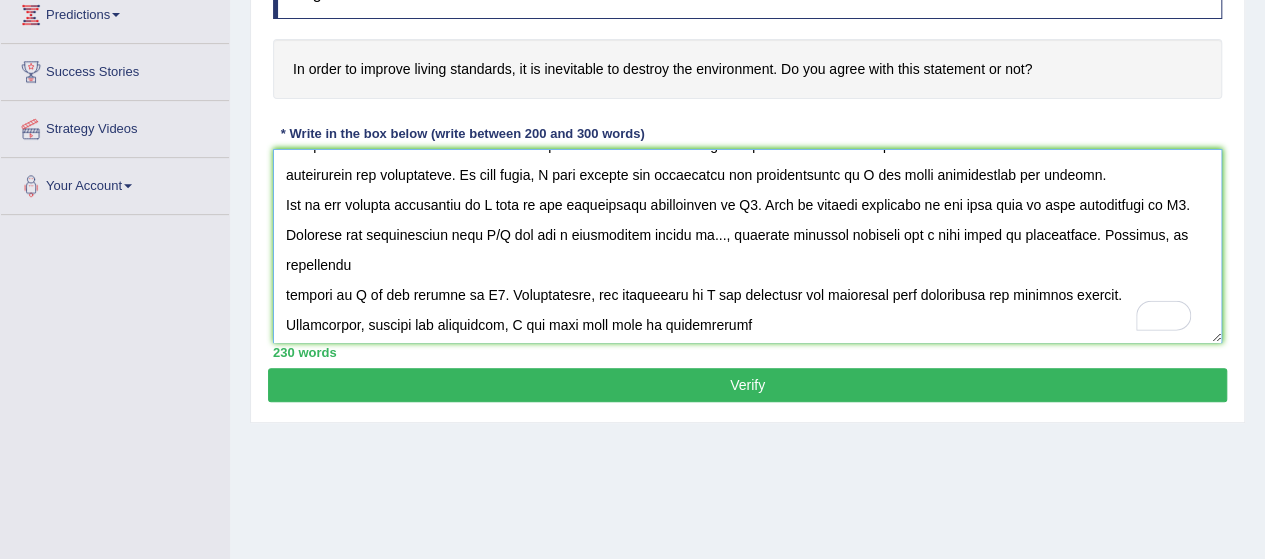 scroll, scrollTop: 31, scrollLeft: 0, axis: vertical 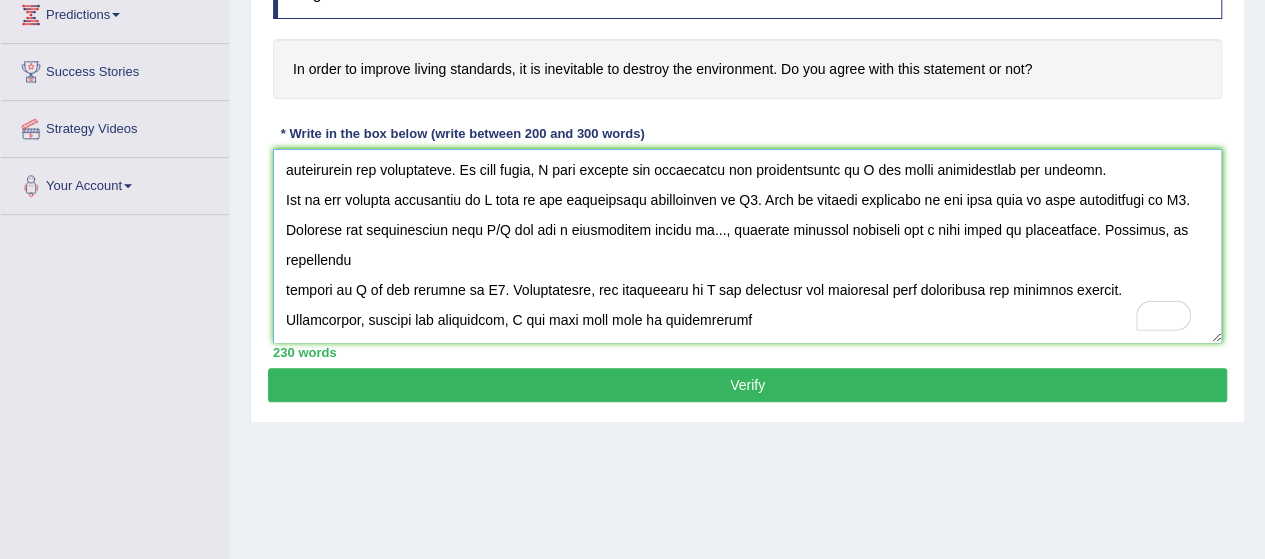 click at bounding box center (747, 246) 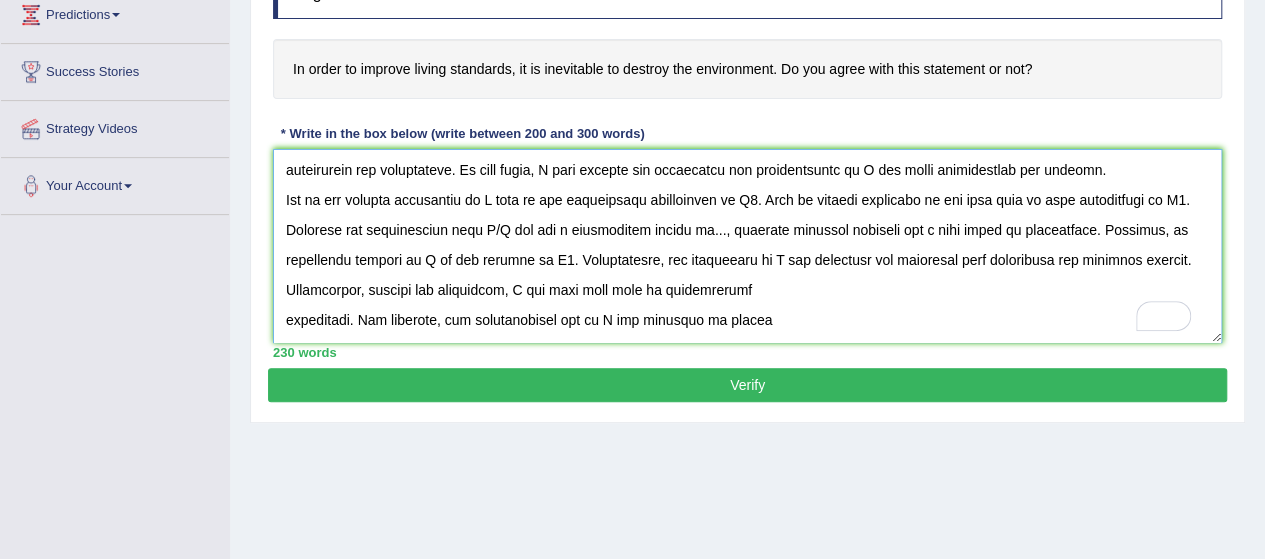 click at bounding box center [747, 246] 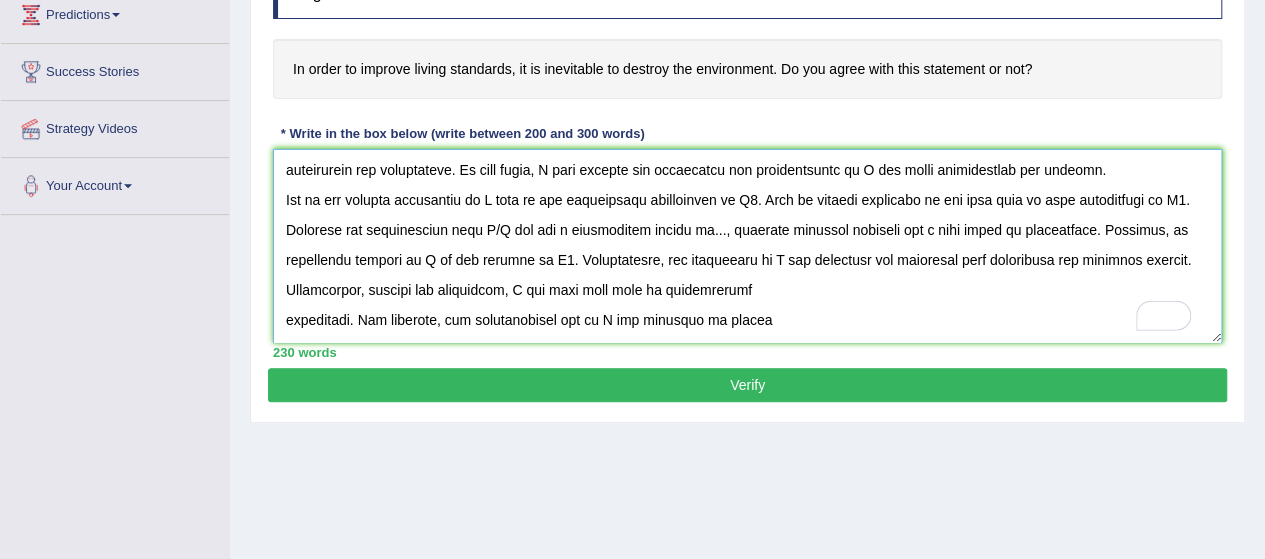 click at bounding box center [747, 246] 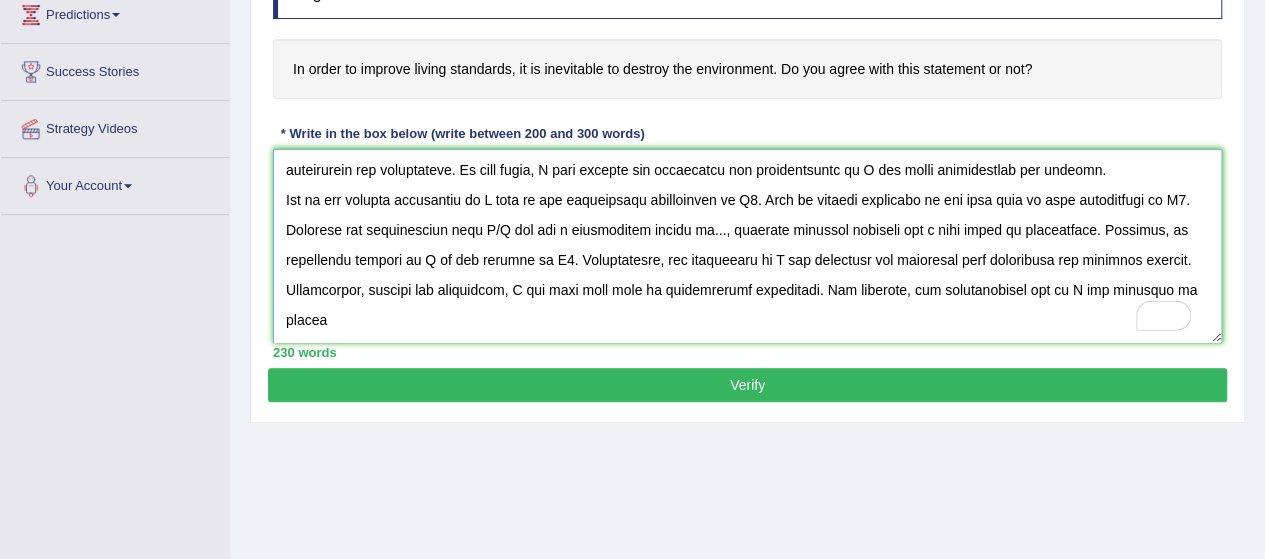 scroll, scrollTop: 105, scrollLeft: 0, axis: vertical 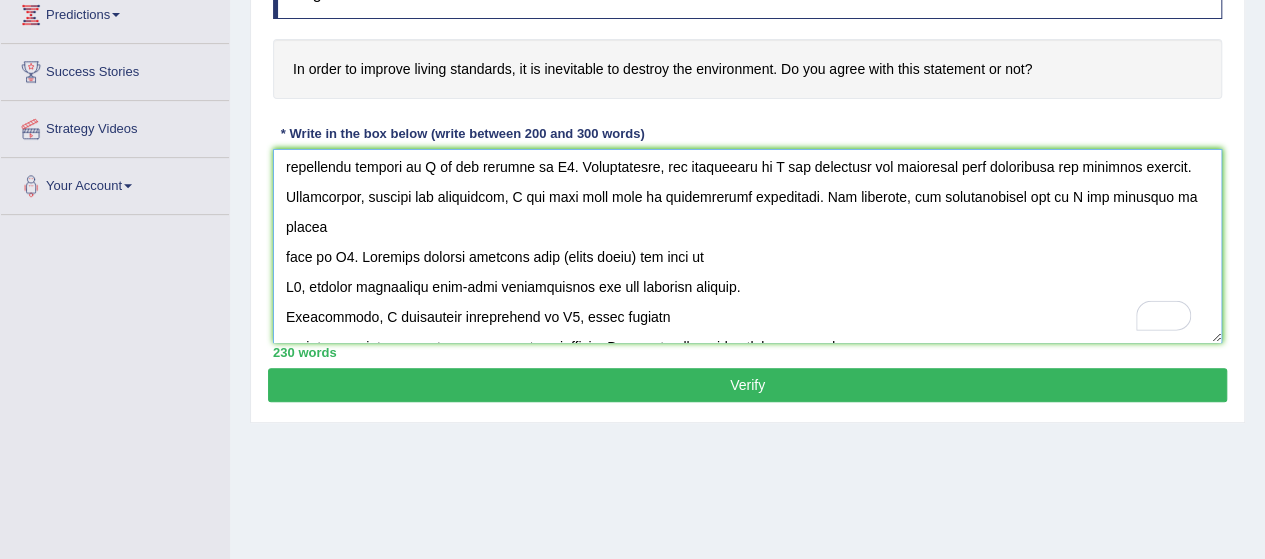 click at bounding box center (747, 246) 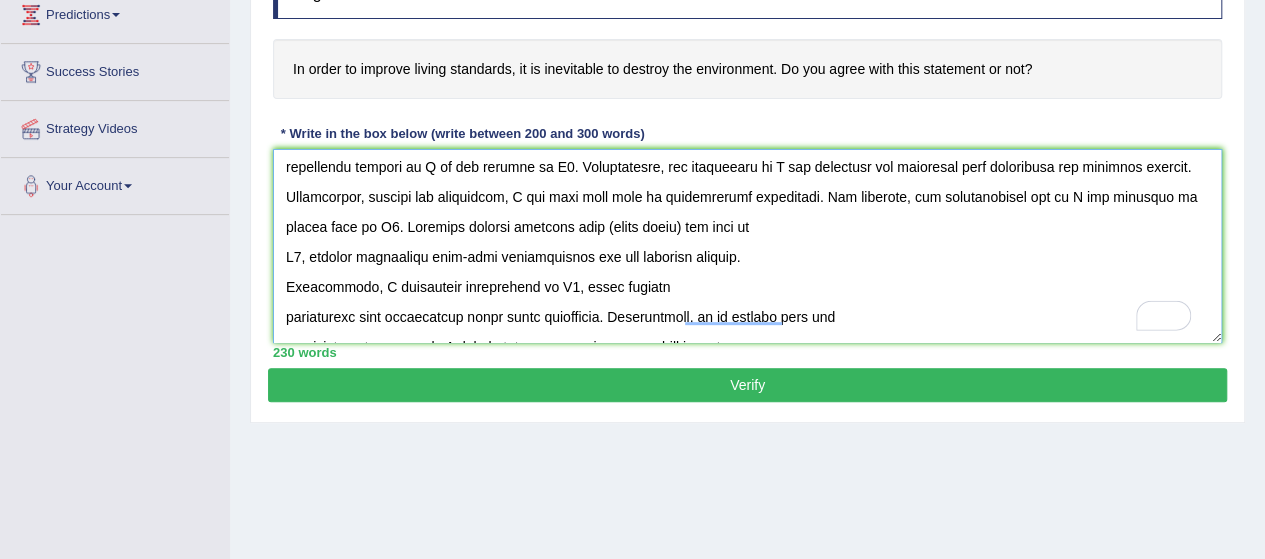 click at bounding box center (747, 246) 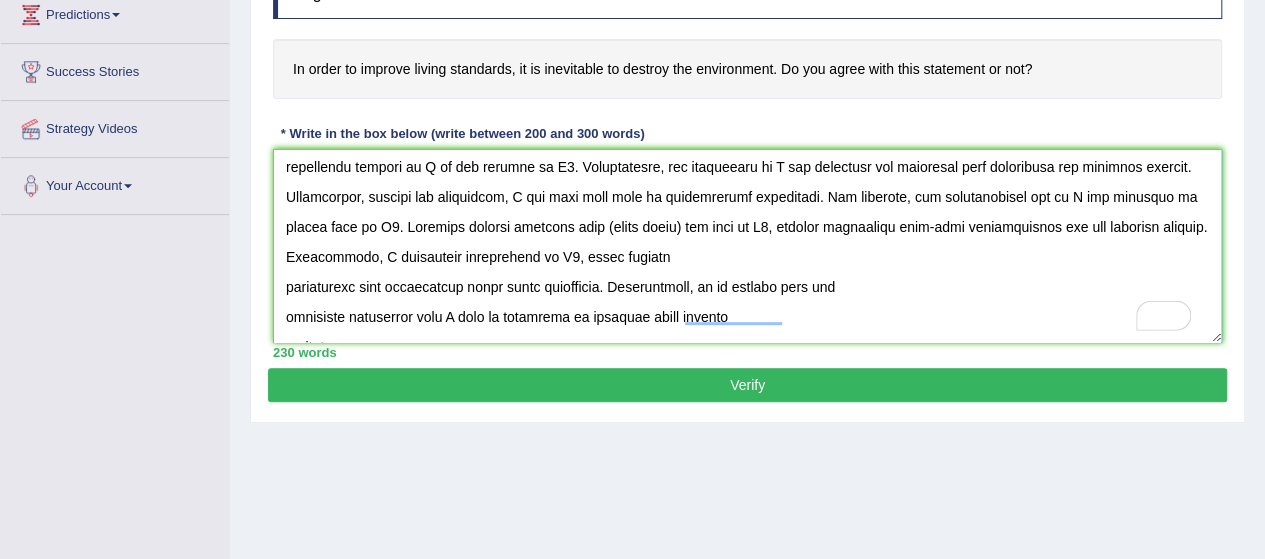 click at bounding box center (747, 246) 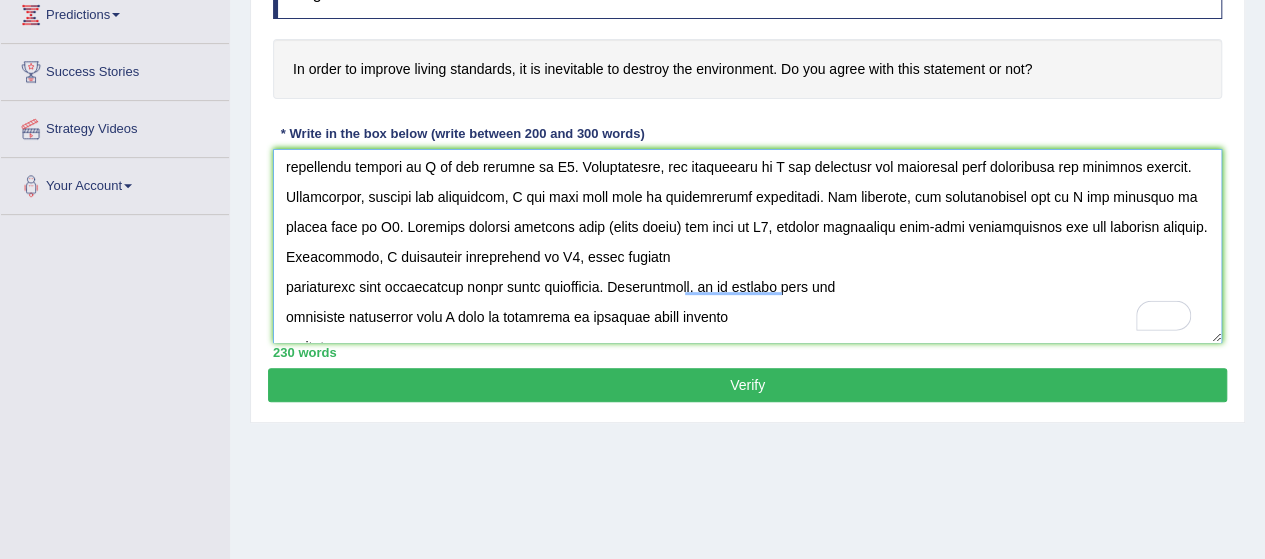 click at bounding box center (747, 246) 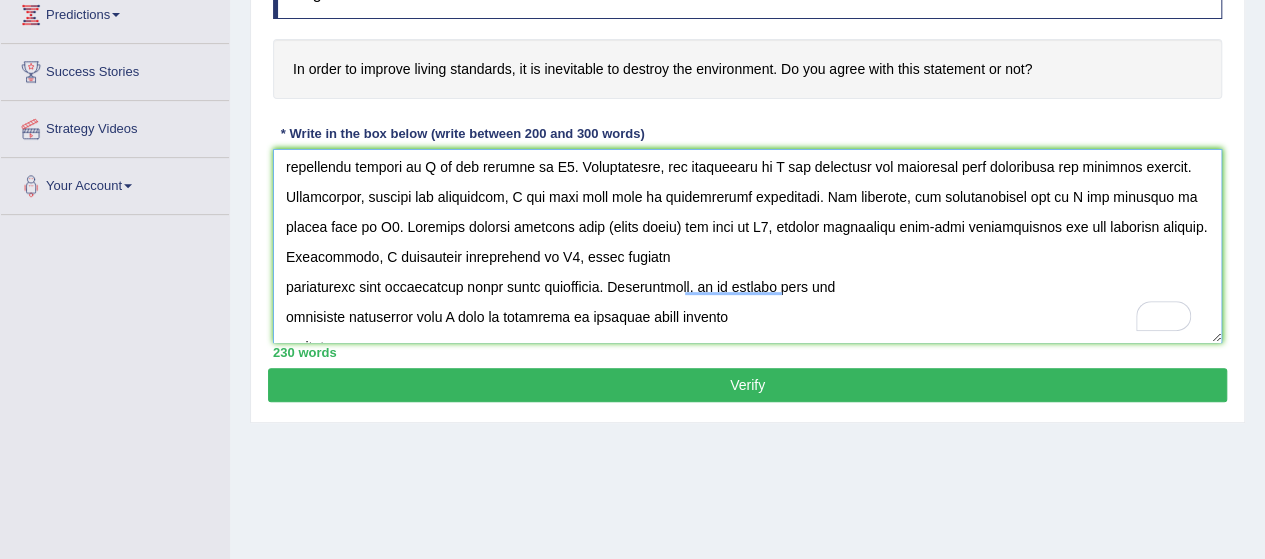 scroll, scrollTop: 93, scrollLeft: 0, axis: vertical 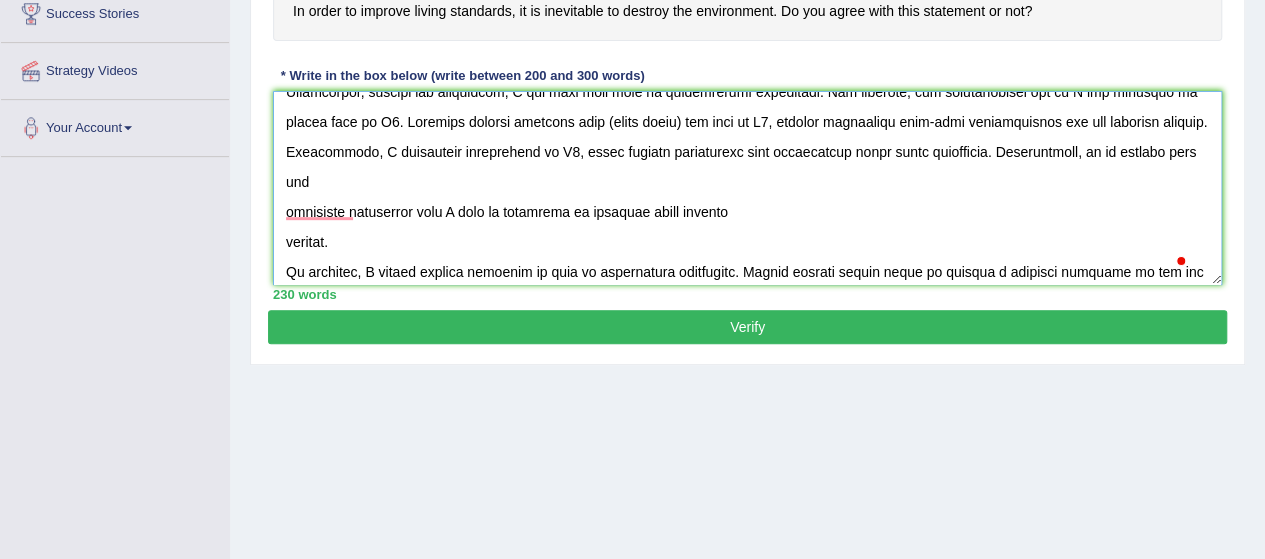 click at bounding box center [747, 188] 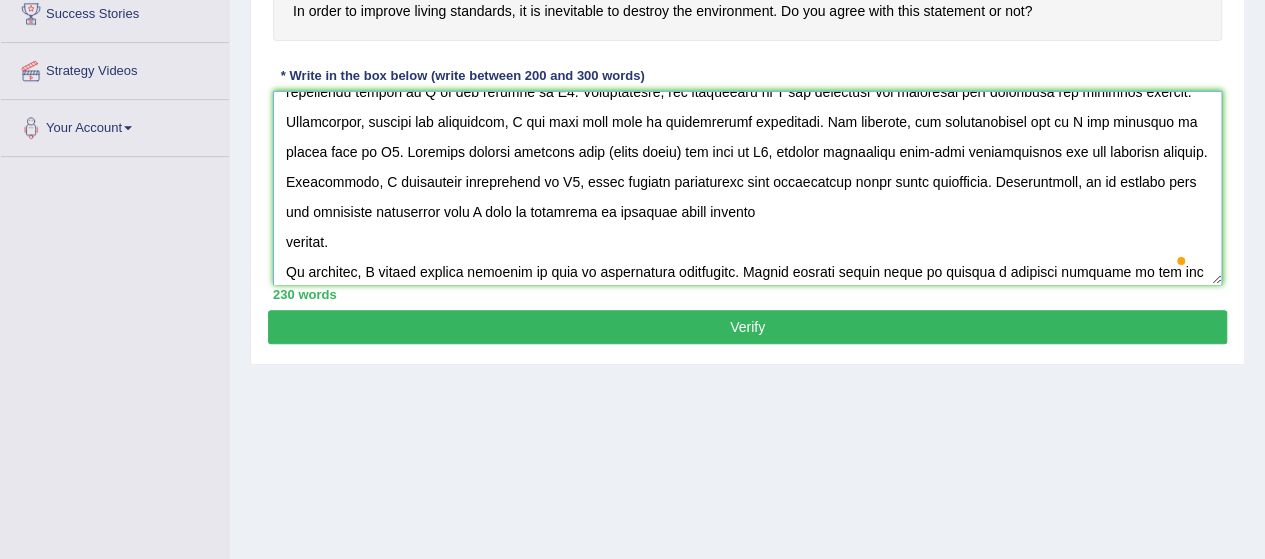 click at bounding box center (747, 188) 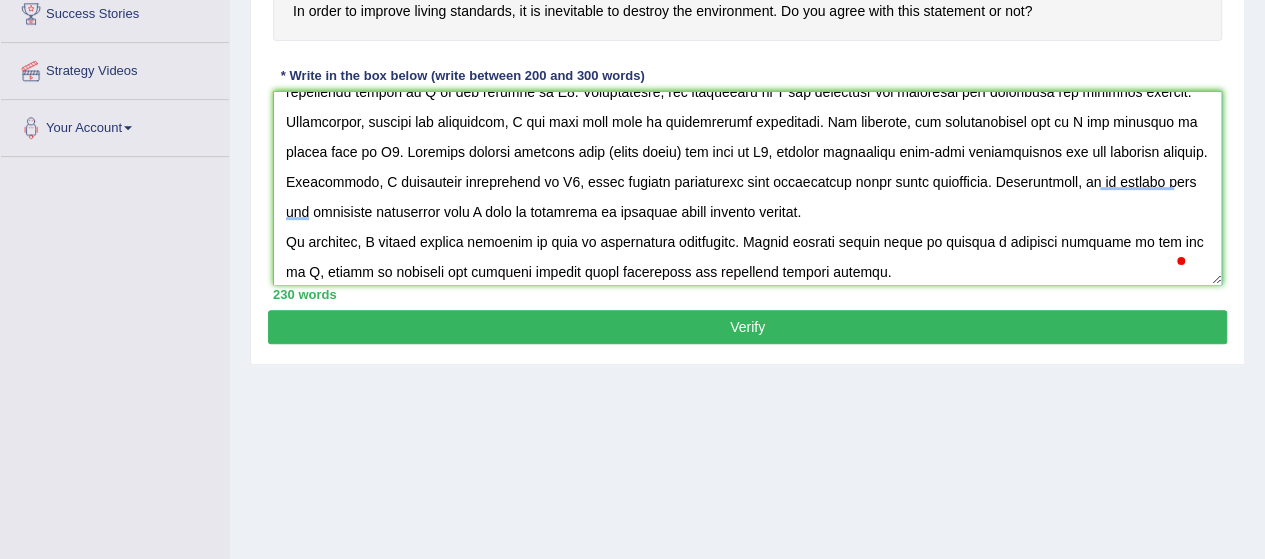 click at bounding box center [747, 188] 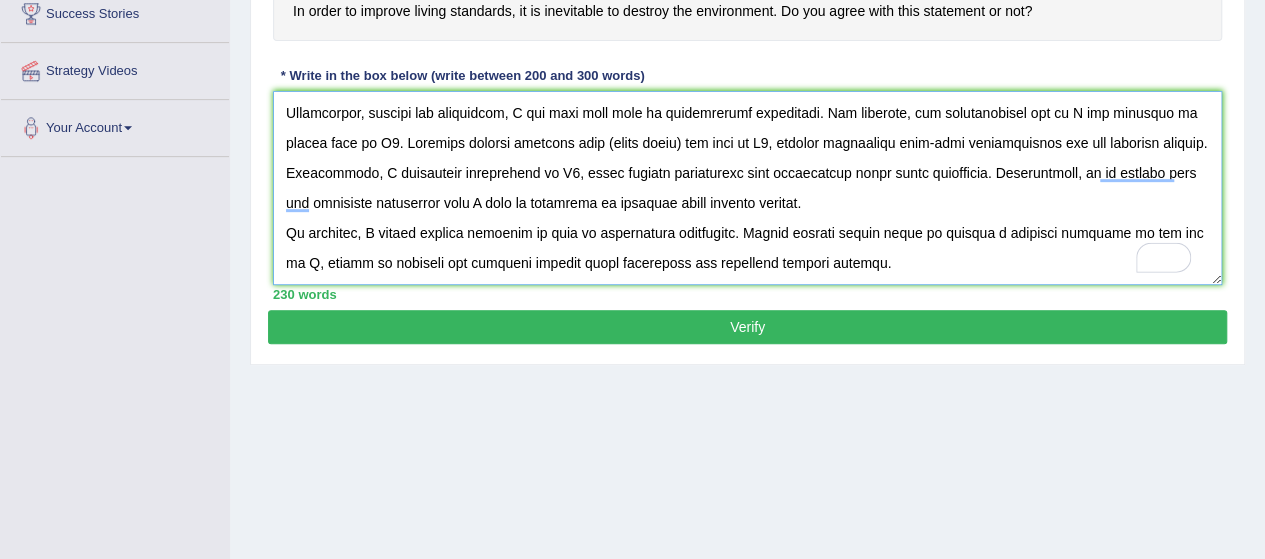 click at bounding box center [747, 188] 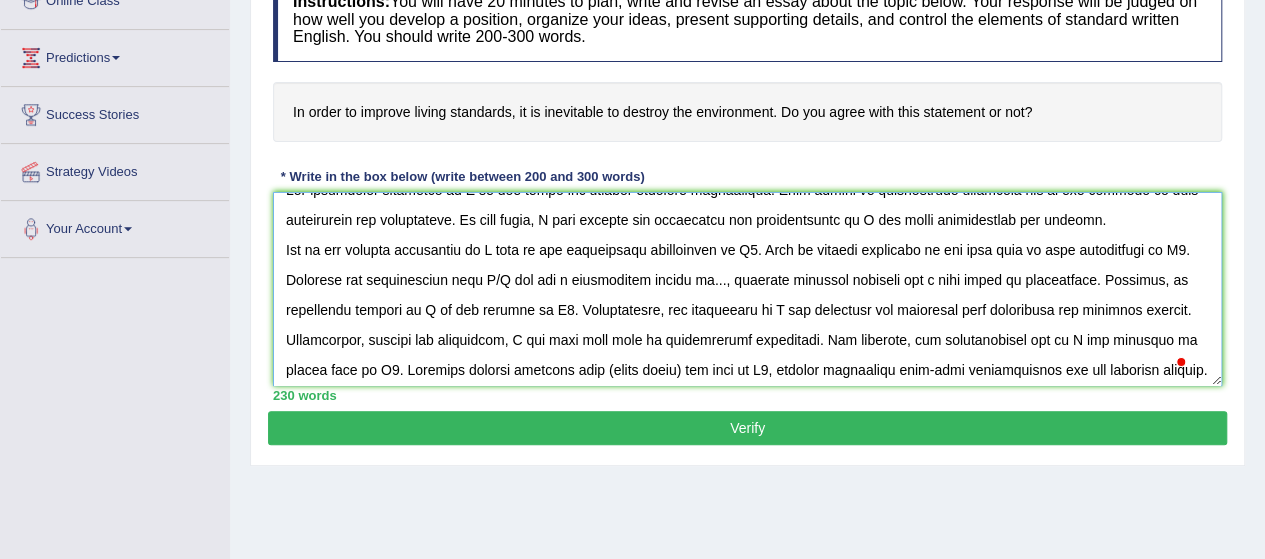 click at bounding box center (747, 289) 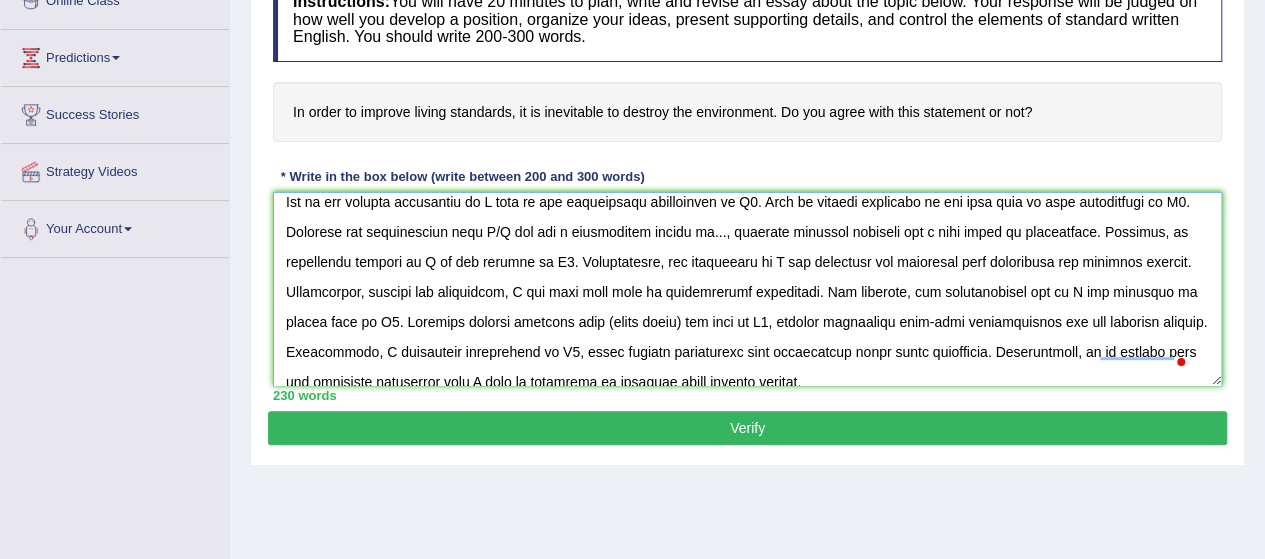 click at bounding box center (747, 289) 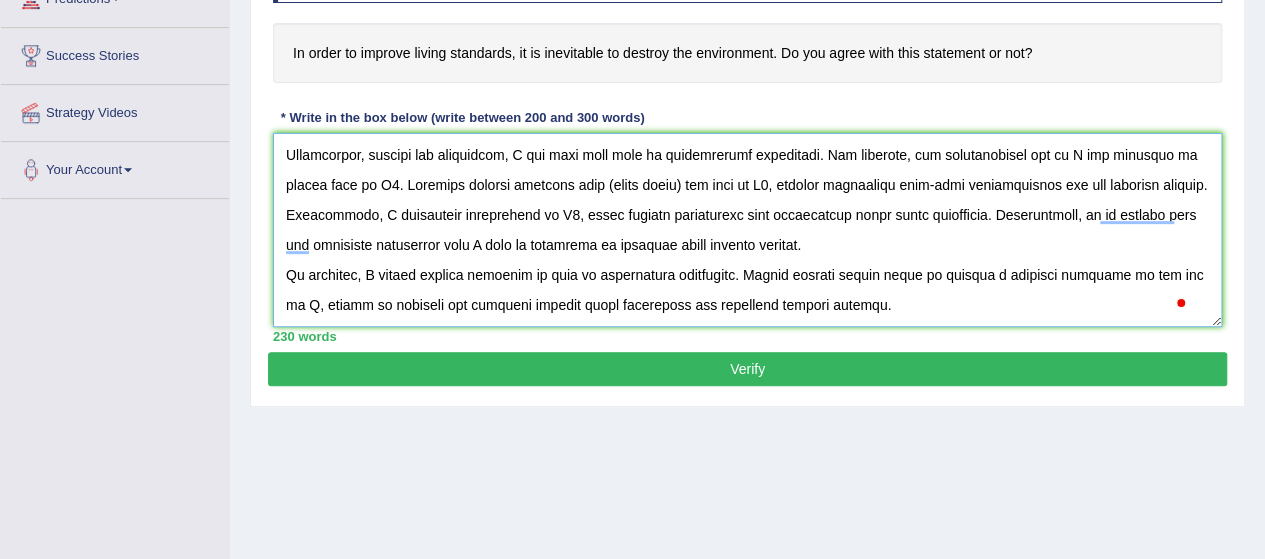 click at bounding box center [747, 230] 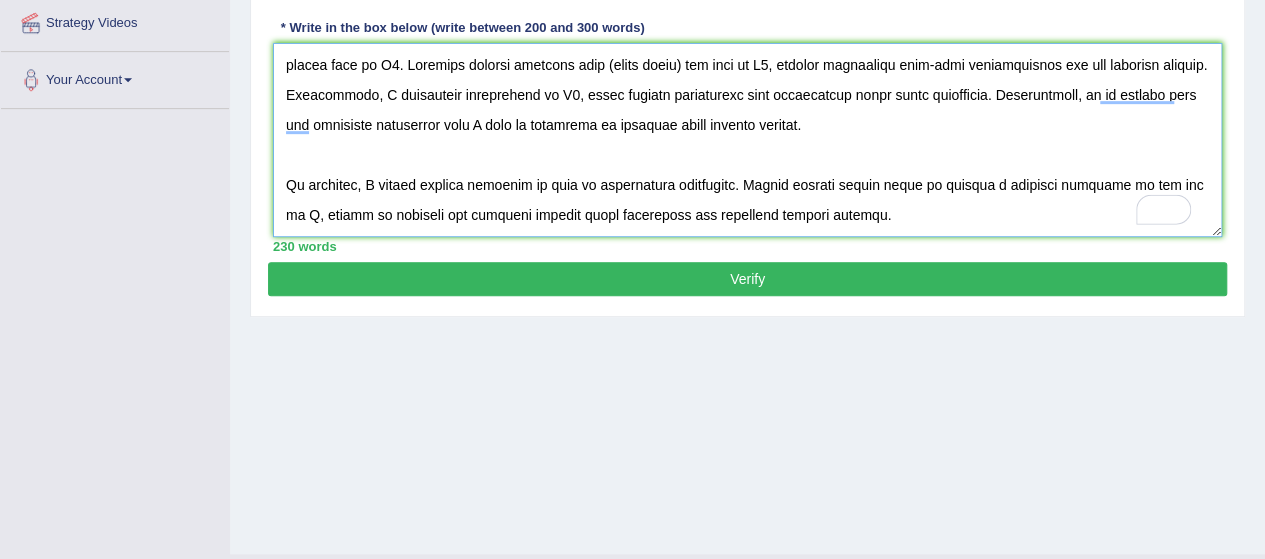 click at bounding box center (747, 140) 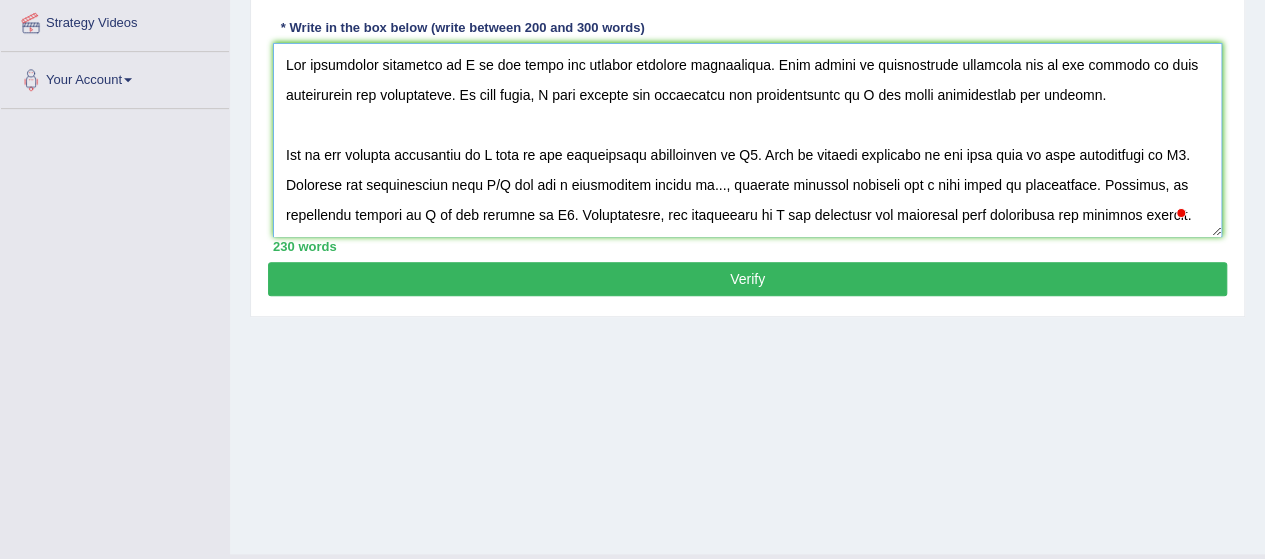 type on "The increasing influence of T on our lives has ignited numerous discussions. This matter is particularly pertinent due to its effects on both individuals and communities. In this essay, I will examine the advantages and disadvantages of T and their implications for society.
One of the primary advantages of T lies in its significant enhancement of B1. This is further supported by the fact that it also contributes to B2. Research has demonstrated that T/K has had a substantial impact on..., yielding positive outcomes for a wide range of individuals. Moreover, an additional benefit of T is its ability to B3. Consequently, the advantages of T are essential for promoting both individual and societal success.
Nonetheless, despite its advantages, T can also give rise to considerable challenges. For instance, the inappropriate use of T has resulted in issues such as D1. Numerous studies indicate that (essay topic) may lead to D2, thereby generating long-term complications for all involved parties. Furthermore, T..." 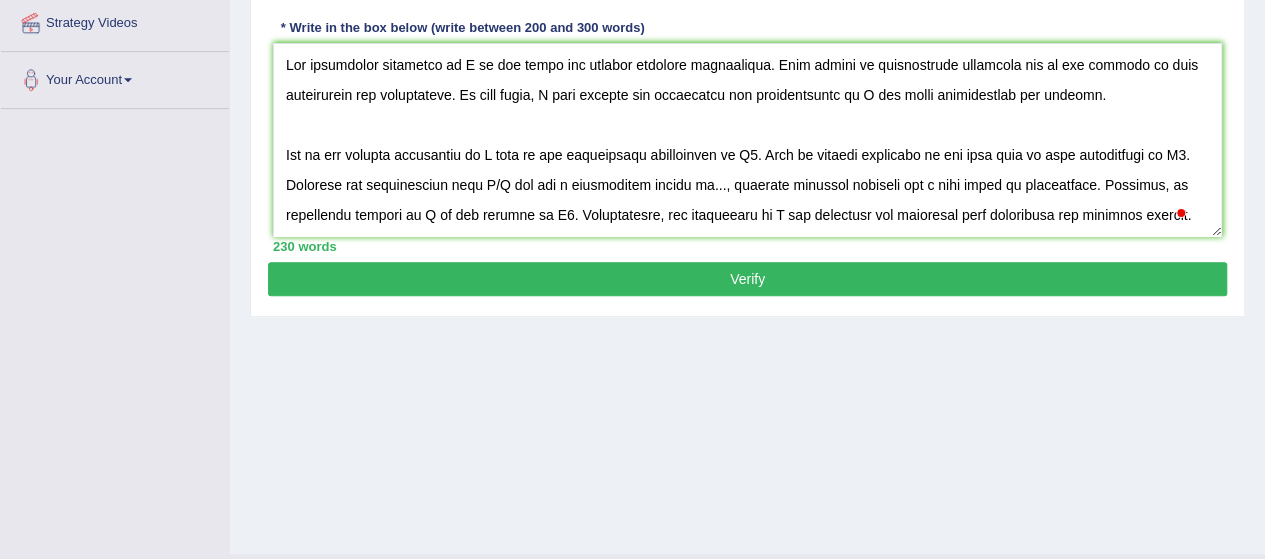 click on "Instructions:  You will have 20 minutes to plan, write and revise an essay about the topic below. Your response will be judged on how well you develop a position, organize your ideas, present supporting details, and control the elements of standard written English. You should write 200-300 words.
In order to improve living standards, it is inevitable to destroy the environment. Do you agree with this statement or not? * Write in the box below (write between 200 and 300 words) 230 words Written Keywords: A.I. Engine Result: Processing..." at bounding box center (747, 40) 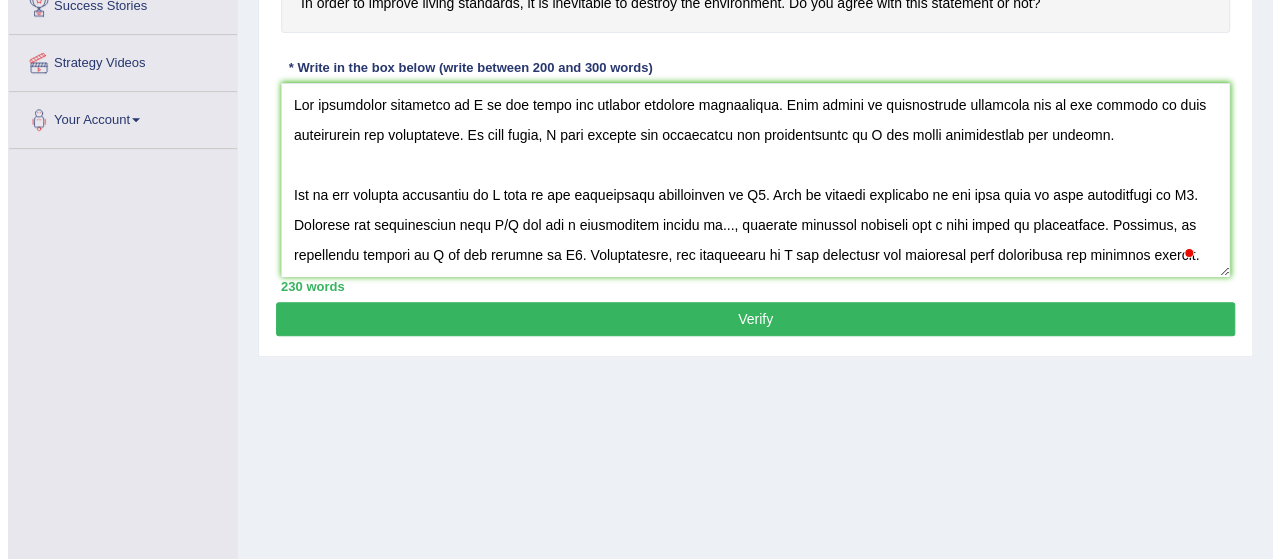 scroll, scrollTop: 408, scrollLeft: 0, axis: vertical 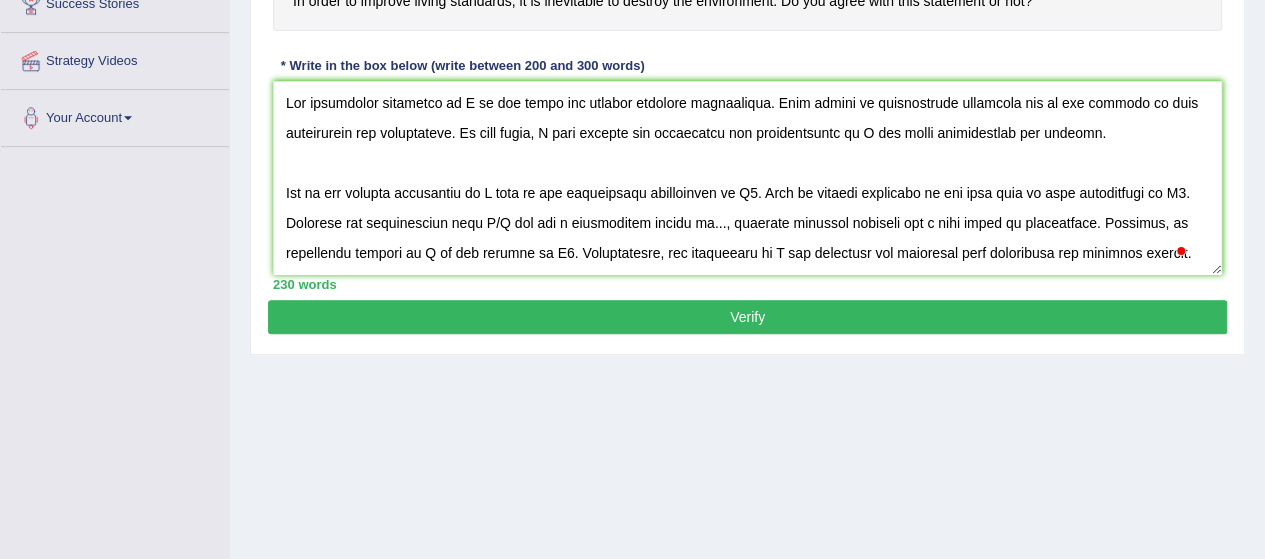 click on "Verify" at bounding box center [747, 317] 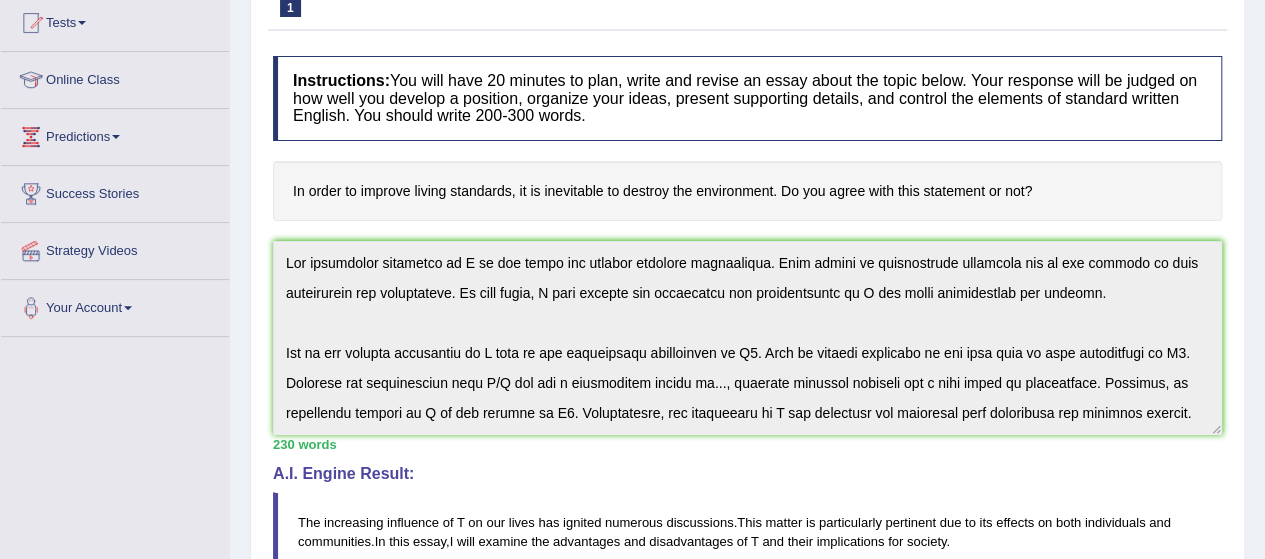 scroll, scrollTop: 218, scrollLeft: 0, axis: vertical 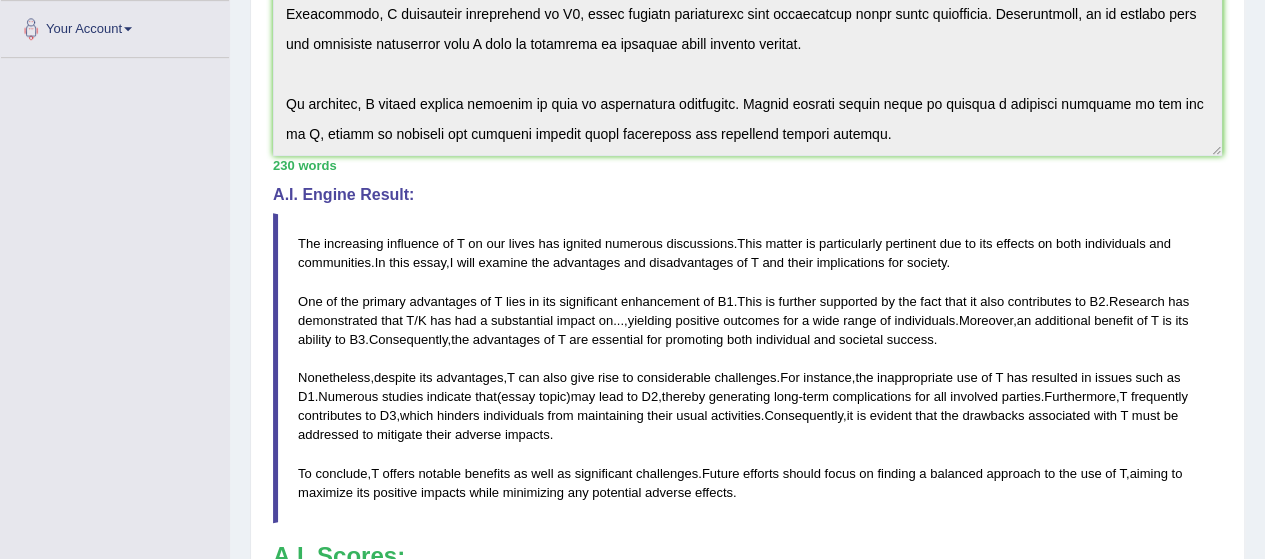 drag, startPoint x: 292, startPoint y: 239, endPoint x: 326, endPoint y: 254, distance: 37.161808 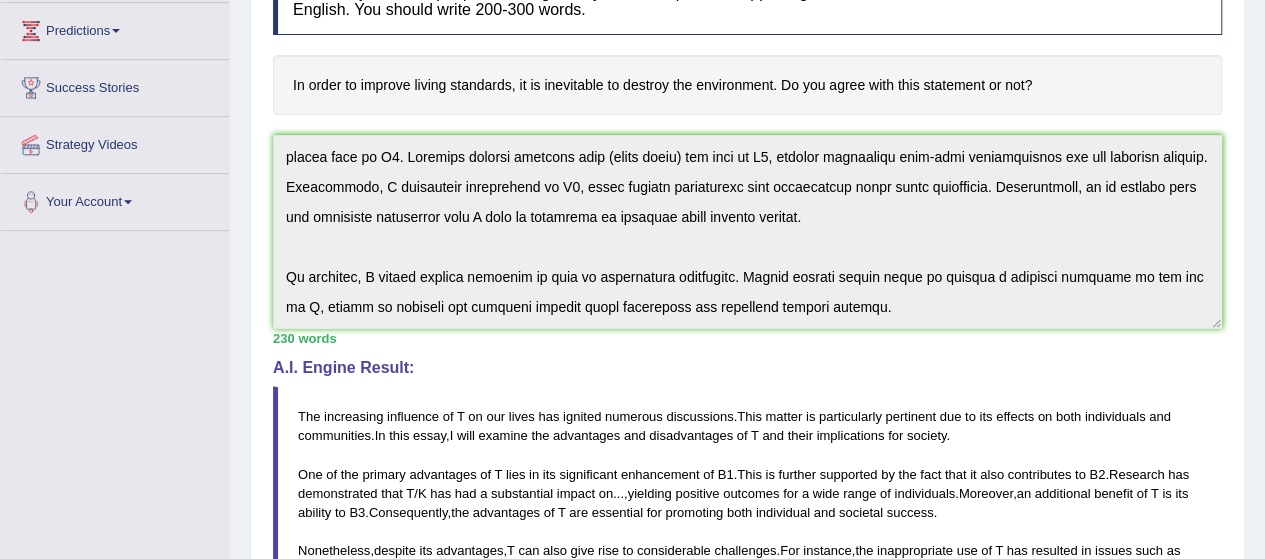scroll, scrollTop: 304, scrollLeft: 0, axis: vertical 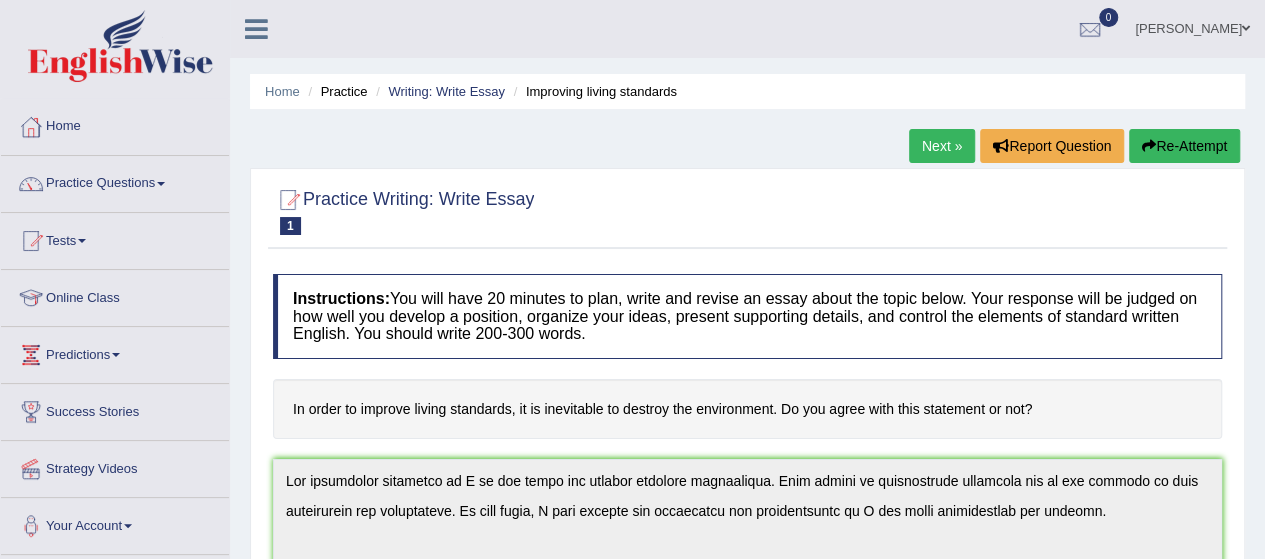 click on "Re-Attempt" at bounding box center [1184, 146] 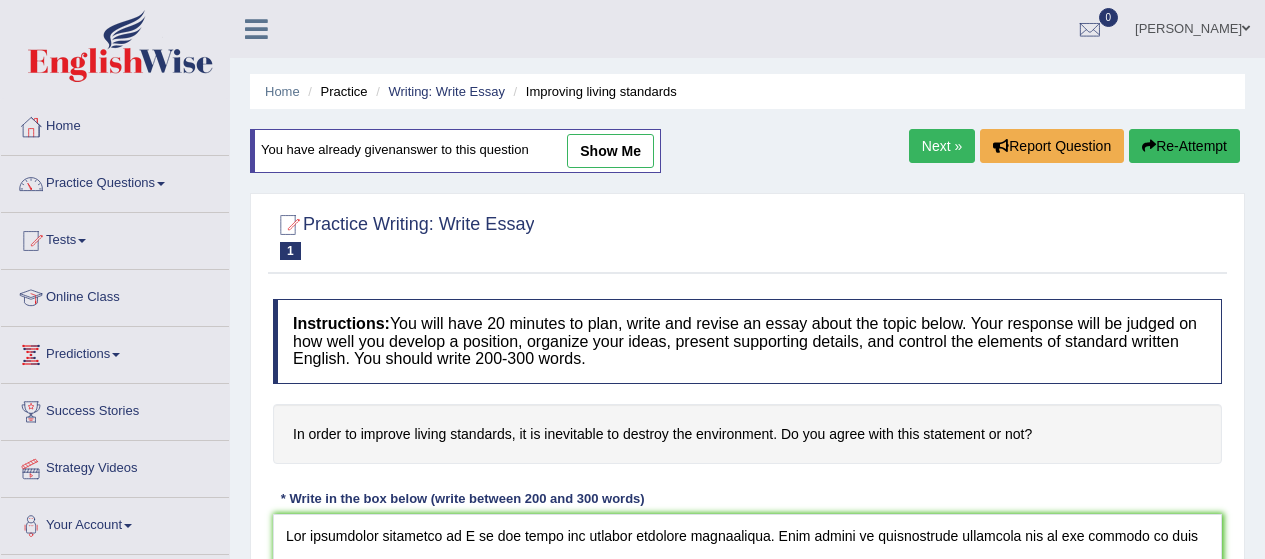 scroll, scrollTop: 178, scrollLeft: 0, axis: vertical 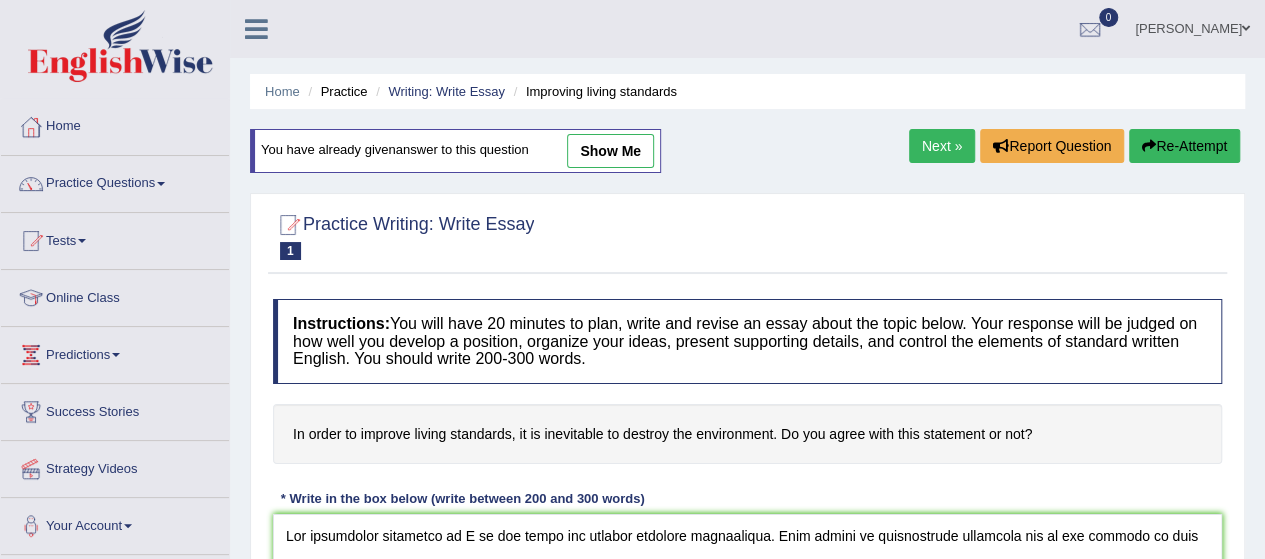 click at bounding box center (747, 611) 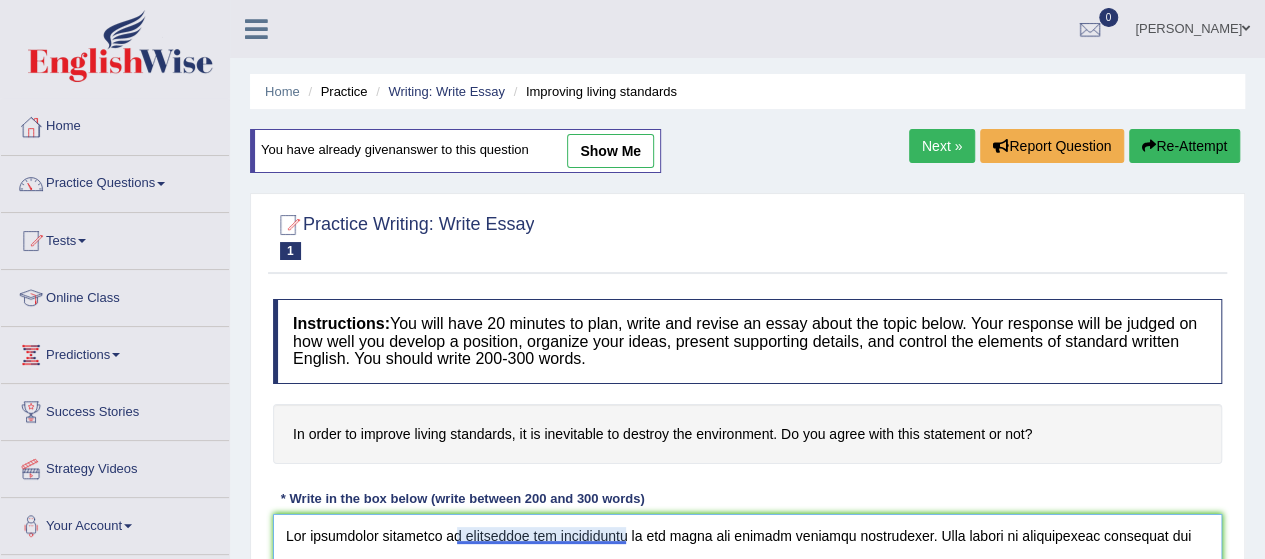 click at bounding box center (747, 611) 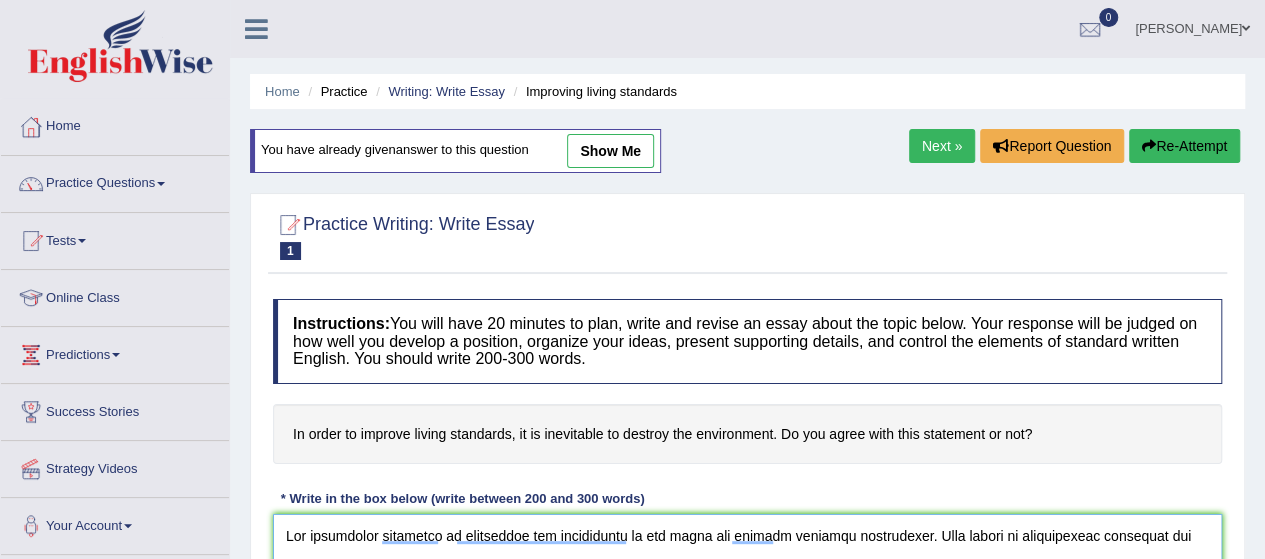 scroll, scrollTop: 85, scrollLeft: 0, axis: vertical 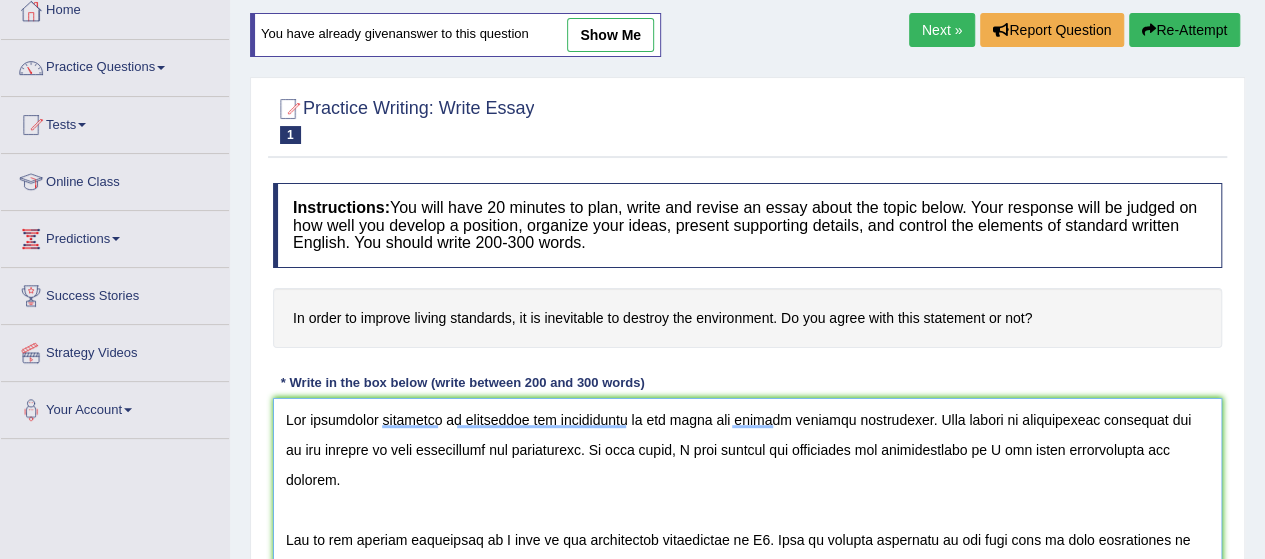 click at bounding box center (747, 495) 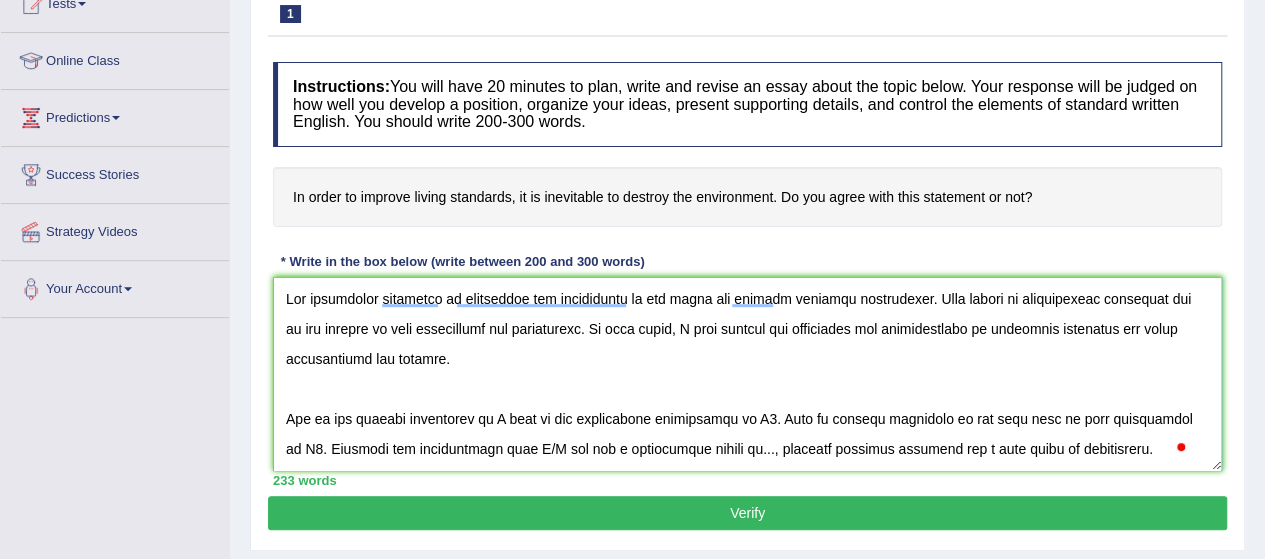 scroll, scrollTop: 238, scrollLeft: 0, axis: vertical 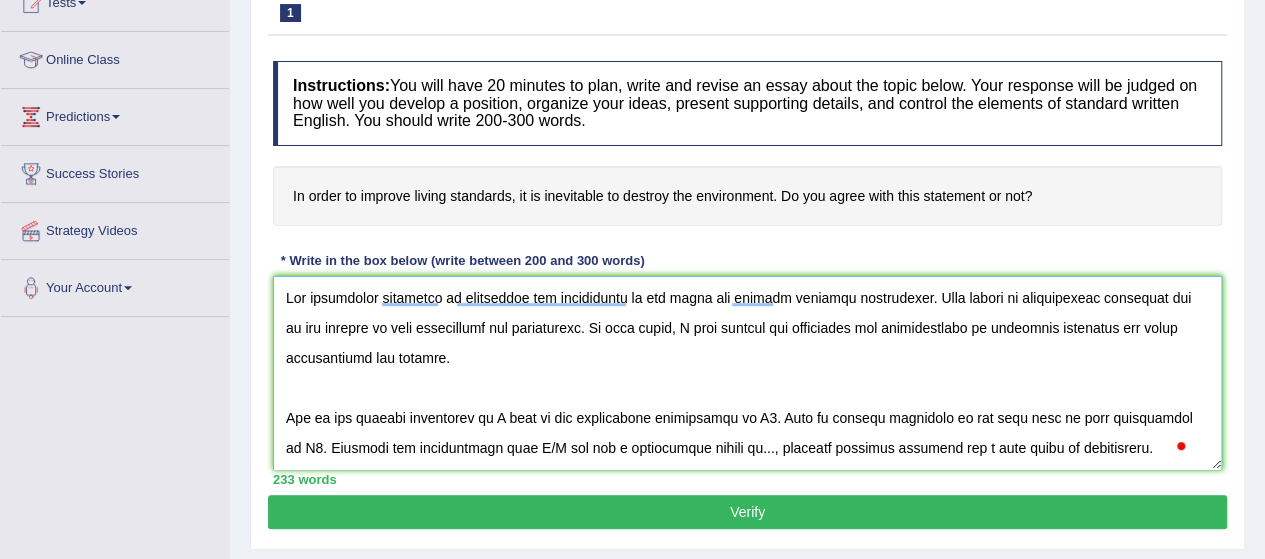 click at bounding box center [747, 373] 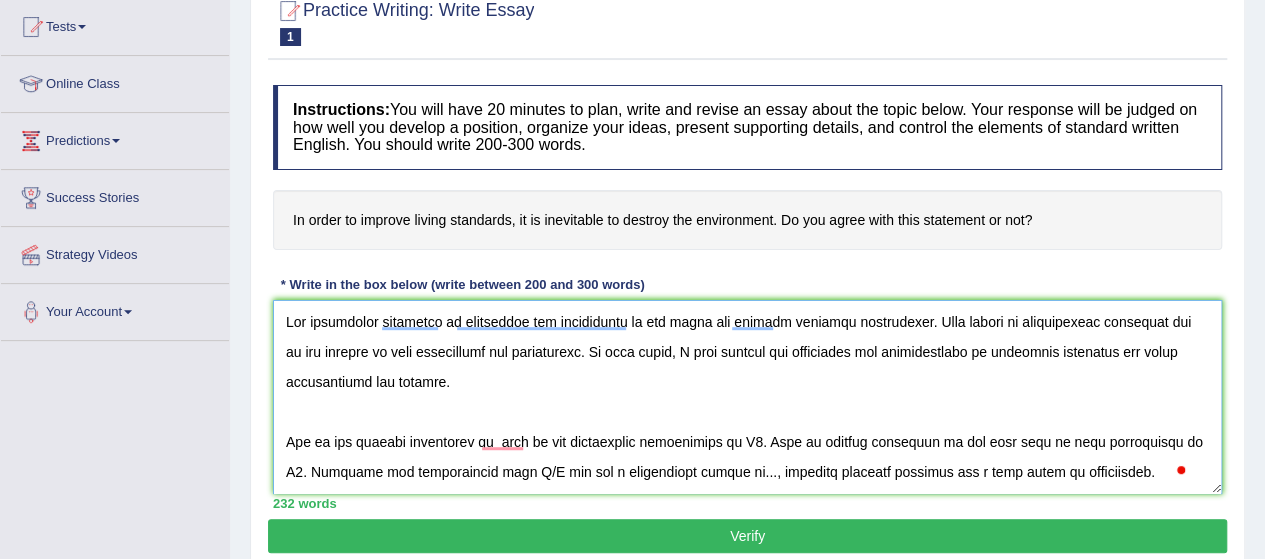 scroll, scrollTop: 200, scrollLeft: 0, axis: vertical 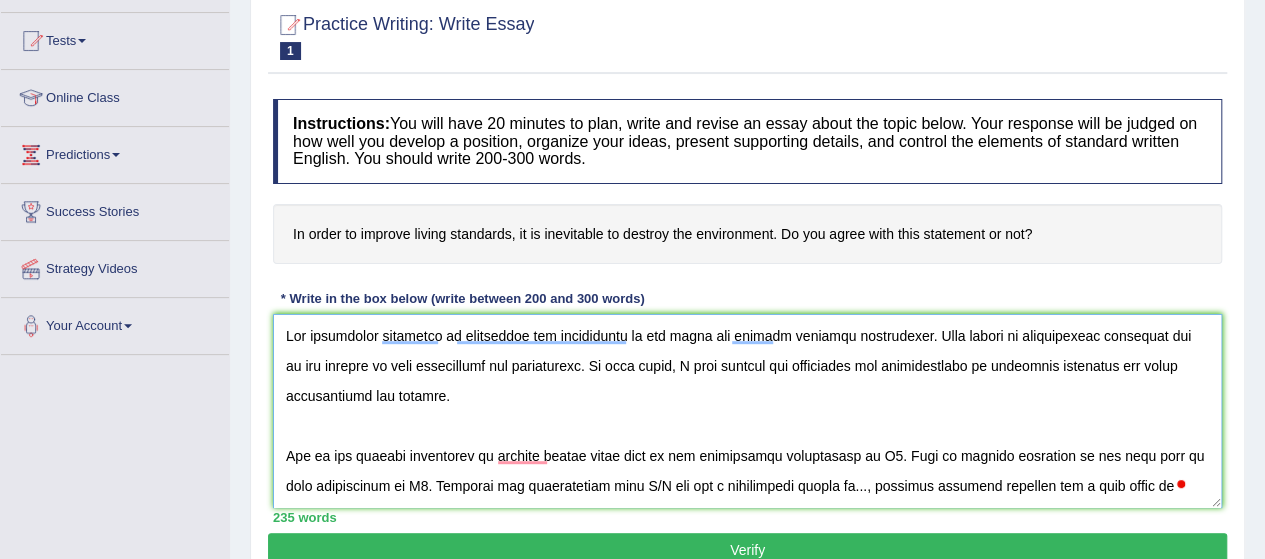 click at bounding box center (747, 411) 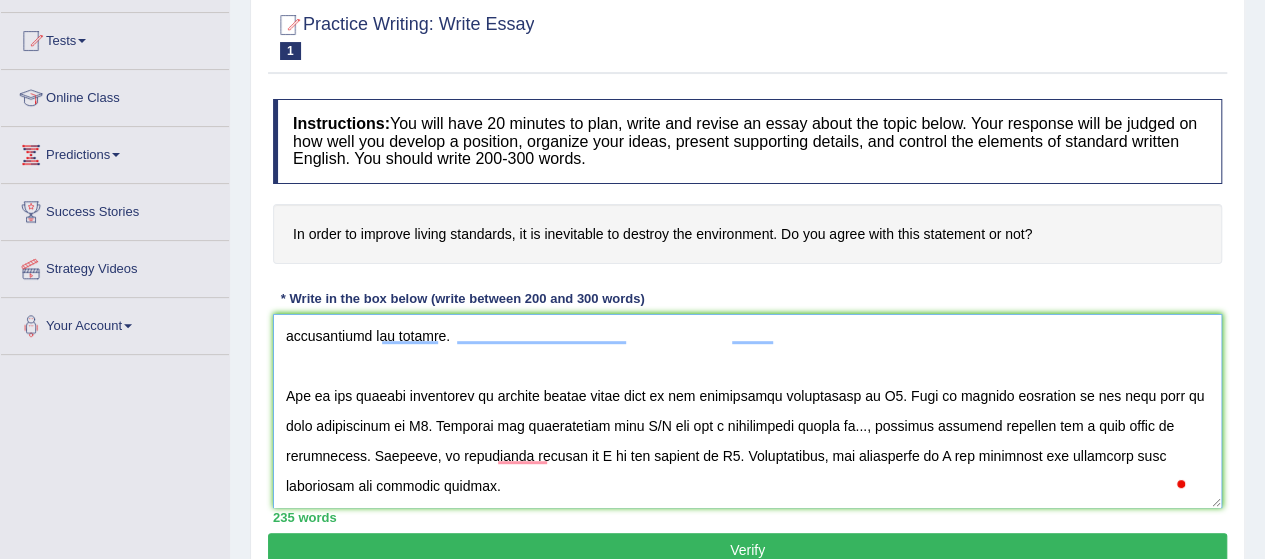 scroll, scrollTop: 118, scrollLeft: 0, axis: vertical 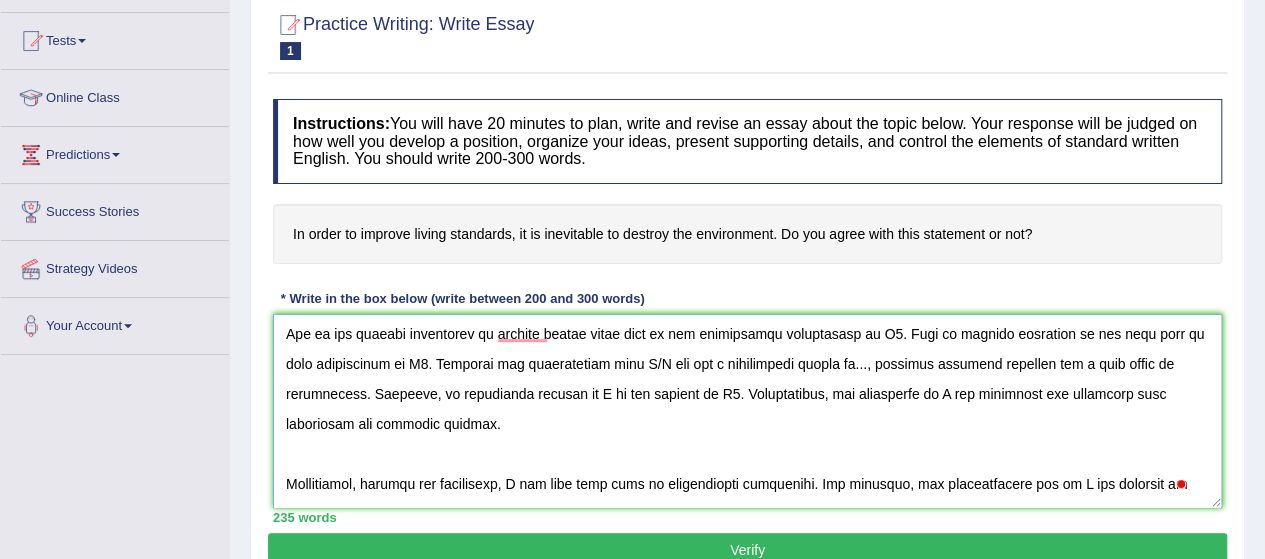 click at bounding box center (747, 411) 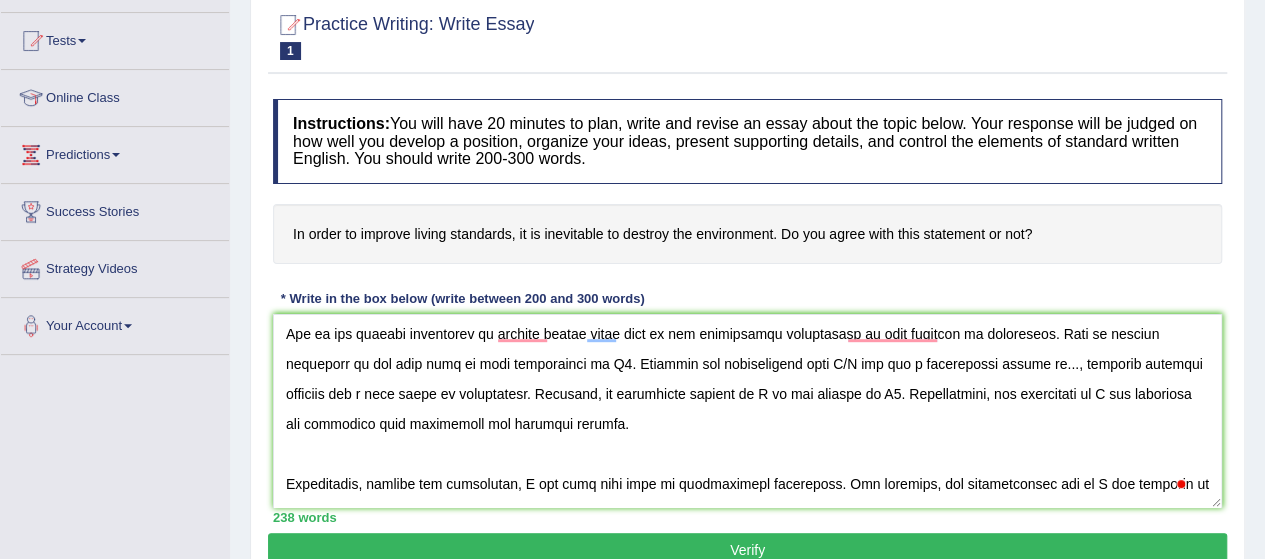 click on "Instructions:  You will have 20 minutes to plan, write and revise an essay about the topic below. Your response will be judged on how well you develop a position, organize your ideas, present supporting details, and control the elements of standard written English. You should write 200-300 words.
In order to improve living standards, it is inevitable to destroy the environment. Do you agree with this statement or not? * Write in the box below (write between 200 and 300 words) 238 words Written Keywords: A.I. Engine Result: Processing... A.I. Scores:
0  / 3              Content
0  / 2              Form
0  / 2              Spelling
0  / 2              Grammar
0  / 2              Vocabulary
0  / 2              Linguistic
0  / 2              0" at bounding box center [747, 311] 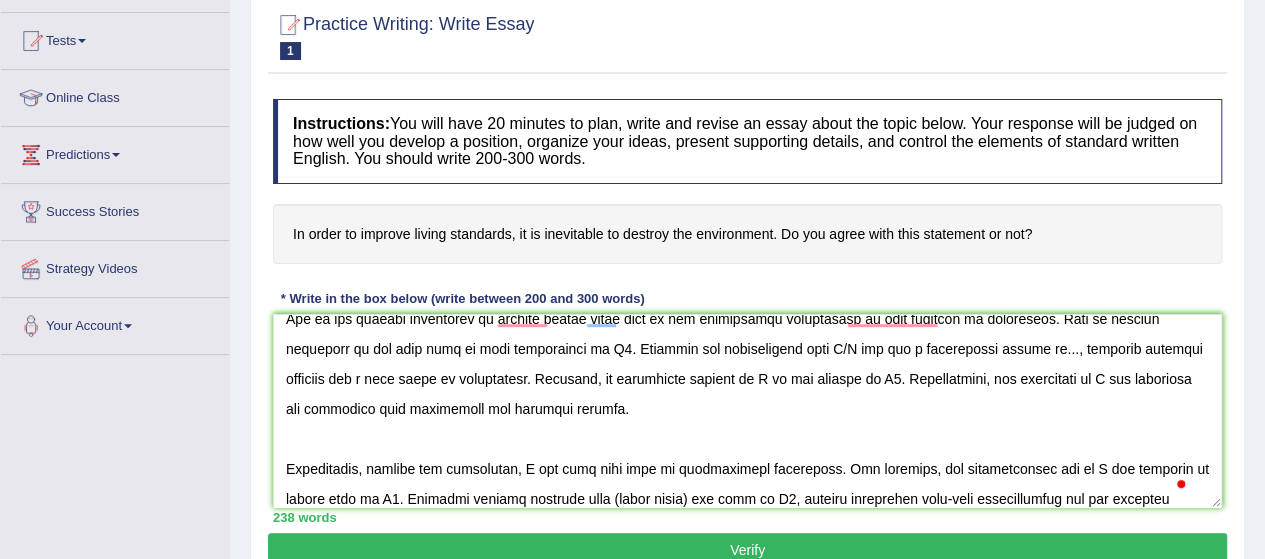 scroll, scrollTop: 142, scrollLeft: 0, axis: vertical 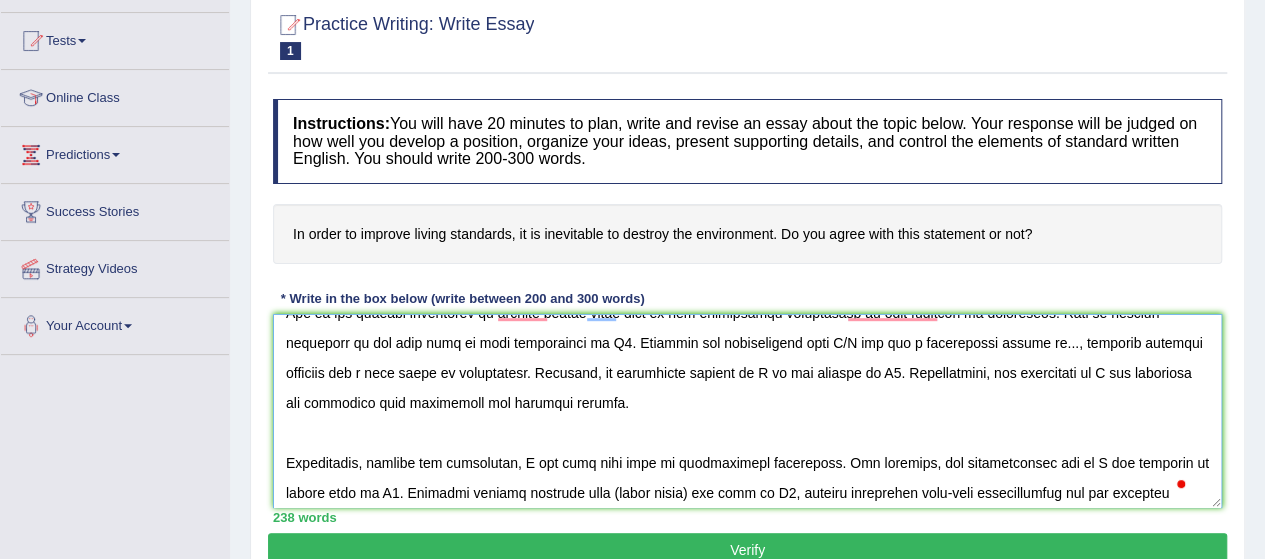 click at bounding box center (747, 411) 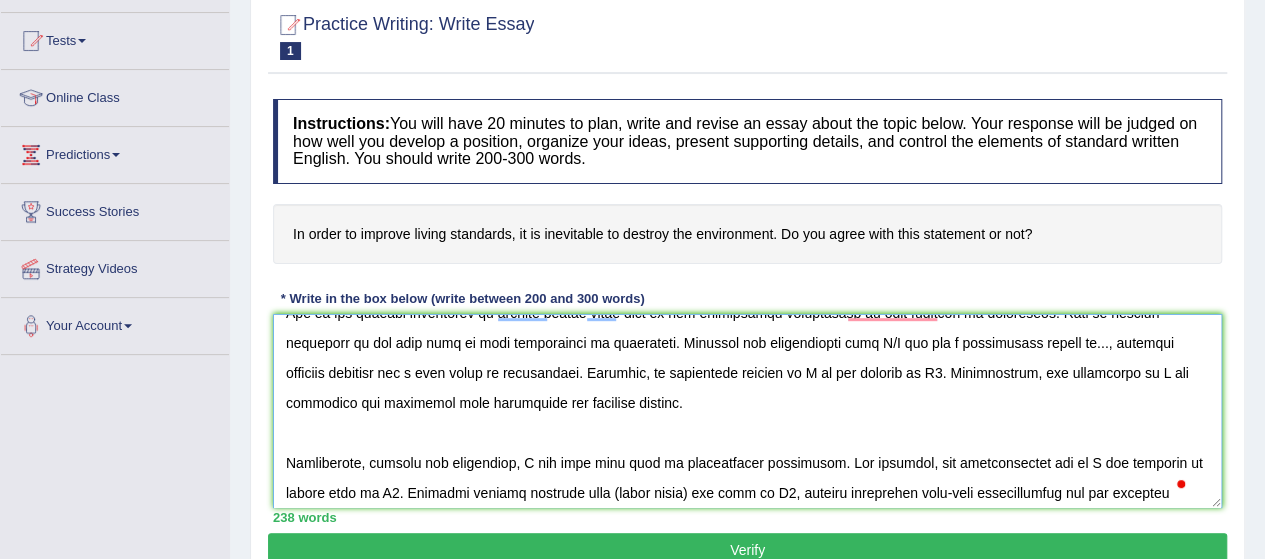 click at bounding box center (747, 411) 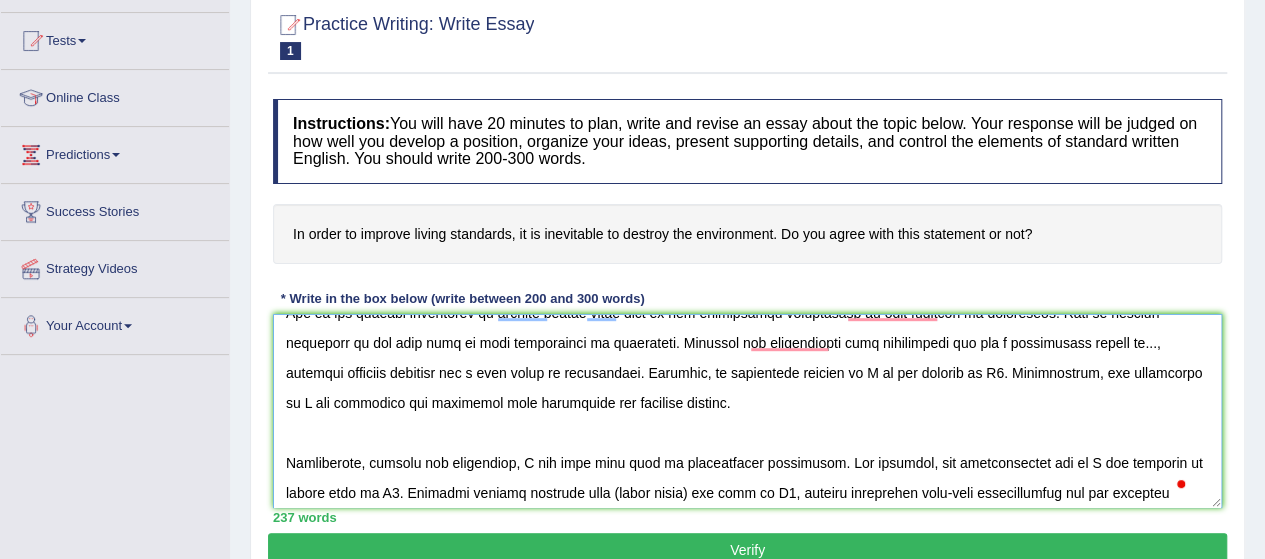 click at bounding box center (747, 411) 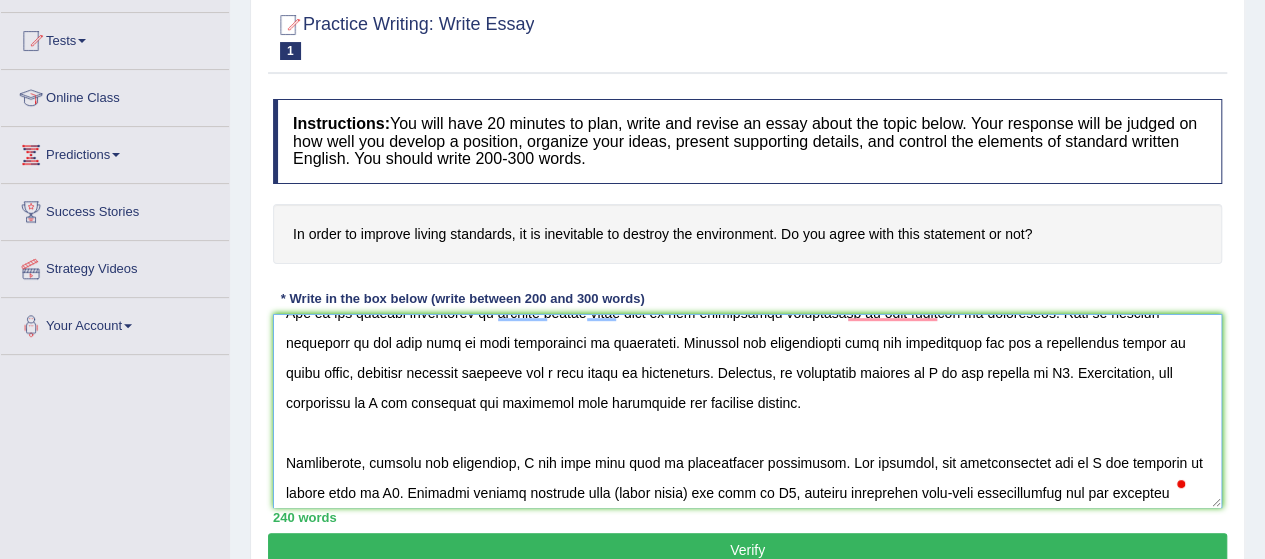 scroll, scrollTop: 109, scrollLeft: 0, axis: vertical 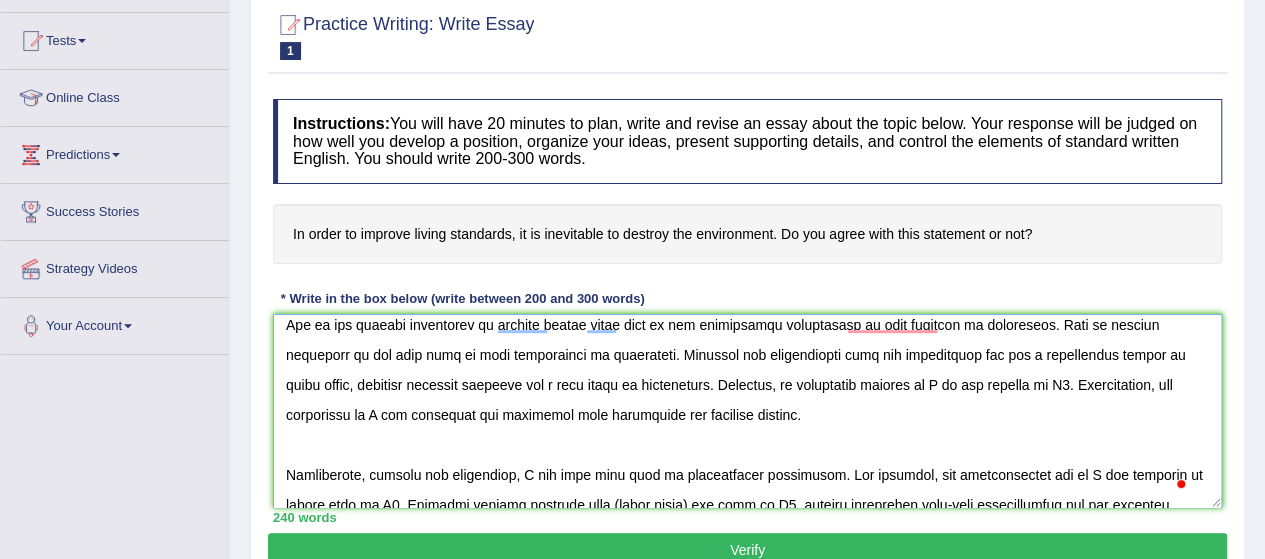 click at bounding box center [747, 411] 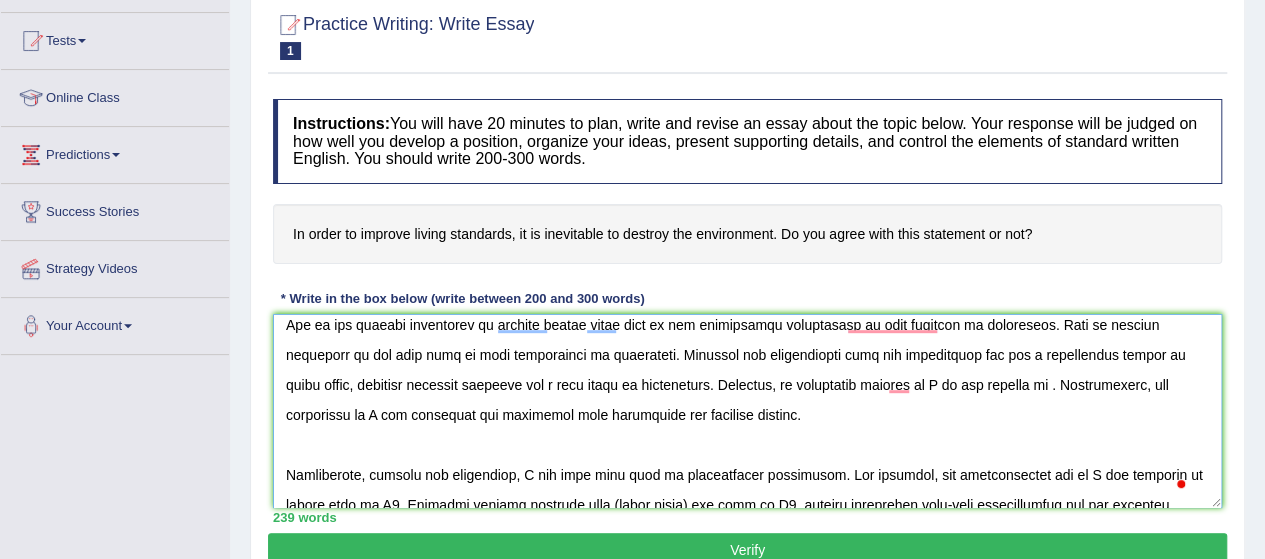 click at bounding box center [747, 411] 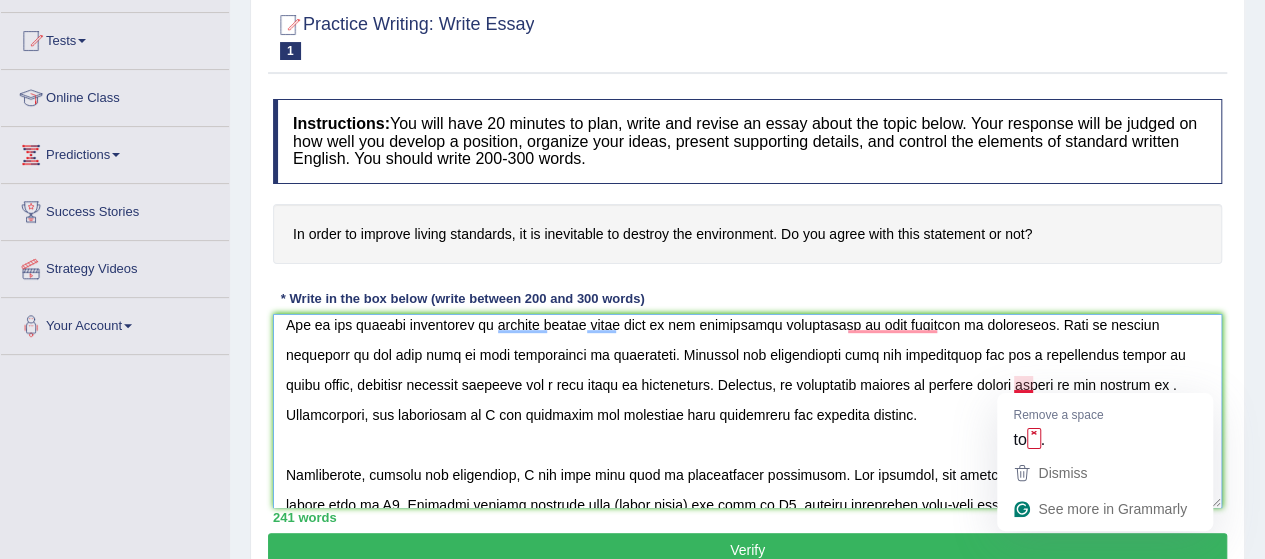 click at bounding box center (747, 411) 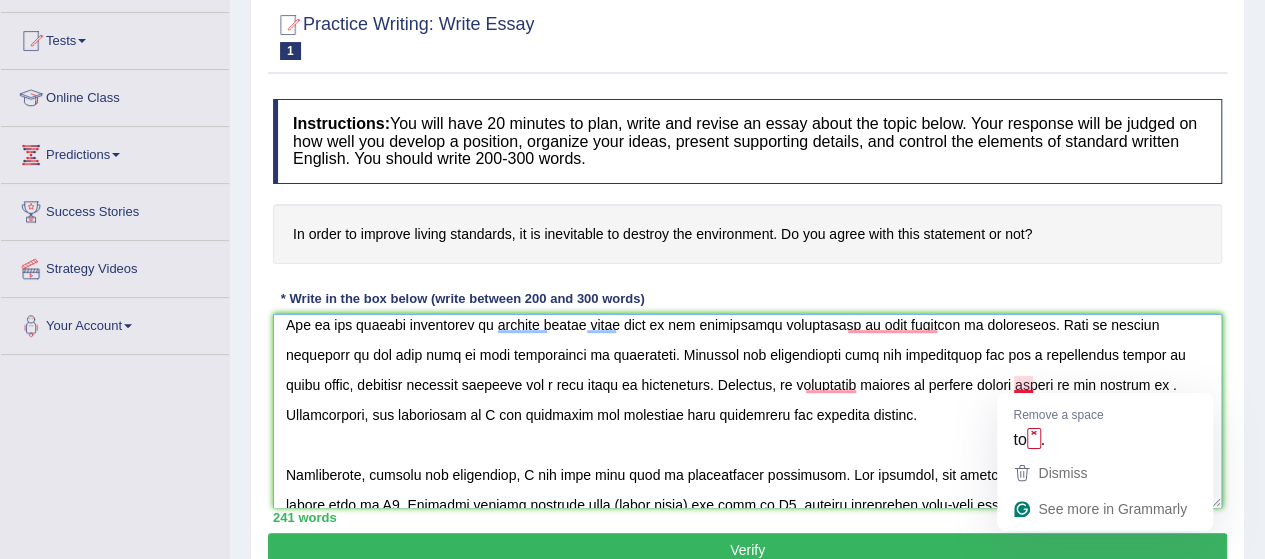 click at bounding box center [747, 411] 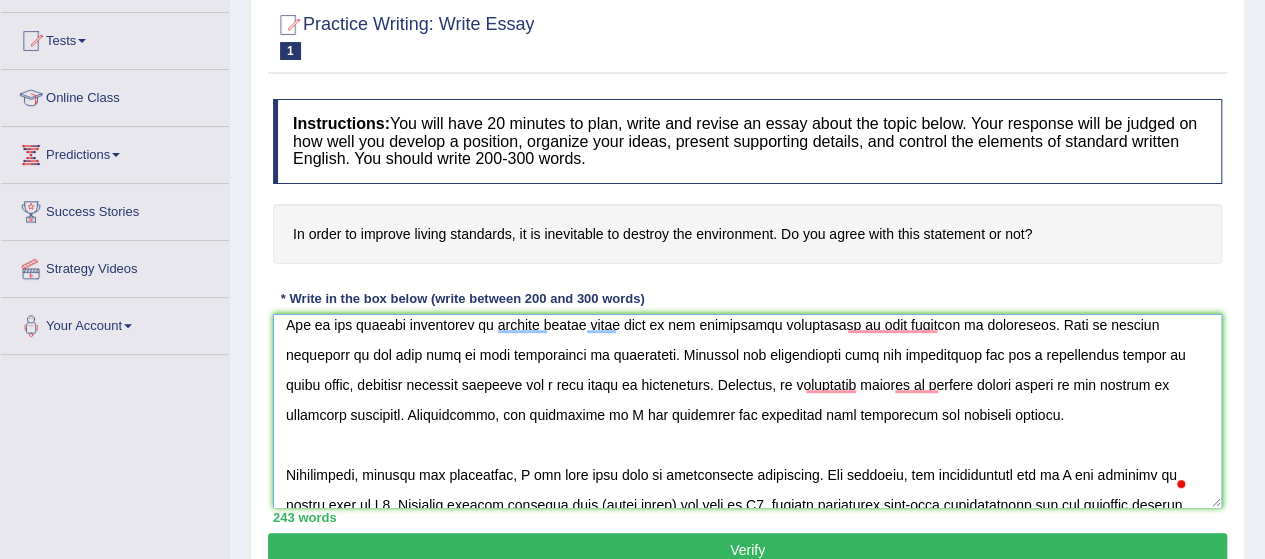 click at bounding box center (747, 411) 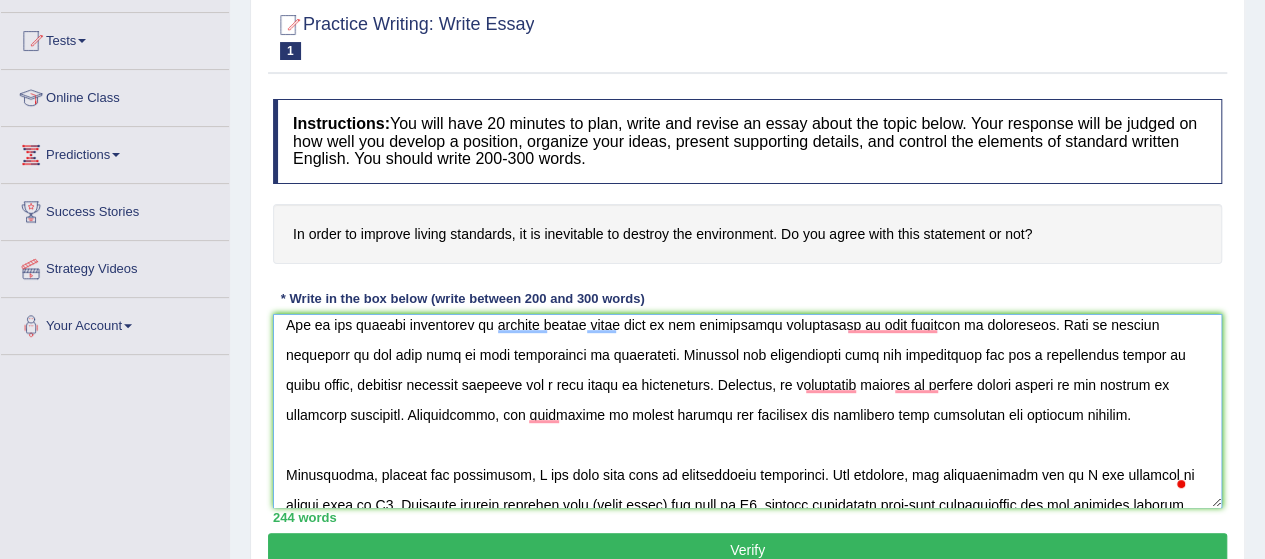 scroll, scrollTop: 229, scrollLeft: 0, axis: vertical 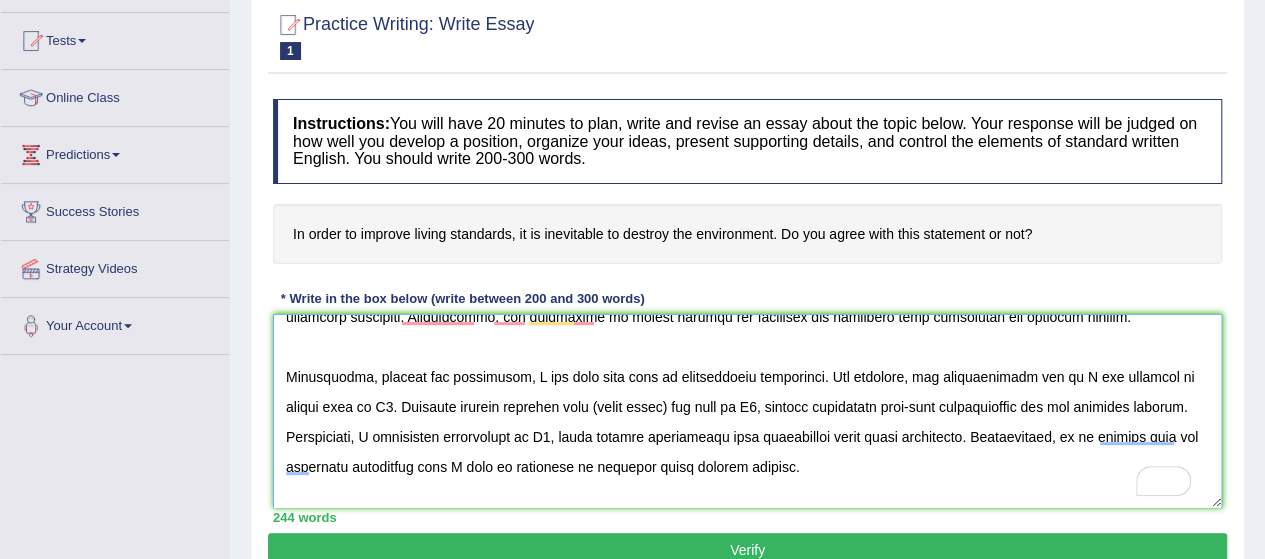 click at bounding box center (747, 411) 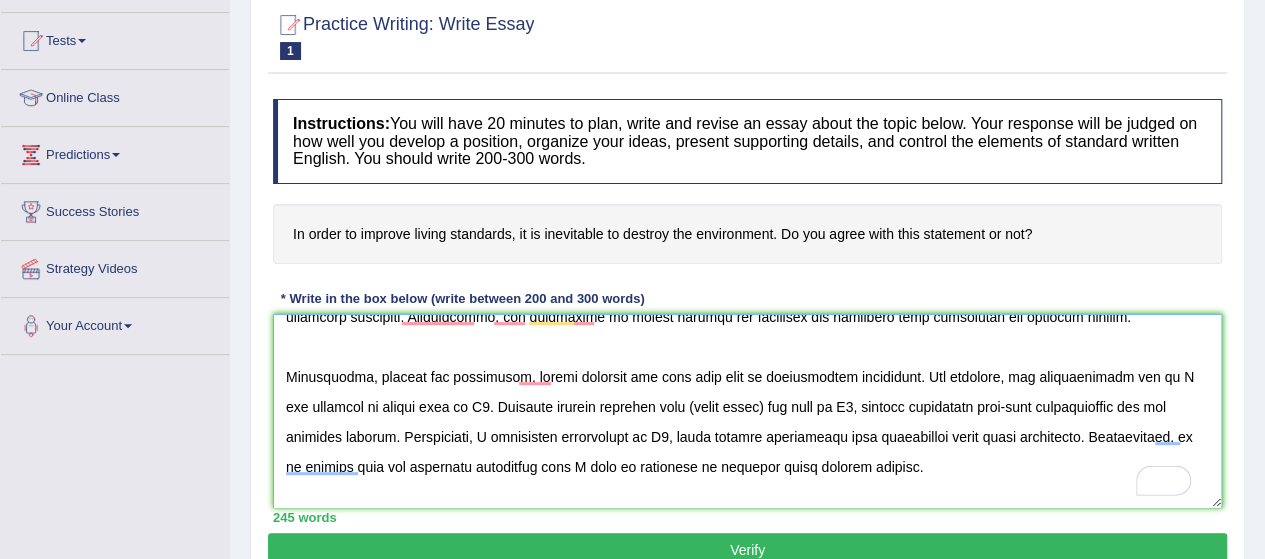 click at bounding box center (747, 411) 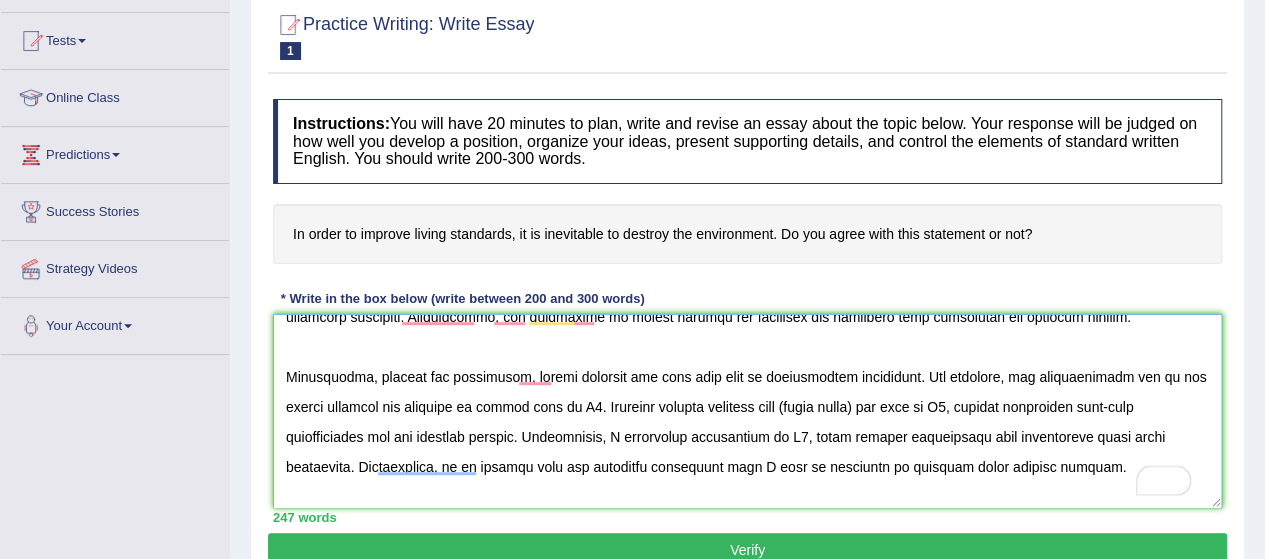 click at bounding box center (747, 411) 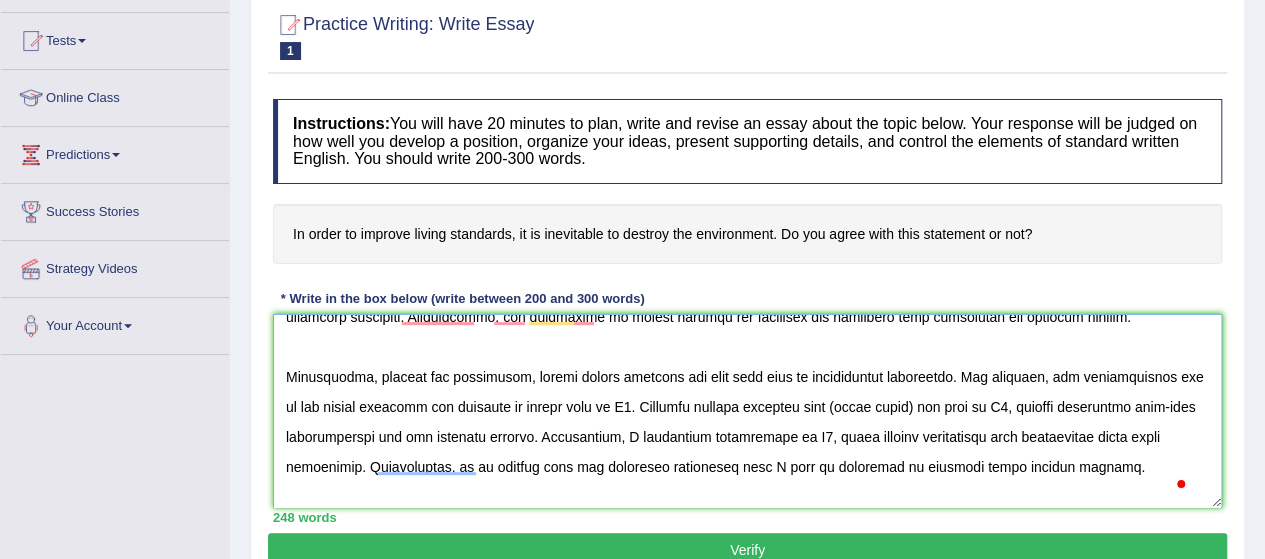 scroll, scrollTop: 83, scrollLeft: 0, axis: vertical 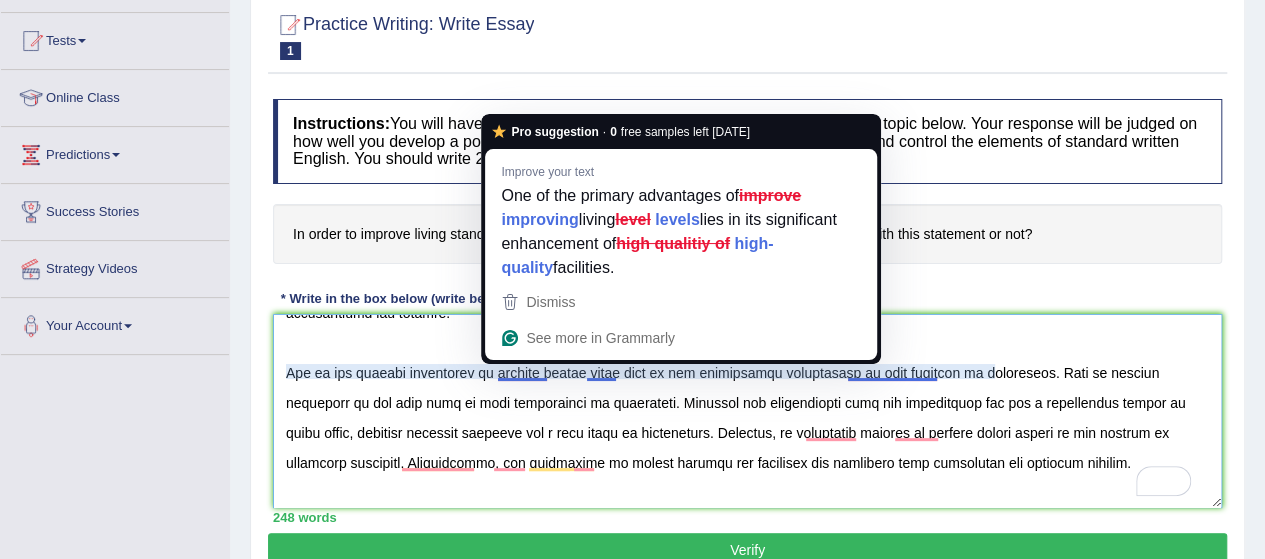 click at bounding box center [747, 411] 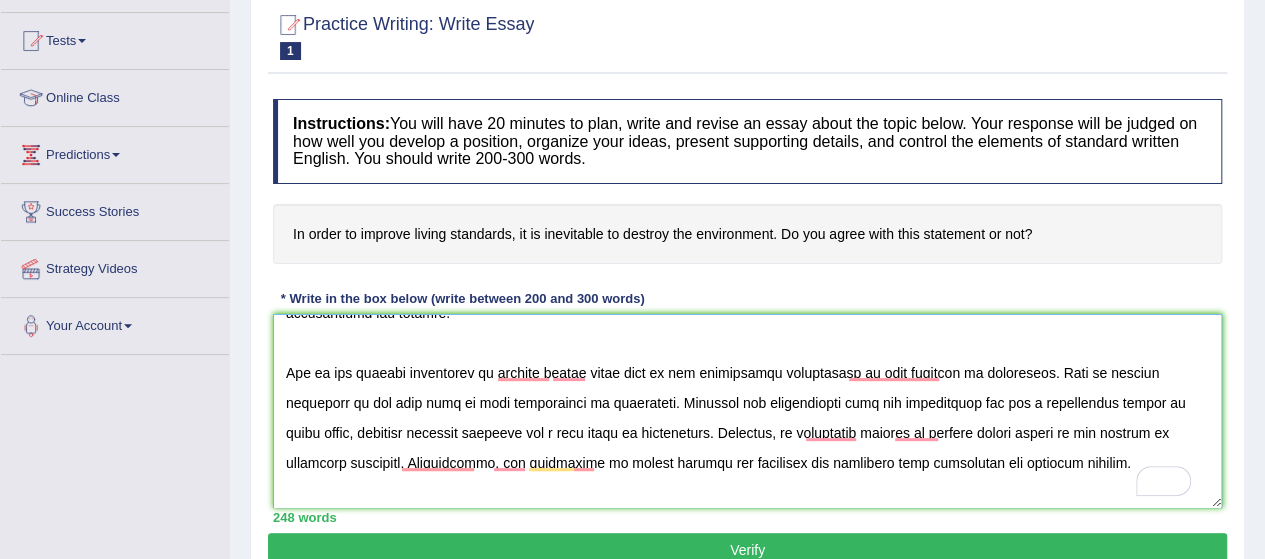 click at bounding box center (747, 411) 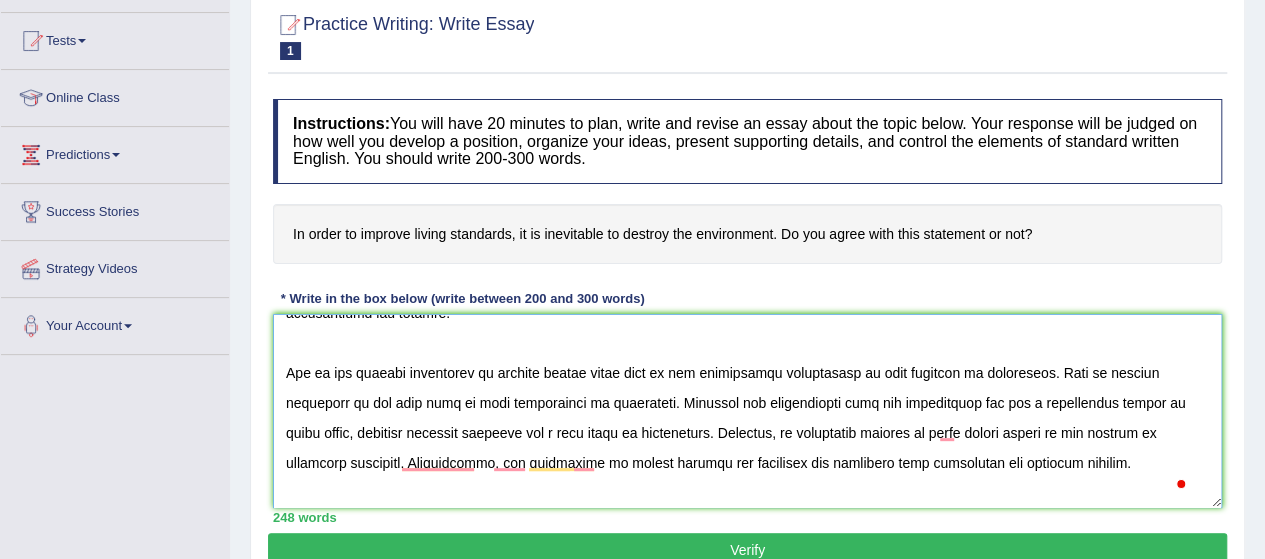 scroll, scrollTop: 115, scrollLeft: 0, axis: vertical 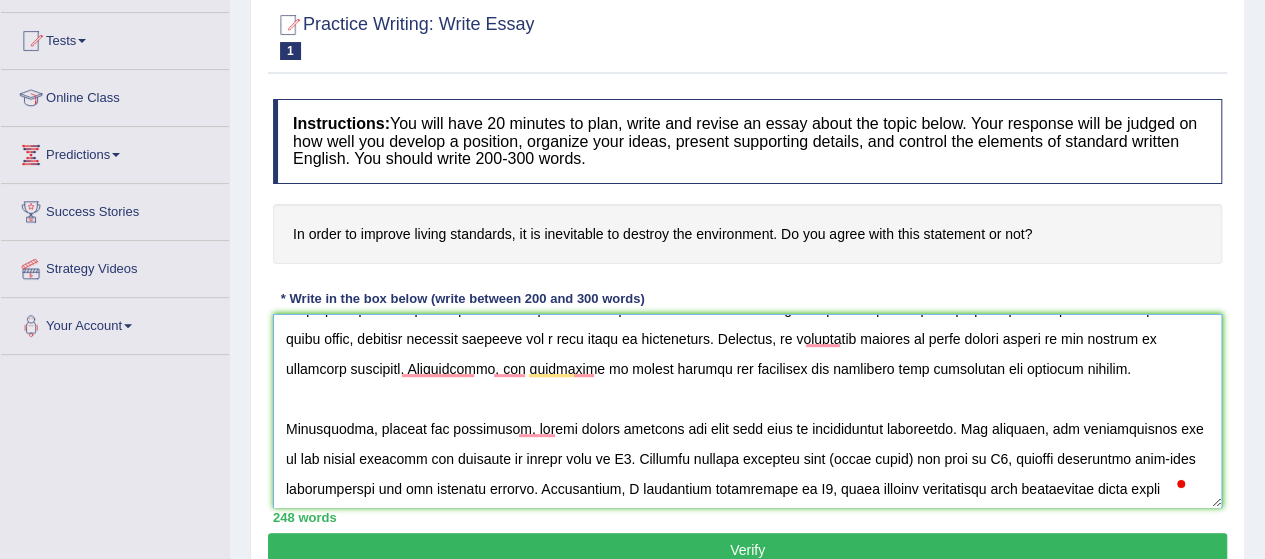 click at bounding box center [747, 411] 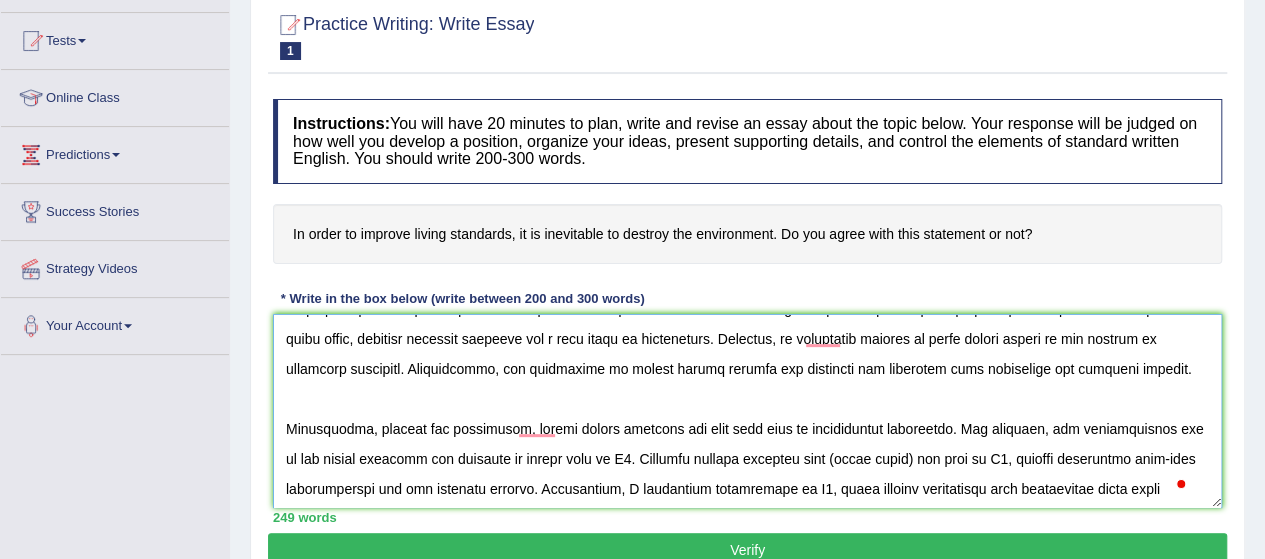 scroll, scrollTop: 189, scrollLeft: 0, axis: vertical 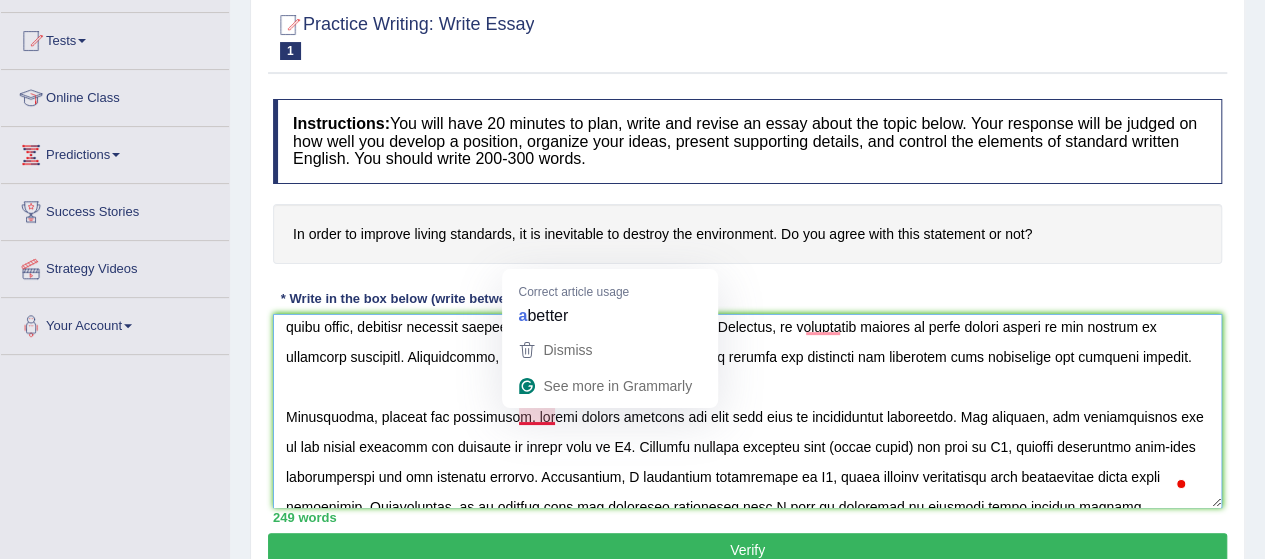 click at bounding box center (747, 411) 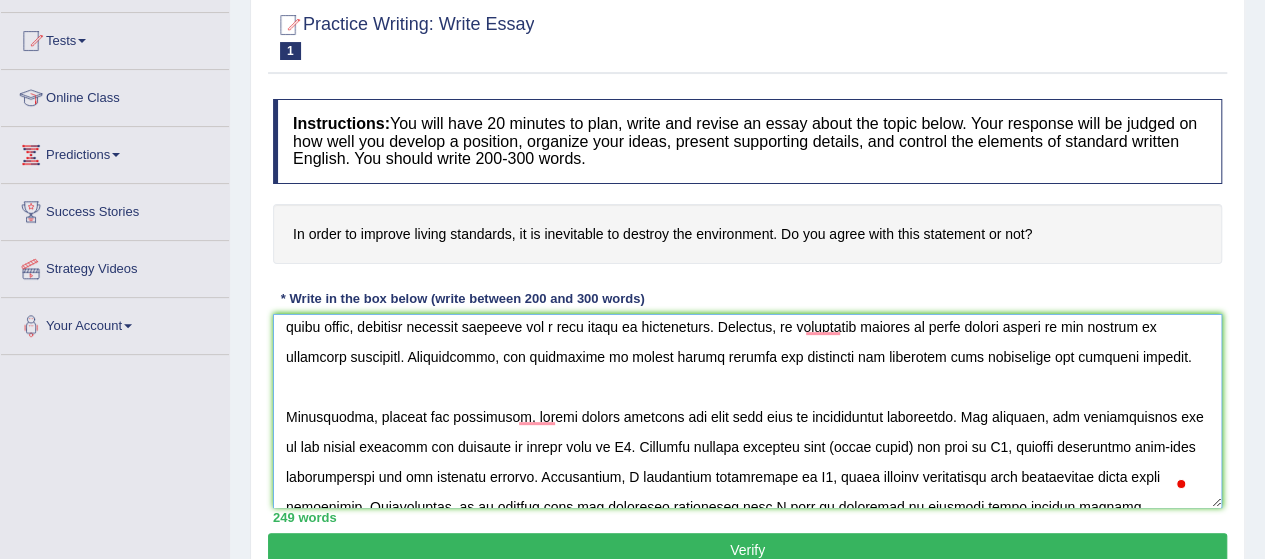 click at bounding box center [747, 411] 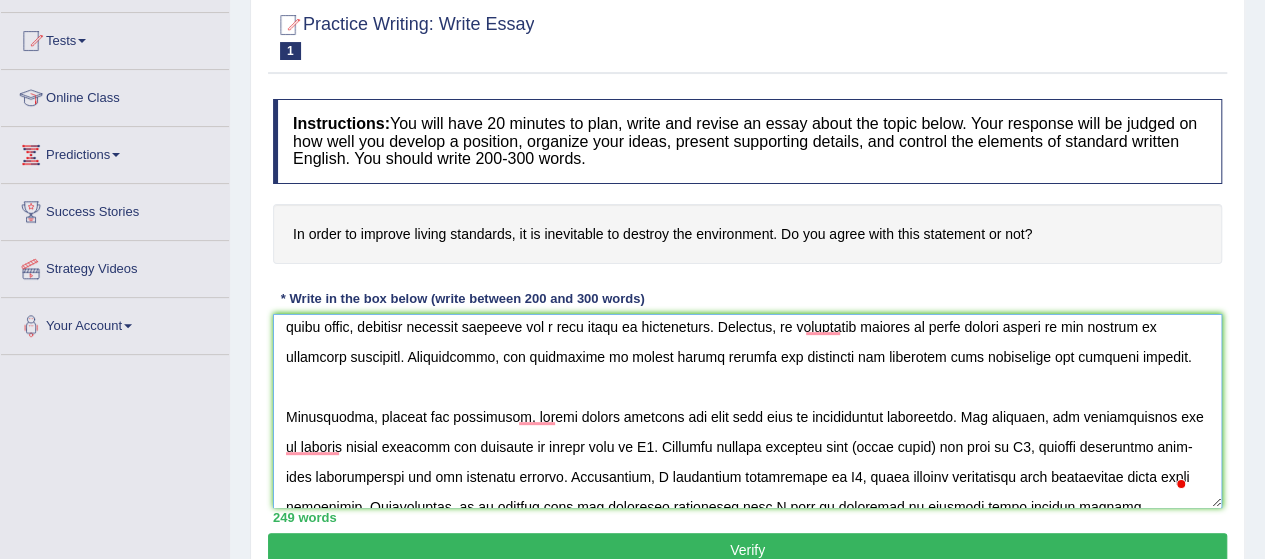 scroll, scrollTop: 292, scrollLeft: 0, axis: vertical 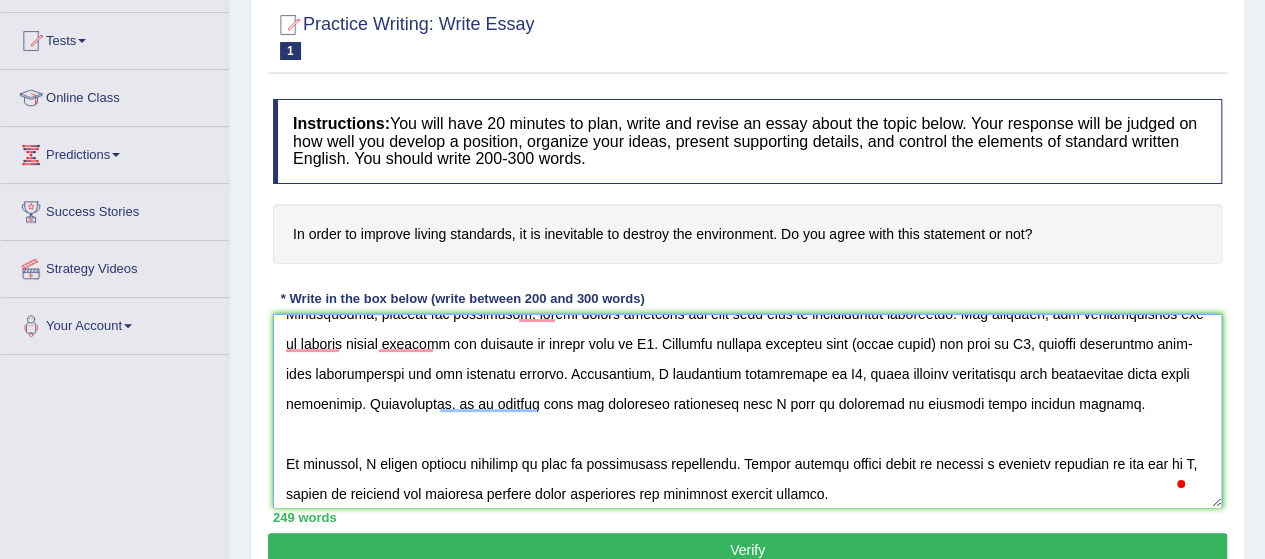 click at bounding box center [747, 411] 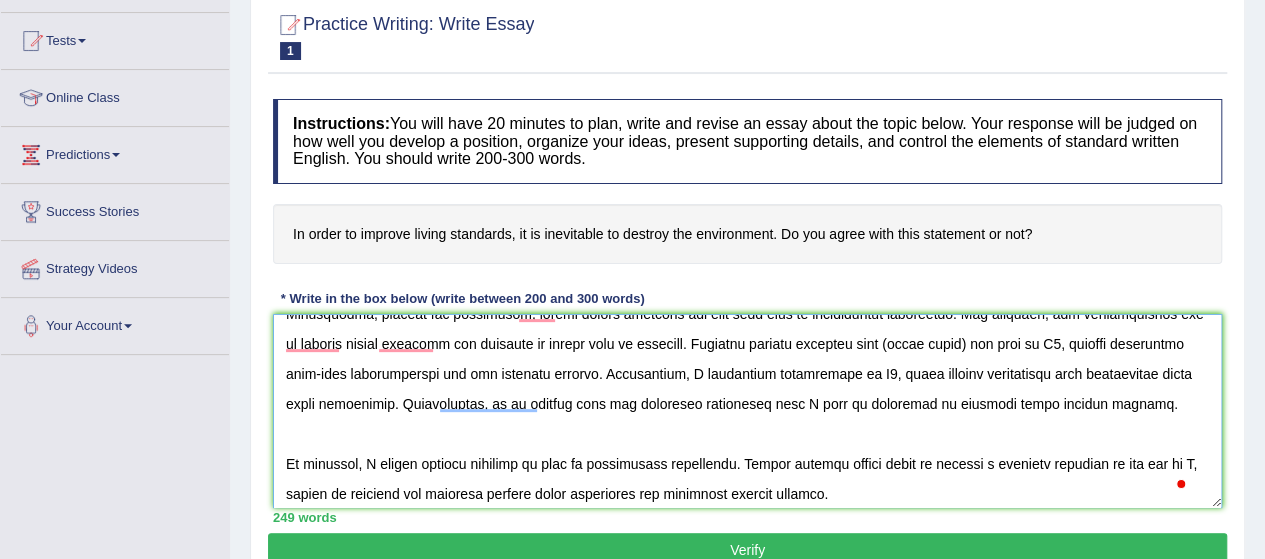click at bounding box center (747, 411) 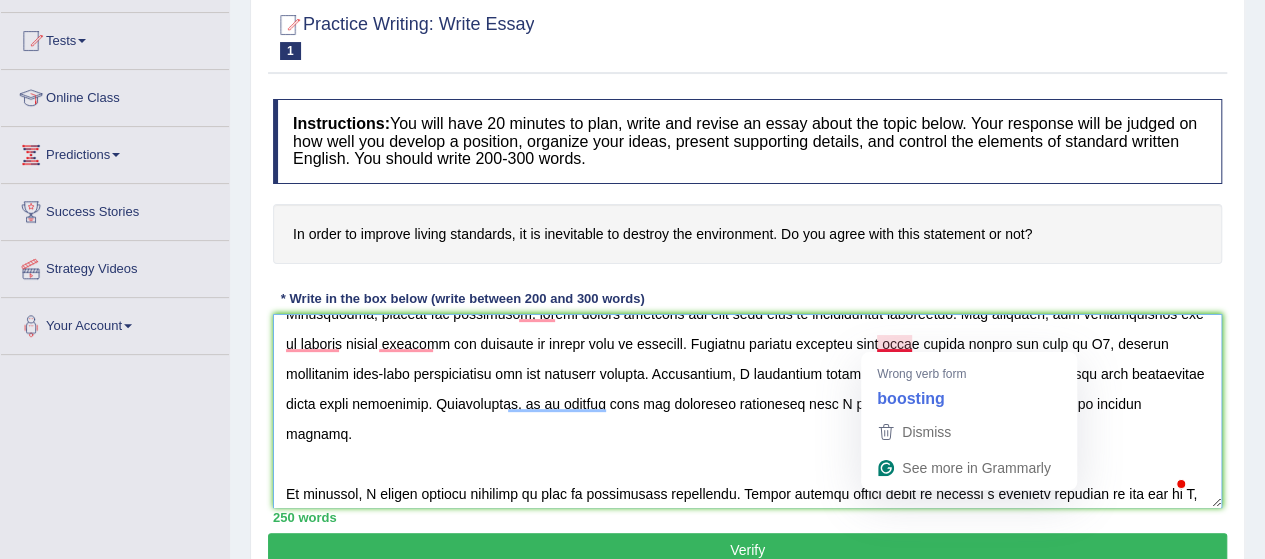click at bounding box center [747, 411] 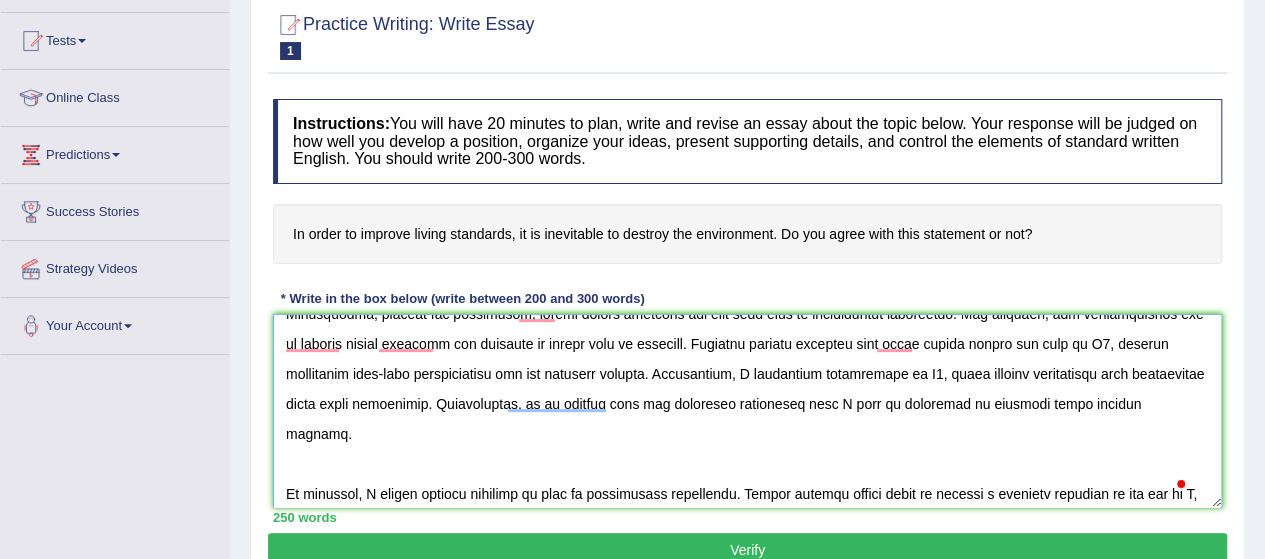 click at bounding box center (747, 411) 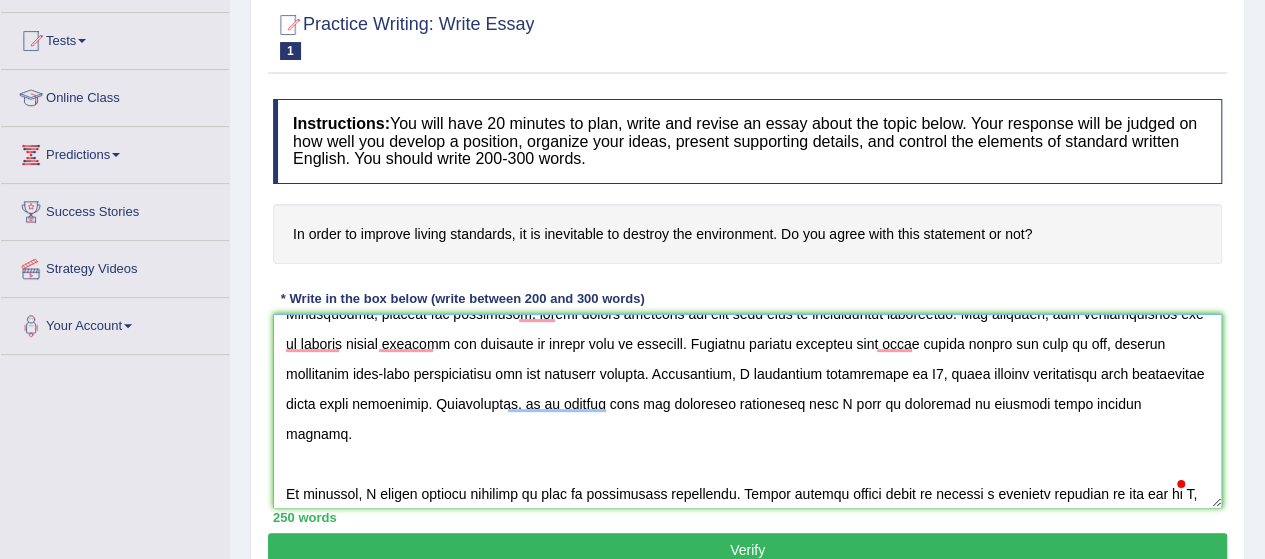 click at bounding box center [747, 411] 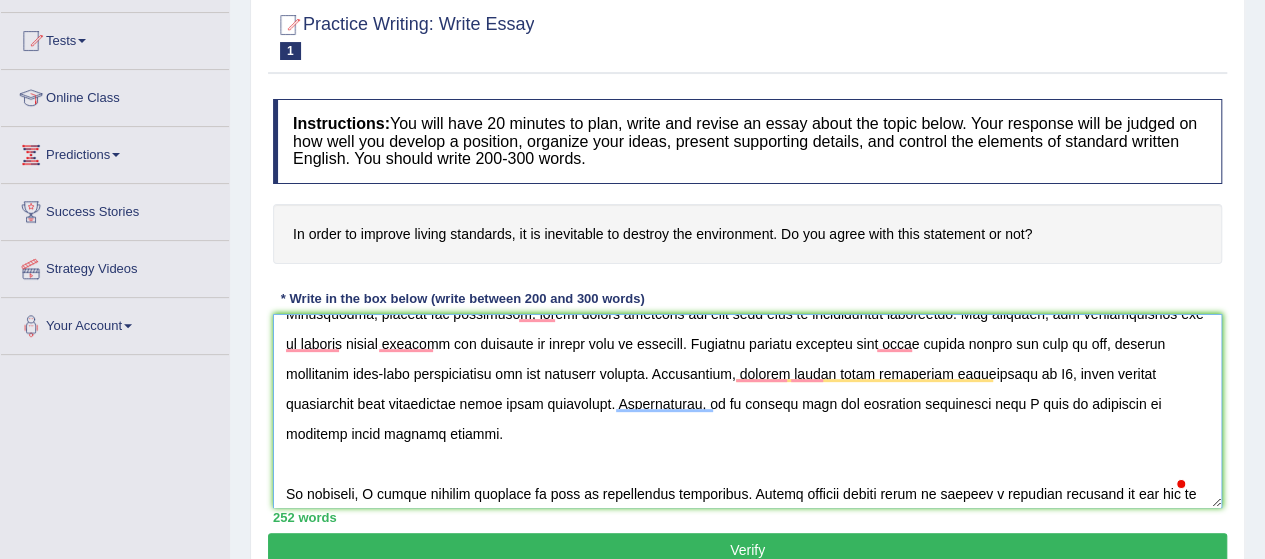 click at bounding box center (747, 411) 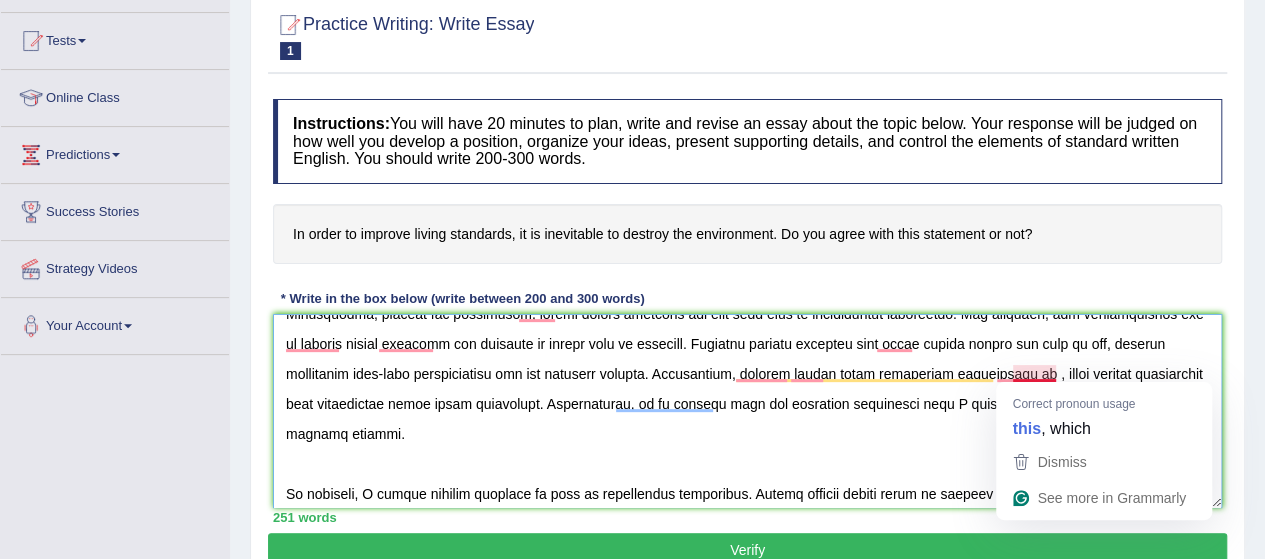 click at bounding box center [747, 411] 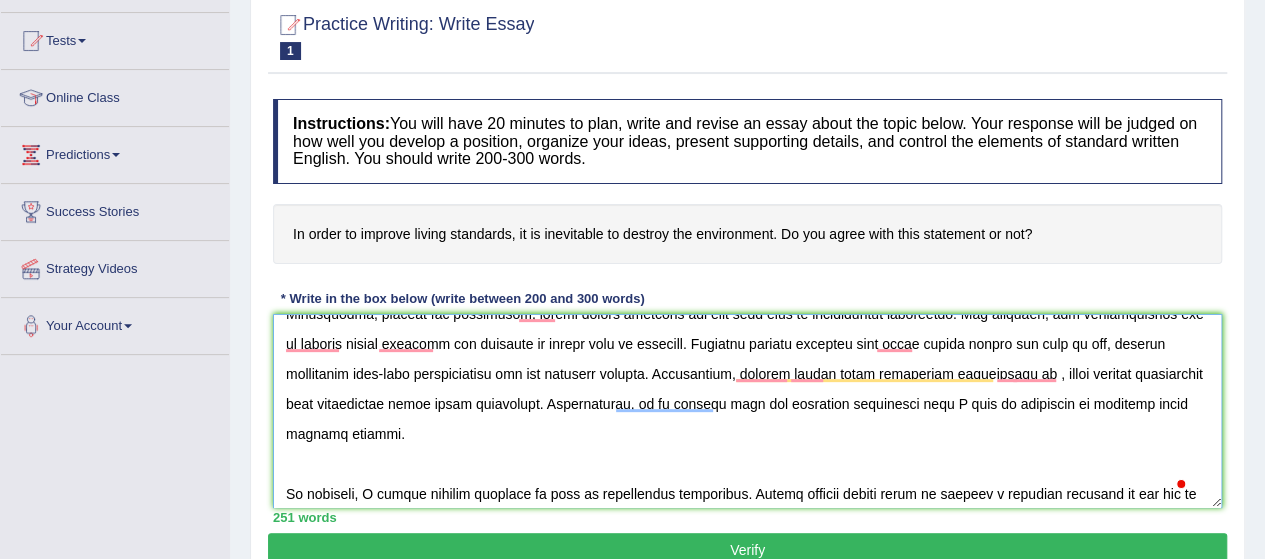click at bounding box center (747, 411) 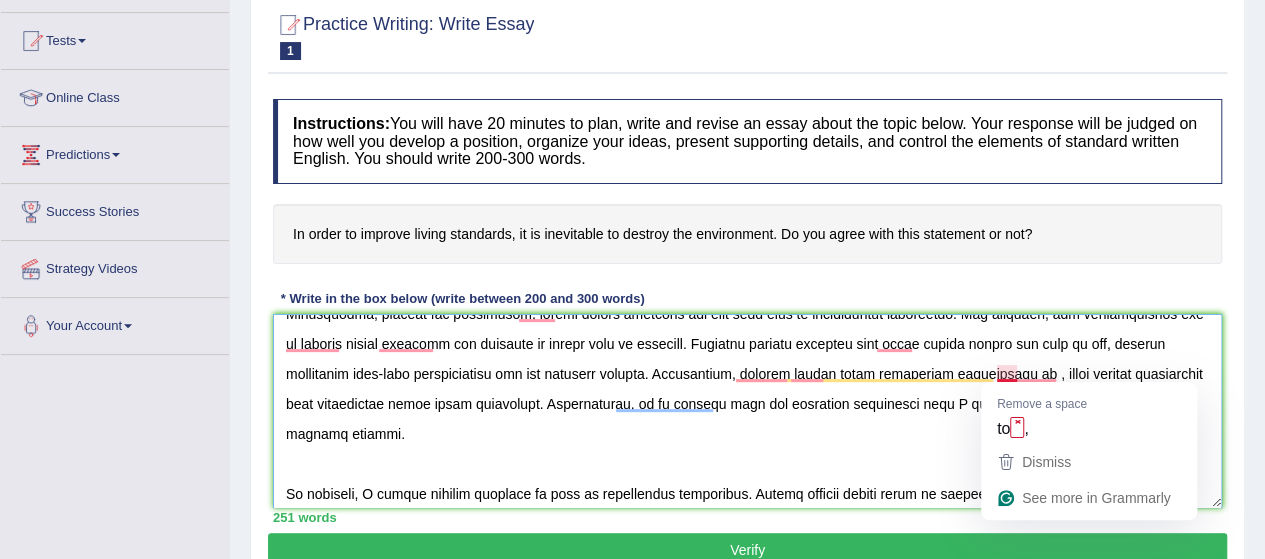 click at bounding box center (747, 411) 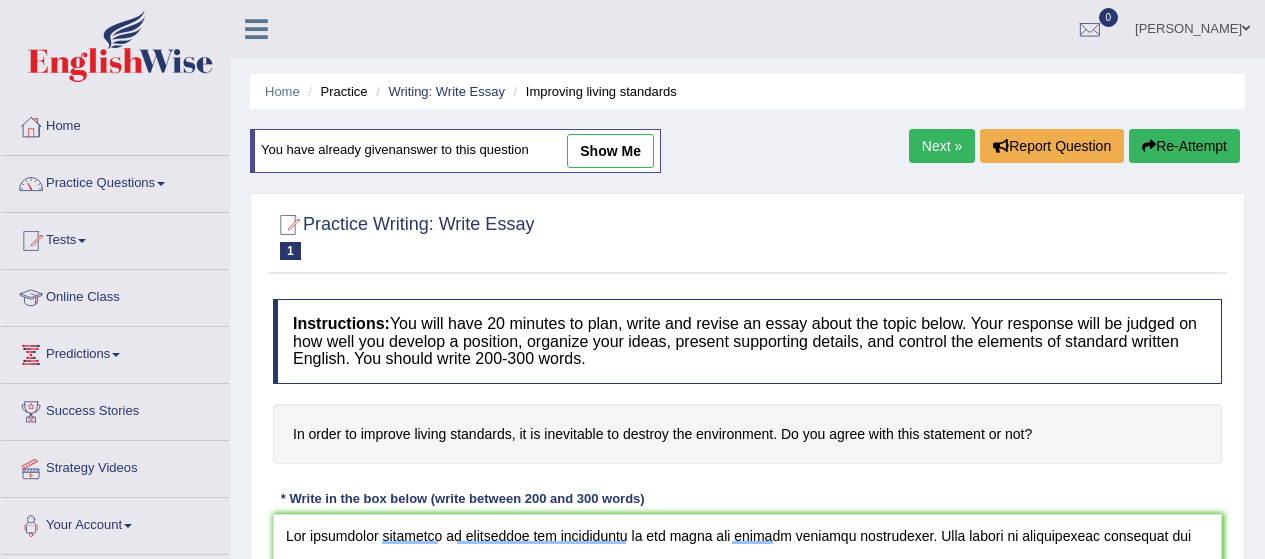 scroll, scrollTop: 200, scrollLeft: 0, axis: vertical 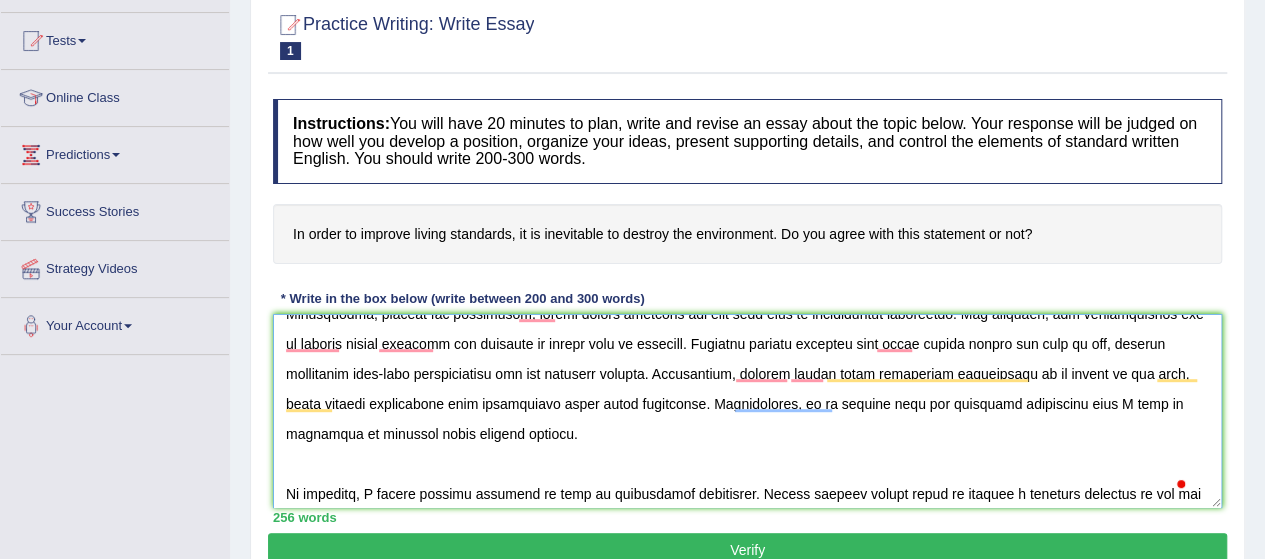 click at bounding box center (747, 411) 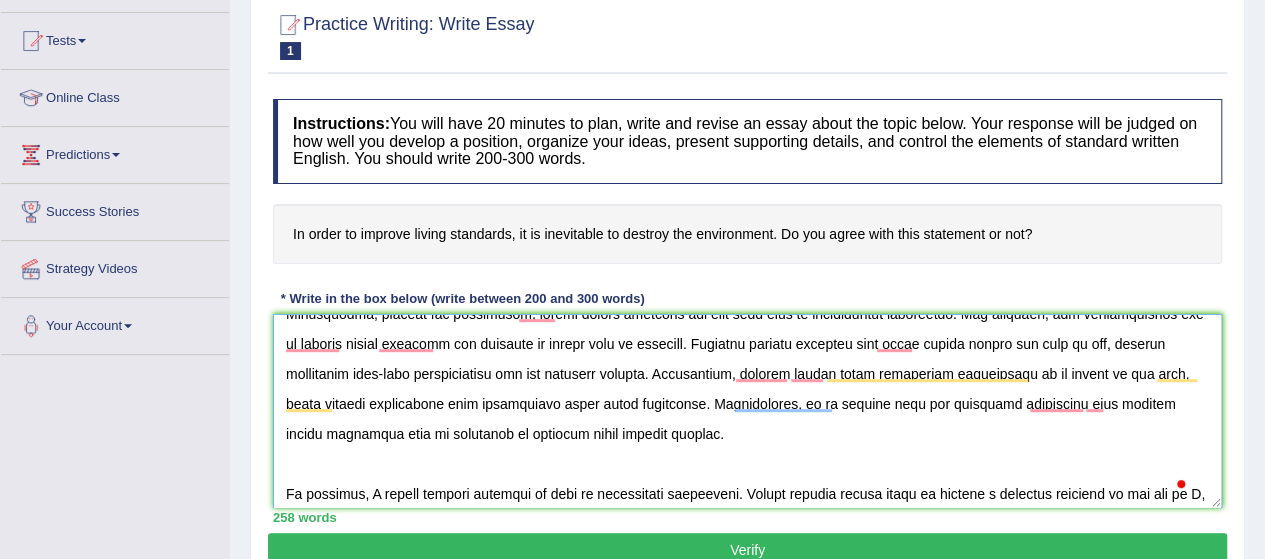 click at bounding box center [747, 411] 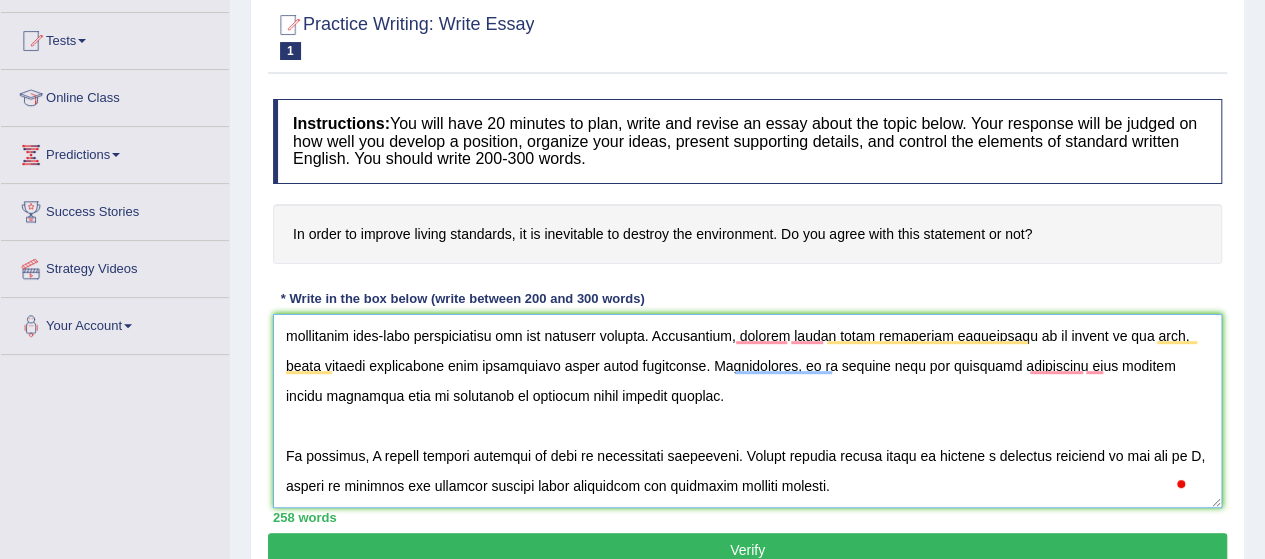 scroll, scrollTop: 278, scrollLeft: 0, axis: vertical 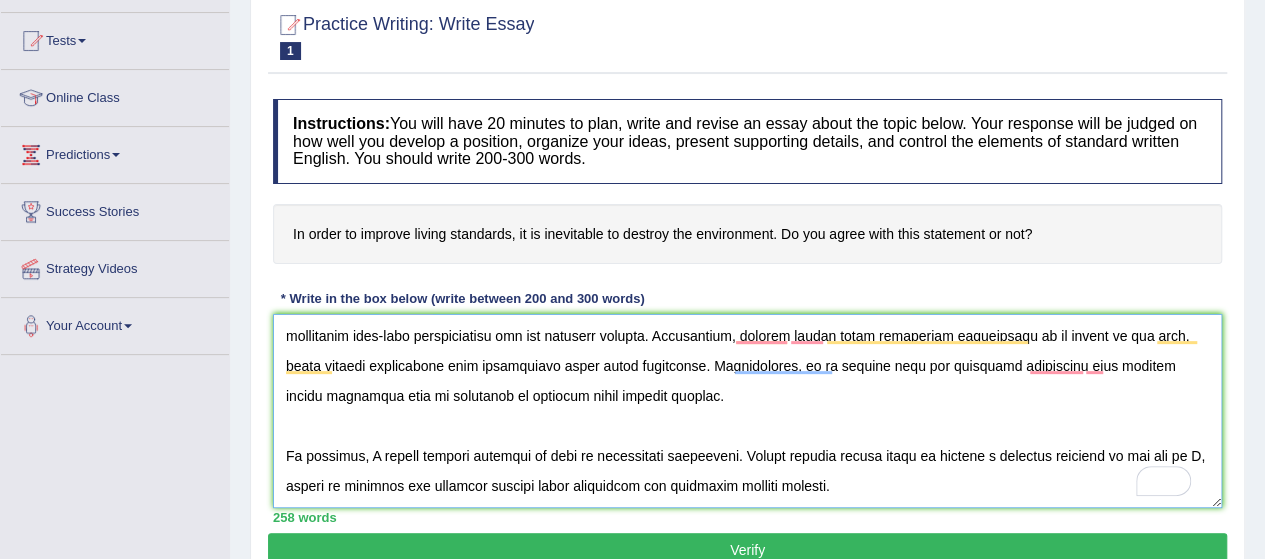 click at bounding box center (747, 411) 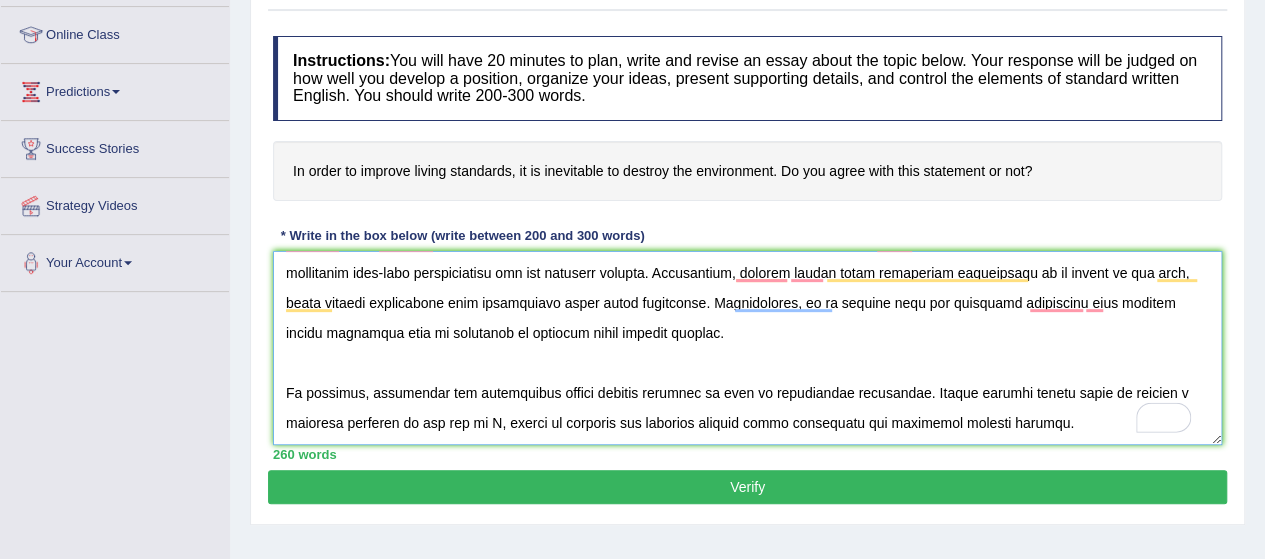 scroll, scrollTop: 252, scrollLeft: 0, axis: vertical 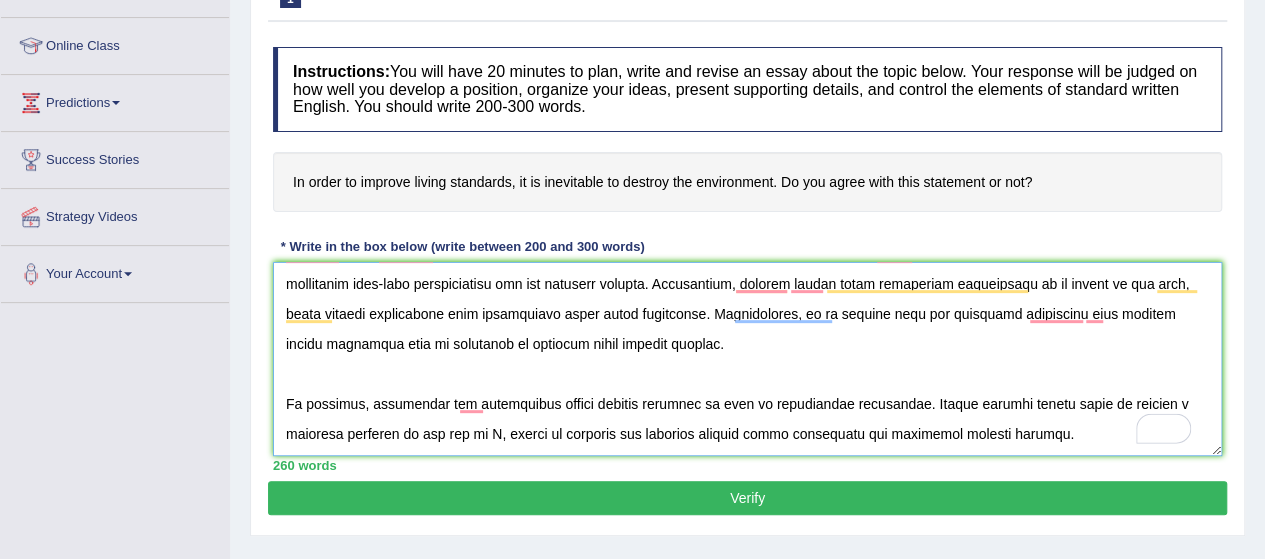 click at bounding box center [747, 359] 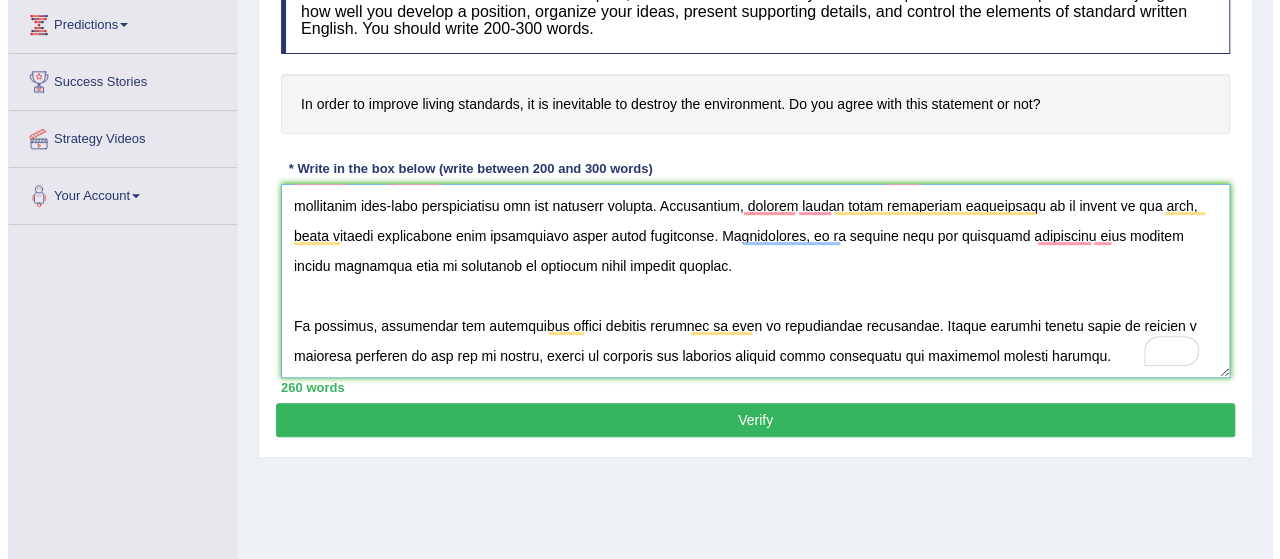 scroll, scrollTop: 340, scrollLeft: 0, axis: vertical 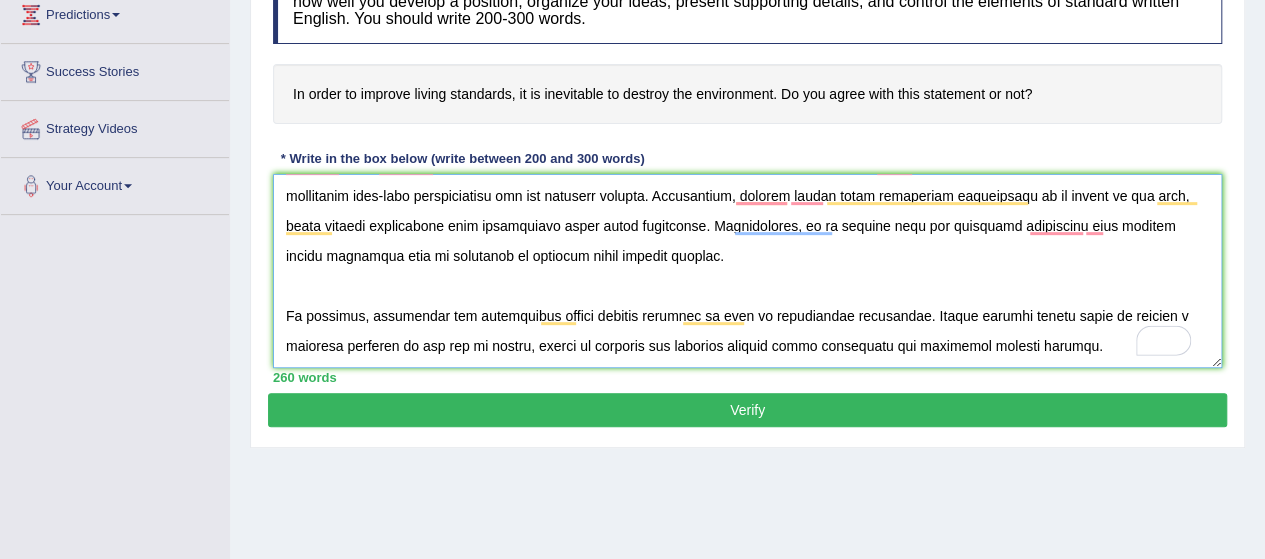 type on "The increasing influence of destroying the environment on our lives has ignited numerous discussions. This matter is particularly pertinent due to its effects on both individuals and communities. In this essay, I will examine the advantages and disadvantages of improving standards and their implications for society.
One of the primary advantages of upgrade living level lies in its significant enhancement of high qualitiy of facilities. This is further supported by the fact that it also contributes to behaviours. Research has demonstrated that the environment has had a substantial impact on daily lives, yielding positive outcomes for a wide range of individuals. Moreover, an additional benefit of boost living grades is its ability to represent ourselves. Consequently, the advantages of better living quality are essential for promoting both individual and societal success.
Nonetheless, despite its advantages, better living standard can also give rise to considerable challenges. For instance, the inappropri..." 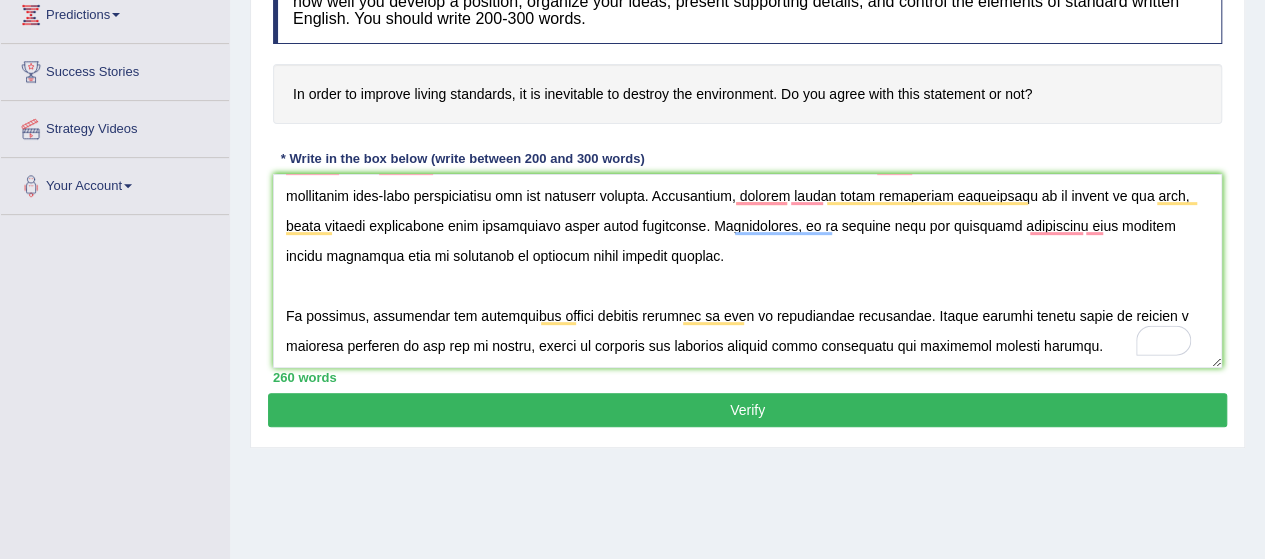 click on "Verify" at bounding box center [747, 410] 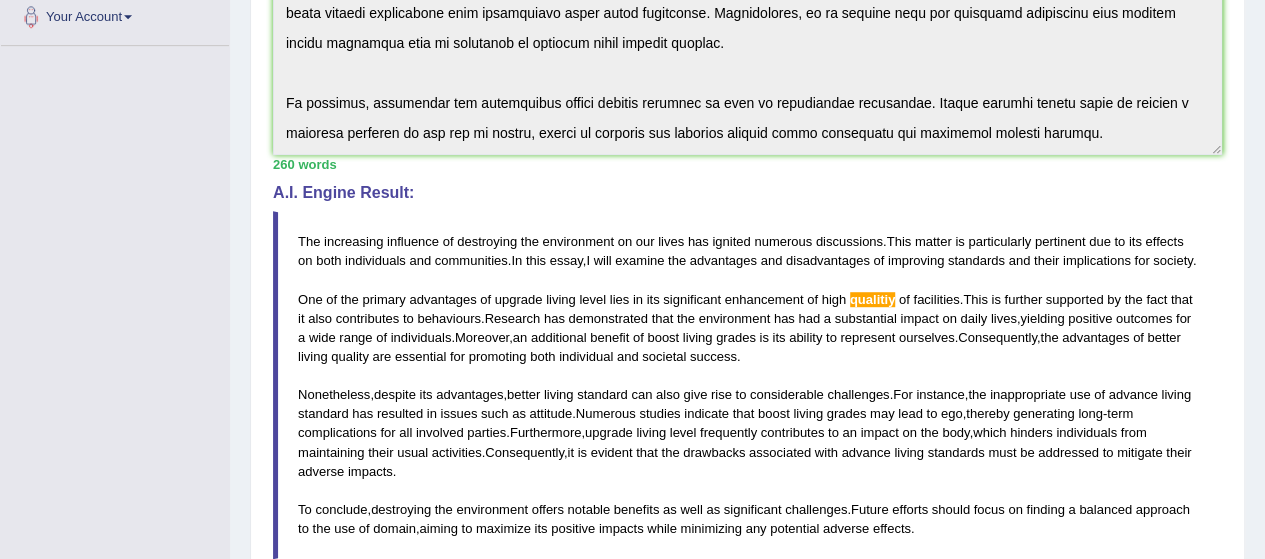scroll, scrollTop: 508, scrollLeft: 0, axis: vertical 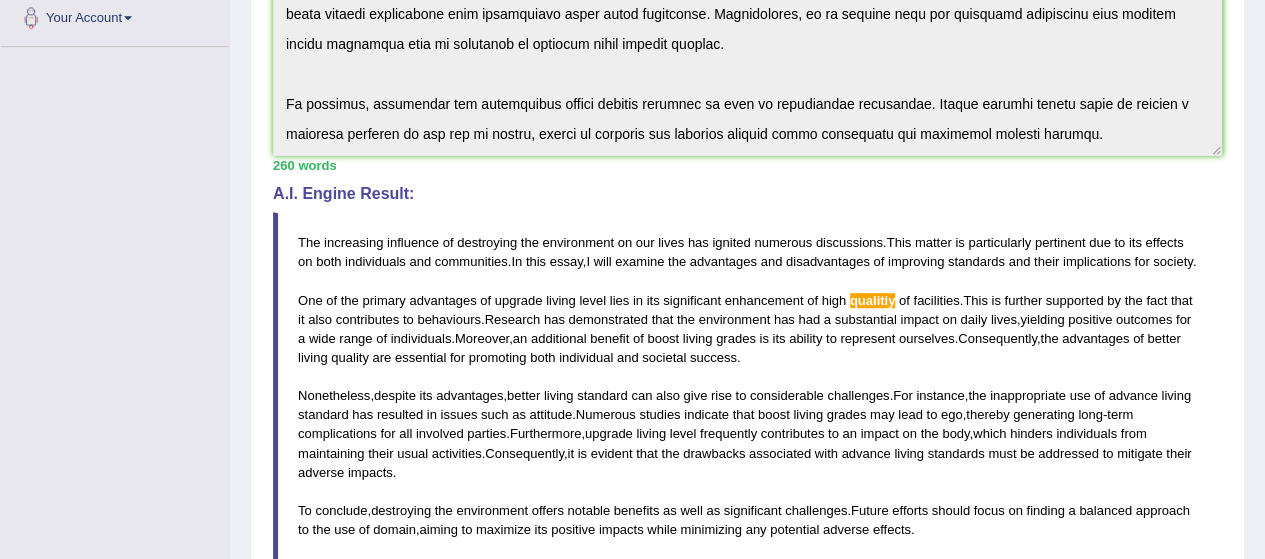 click on "qualitiy" at bounding box center (873, 300) 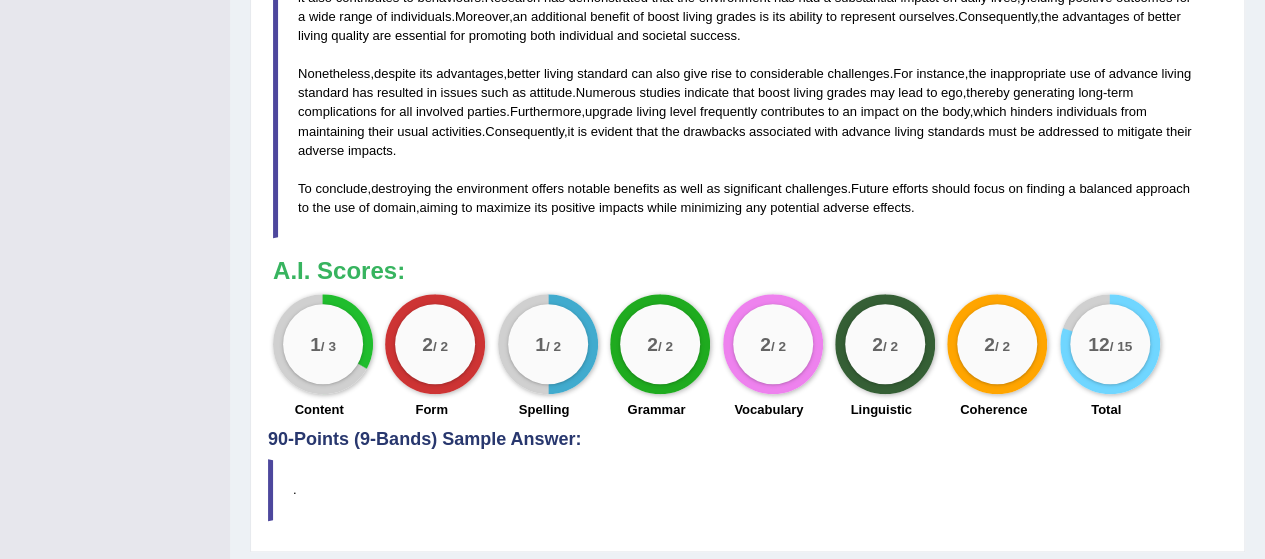 scroll, scrollTop: 838, scrollLeft: 0, axis: vertical 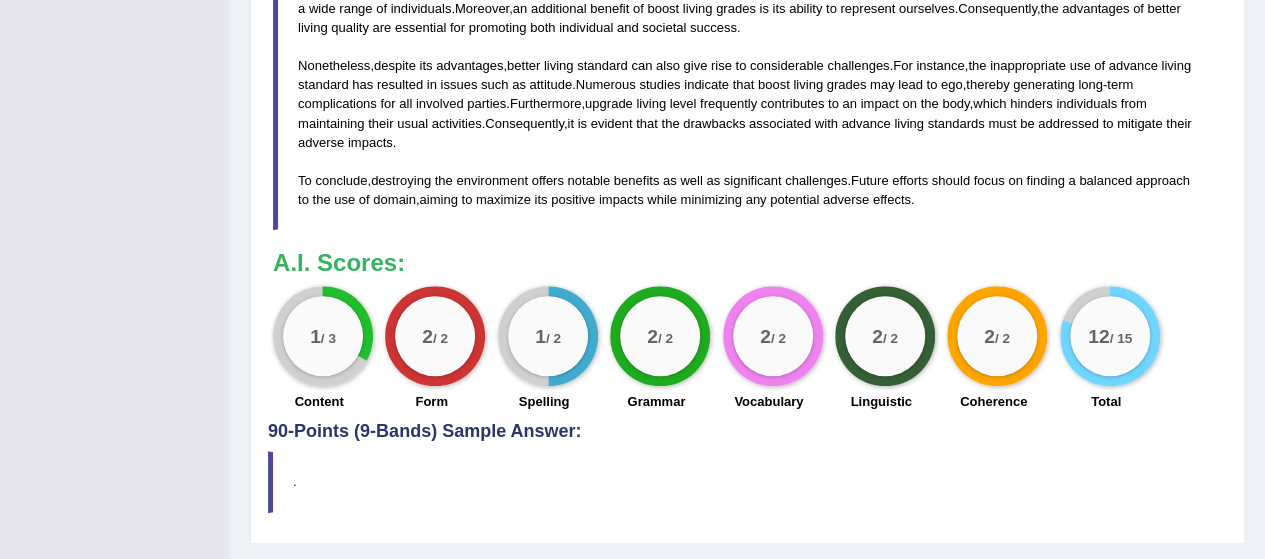 click on "2  / 2" at bounding box center [885, 336] 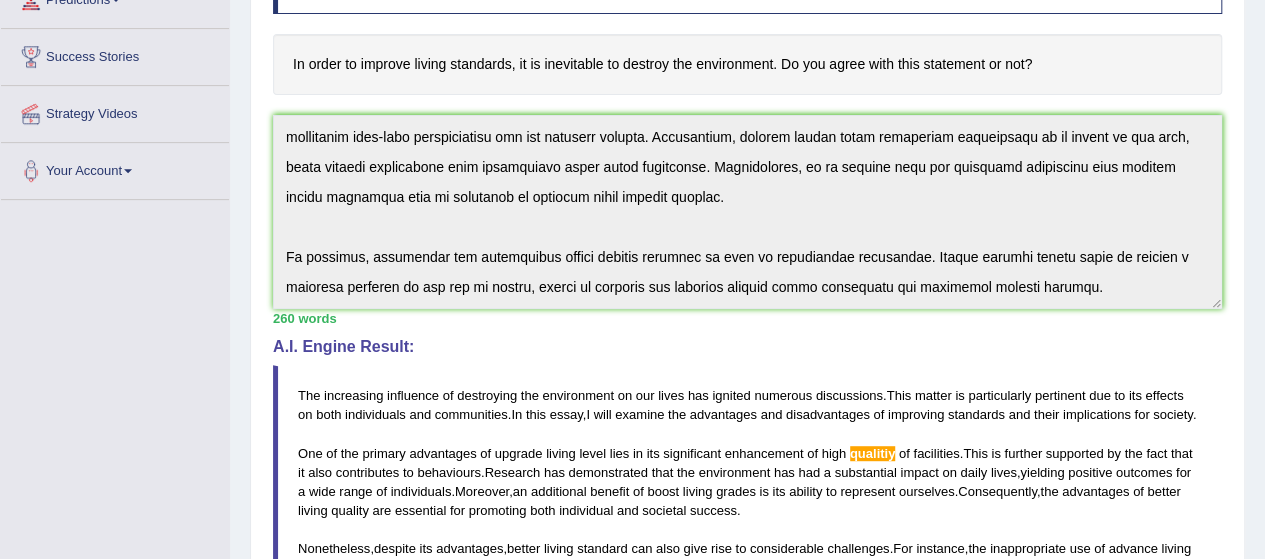 scroll, scrollTop: 354, scrollLeft: 0, axis: vertical 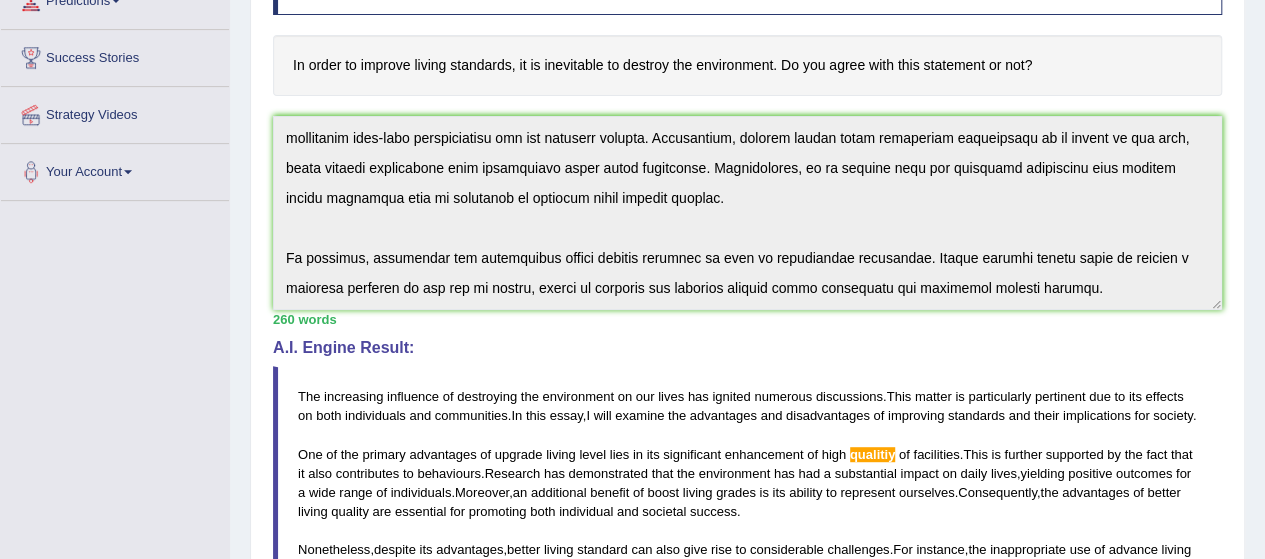 drag, startPoint x: 295, startPoint y: 383, endPoint x: 418, endPoint y: 442, distance: 136.41847 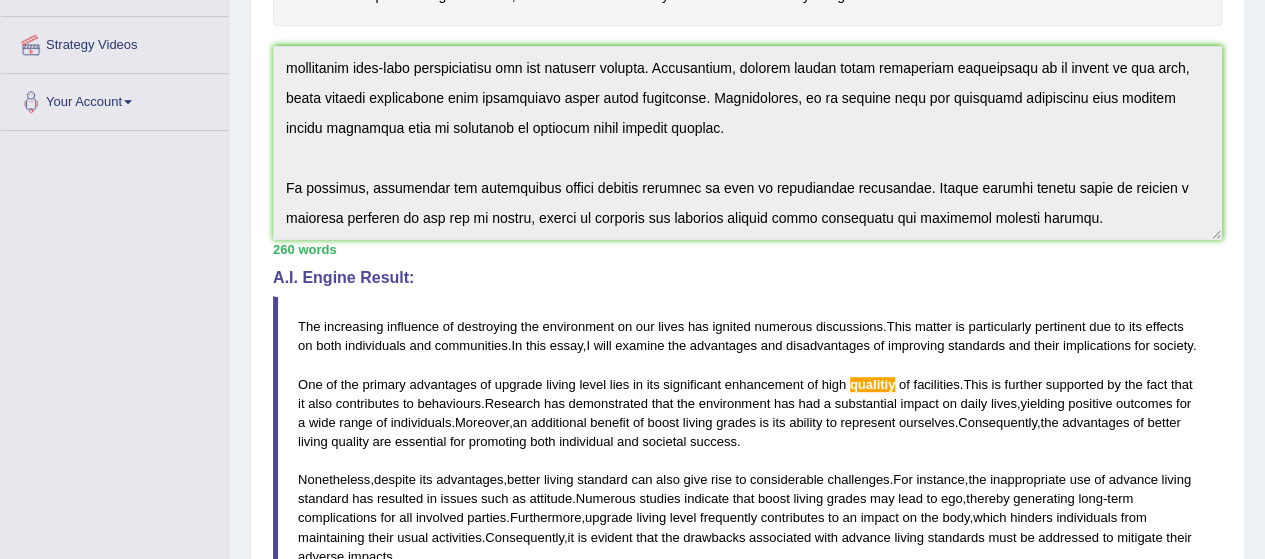 scroll, scrollTop: 427, scrollLeft: 0, axis: vertical 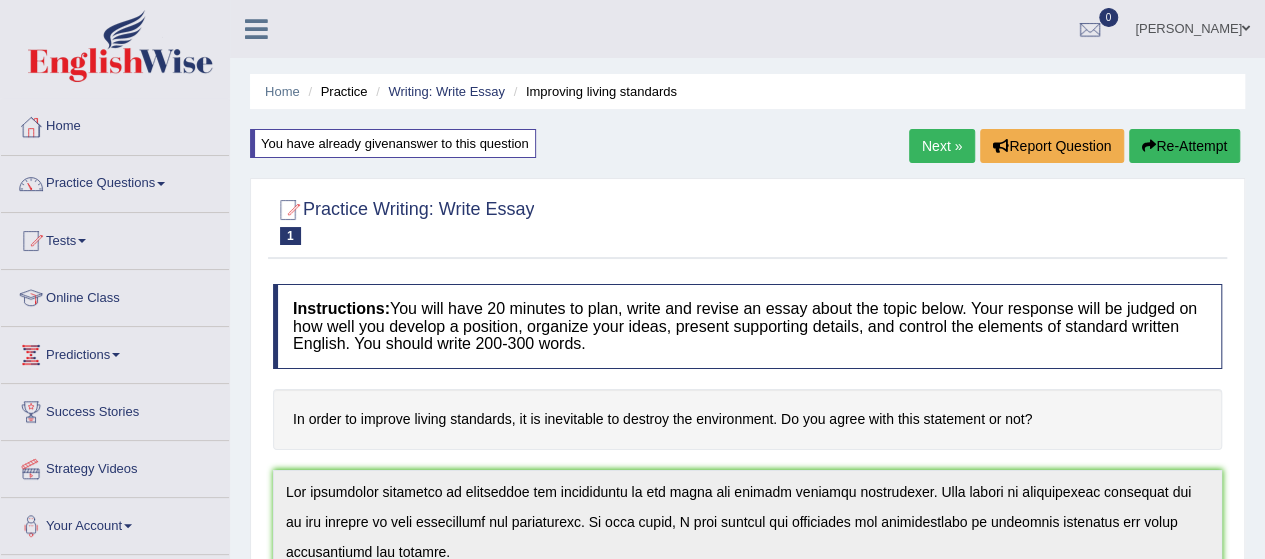 click at bounding box center (1149, 146) 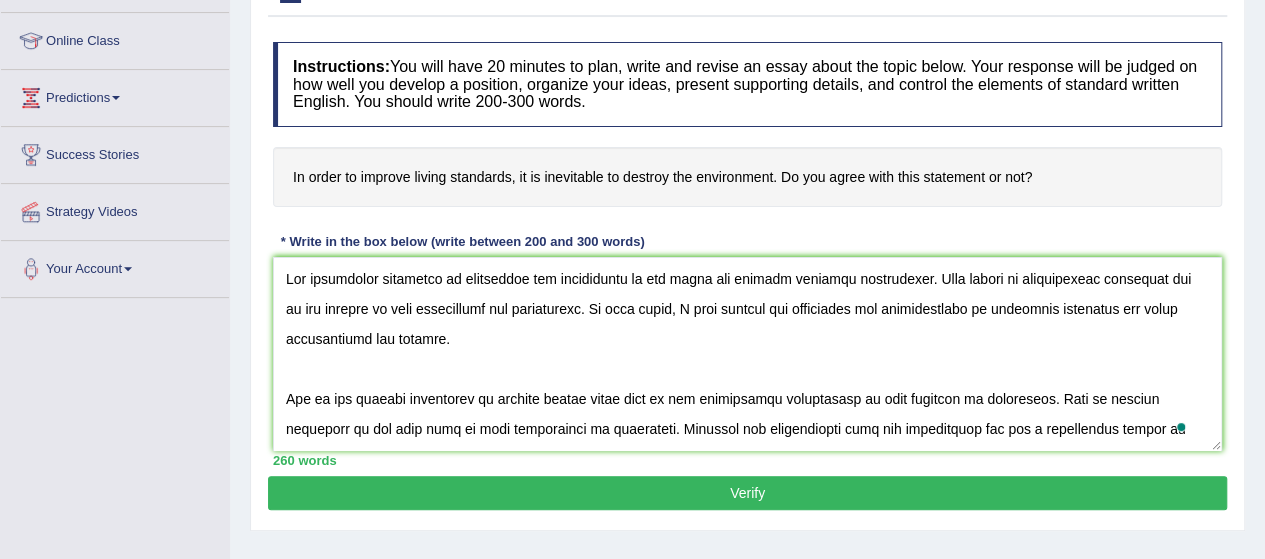 scroll, scrollTop: 257, scrollLeft: 0, axis: vertical 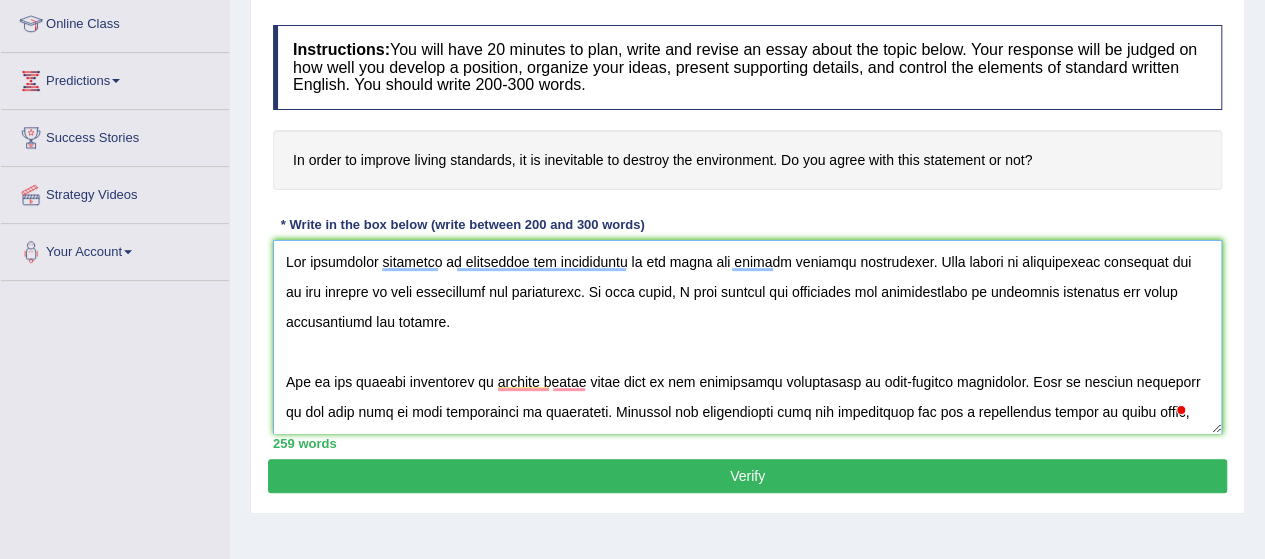 click at bounding box center (747, 337) 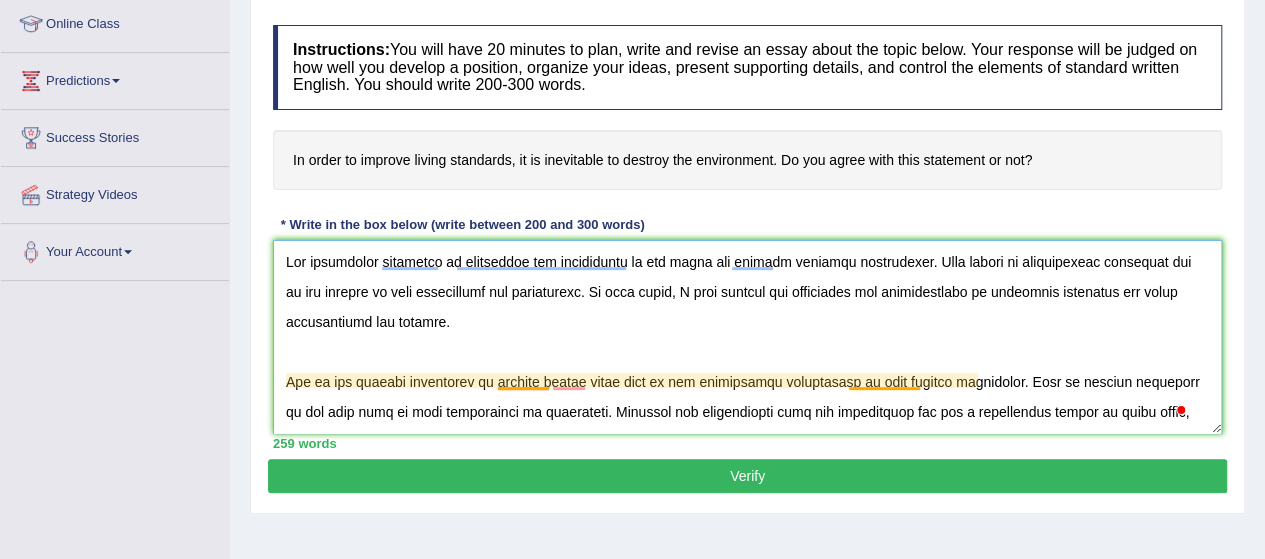type on "The increasing influence of destroying the environment on our lives has ignited numerous discussions. This matter is particularly pertinent due to its effects on both individuals and communities. In this essay, I will examine the advantages and disadvantages of improving standards and their implications for society.
One of the primary advantages of upgrade living level lies in its significant enhancement of high quality facilities. This is further supported by the fact that it also contributes to behaviours. Research has demonstrated that the environment has had a substantial impact on daily lives, yielding positive outcomes for a wide range of individuals. Moreover, an additional benefit of boost living grades is its ability to represent ourselves. Consequently, the advantages of better living quality are essential for promoting both individual and societal success.
Nonetheless, despite its advantages, better living standard can also give rise to considerable challenges. For instance, the inappropriate ..." 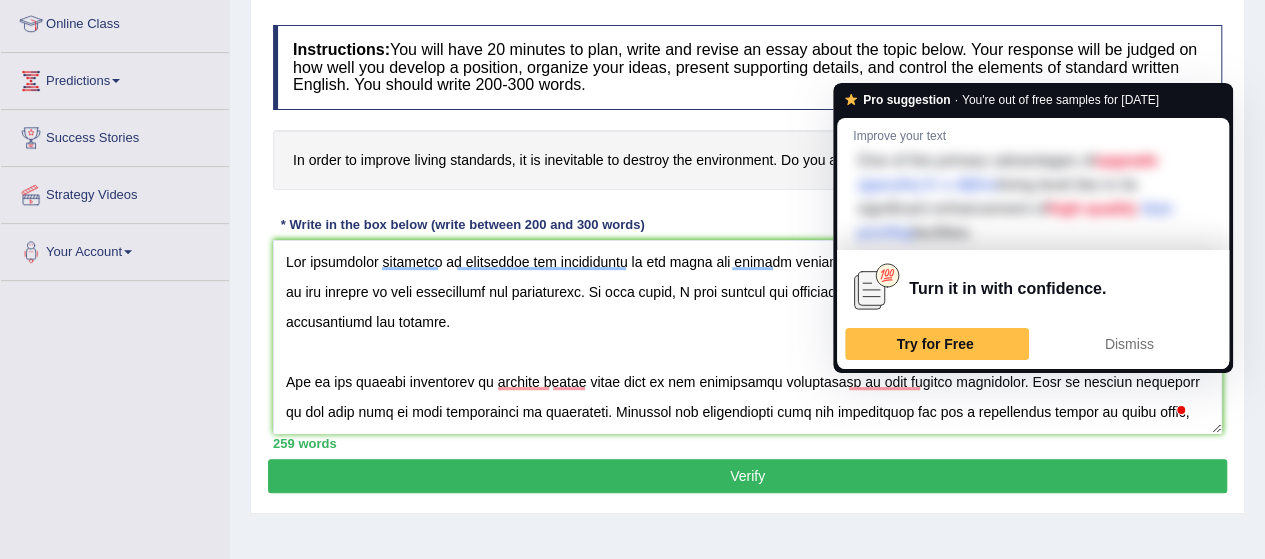 click on "Verify" at bounding box center (747, 476) 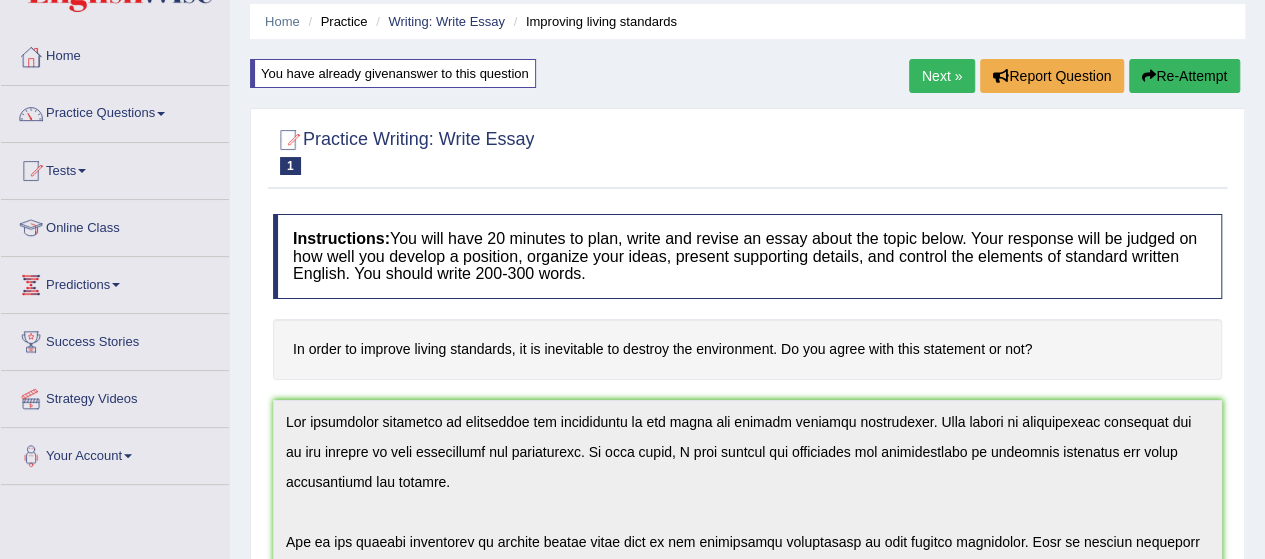 click on "You have already given   answer to this question" at bounding box center (393, 73) 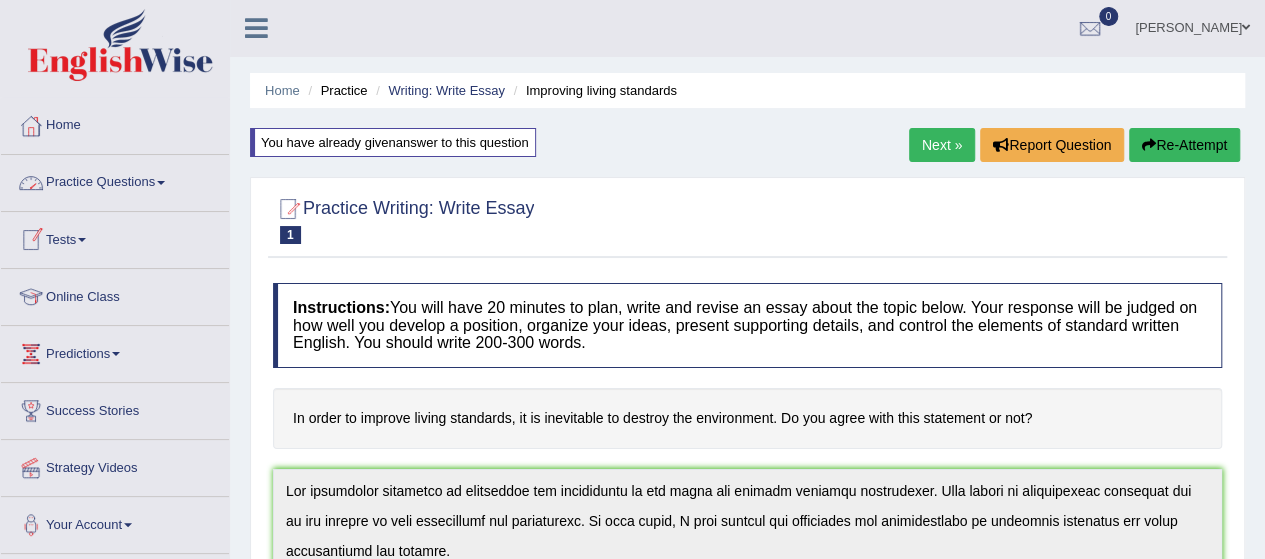 click at bounding box center [82, 240] 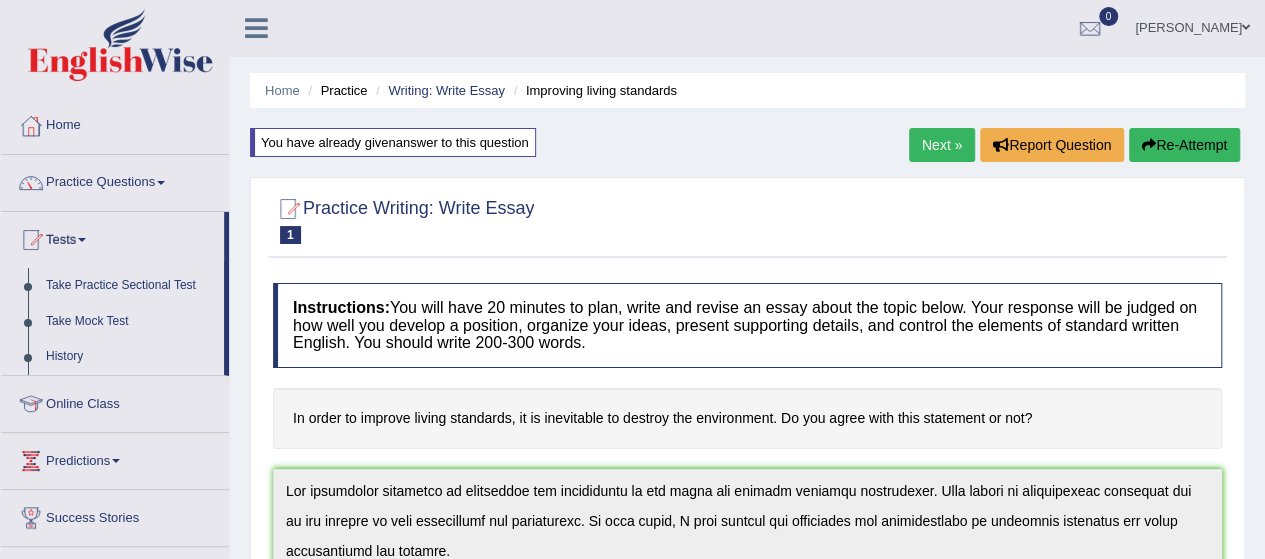 click on "Practice Questions" at bounding box center (115, 180) 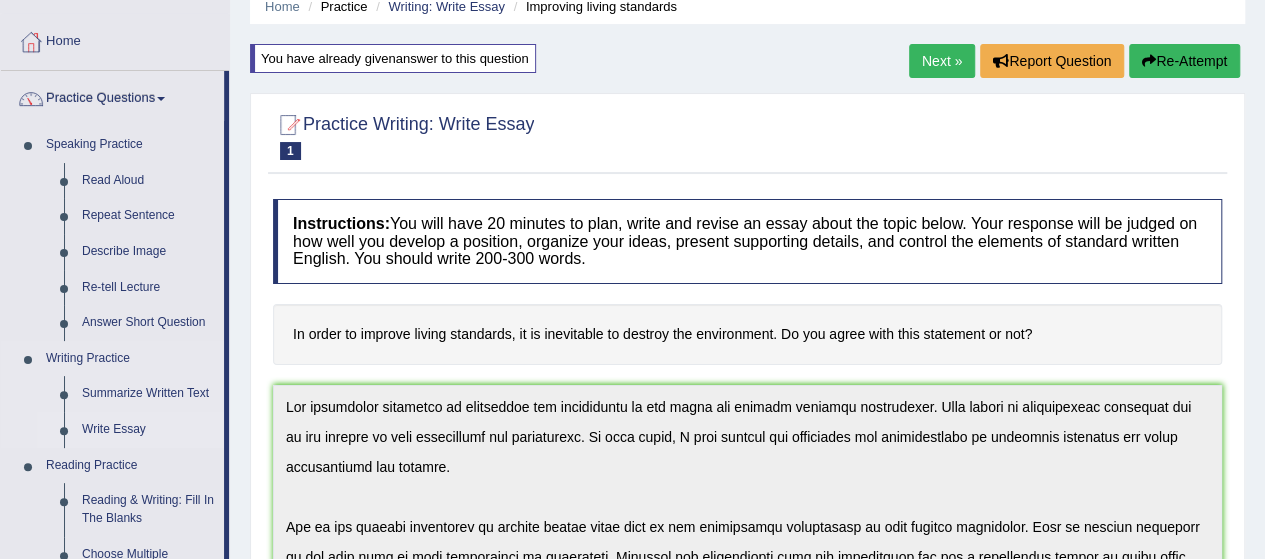 click on "Write Essay" at bounding box center (148, 430) 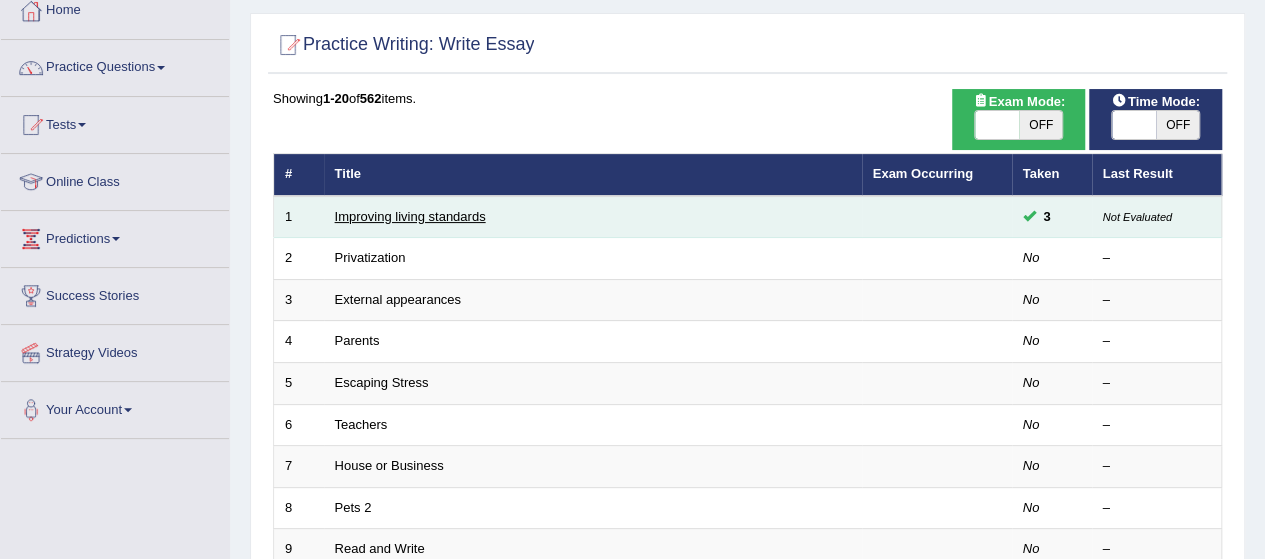 scroll, scrollTop: 116, scrollLeft: 0, axis: vertical 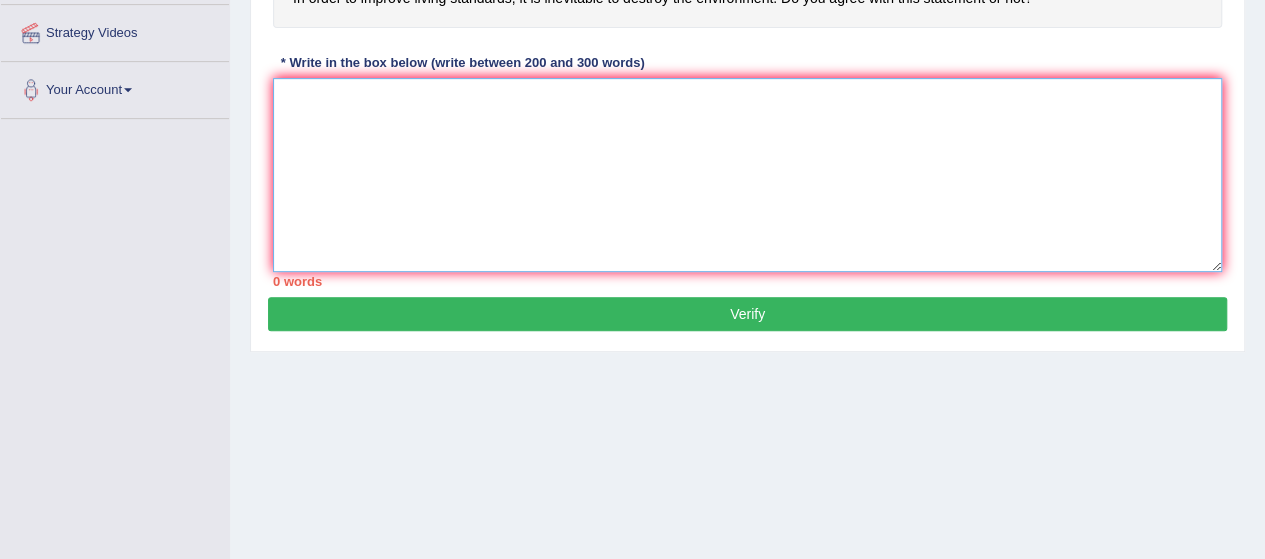 click at bounding box center (747, 175) 